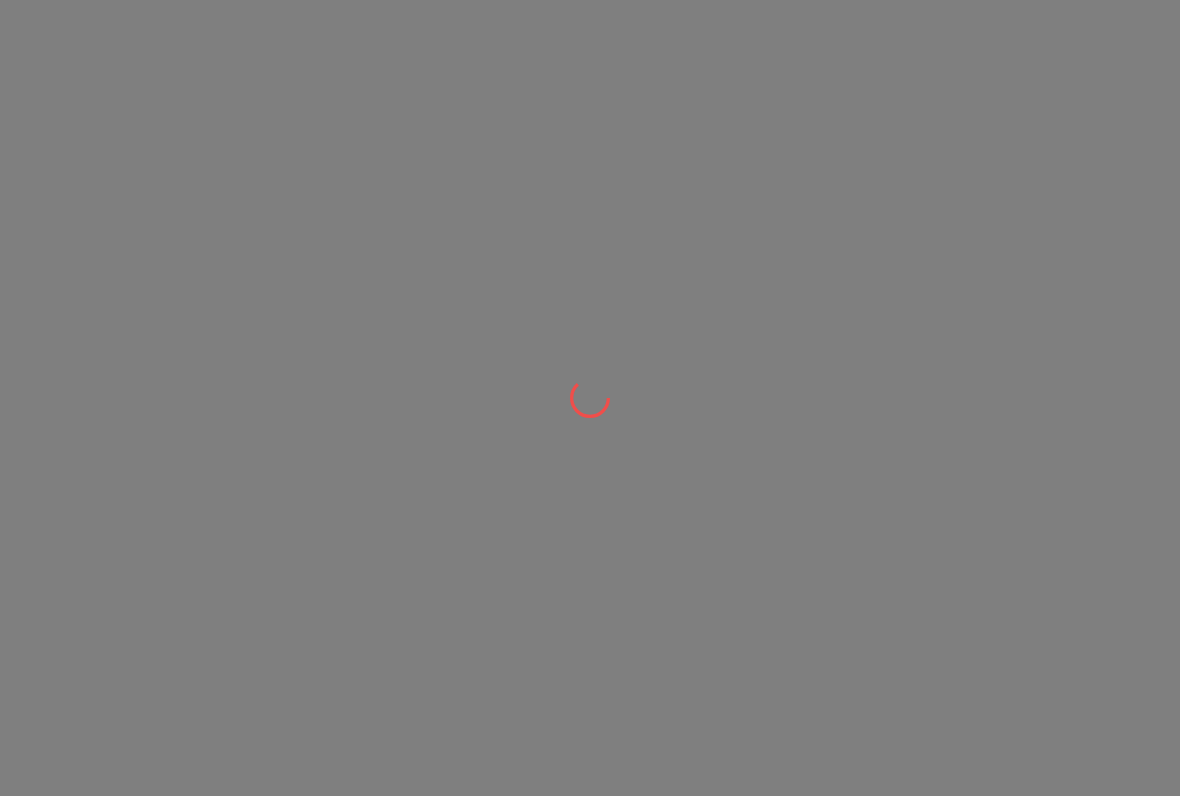 scroll, scrollTop: 0, scrollLeft: 0, axis: both 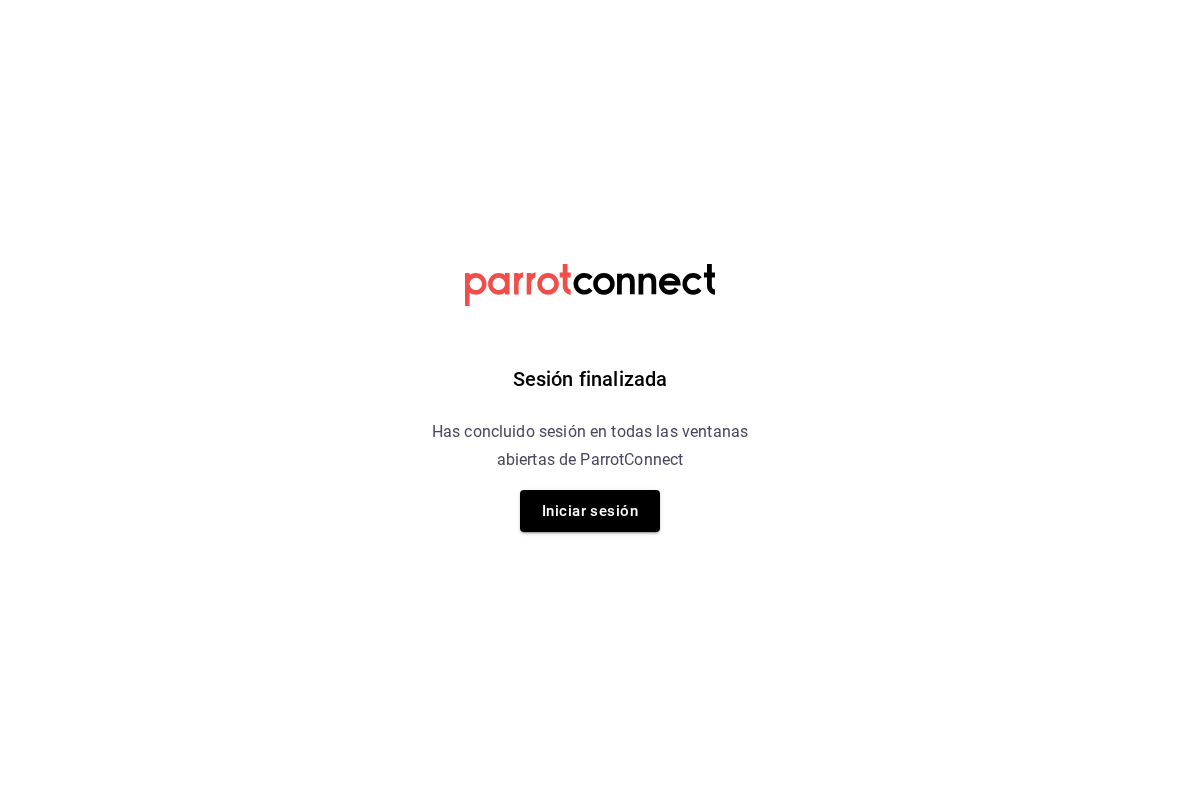 click on "Iniciar sesión" at bounding box center [590, 511] 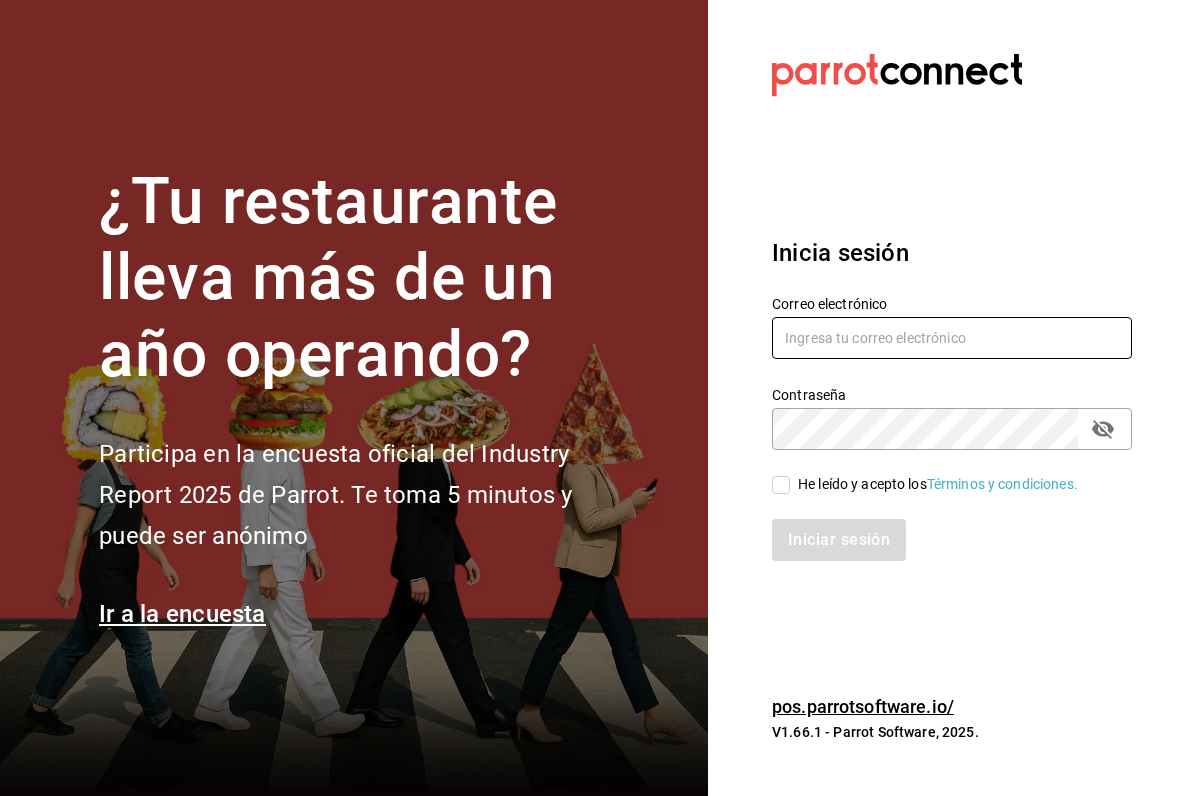 click at bounding box center (952, 338) 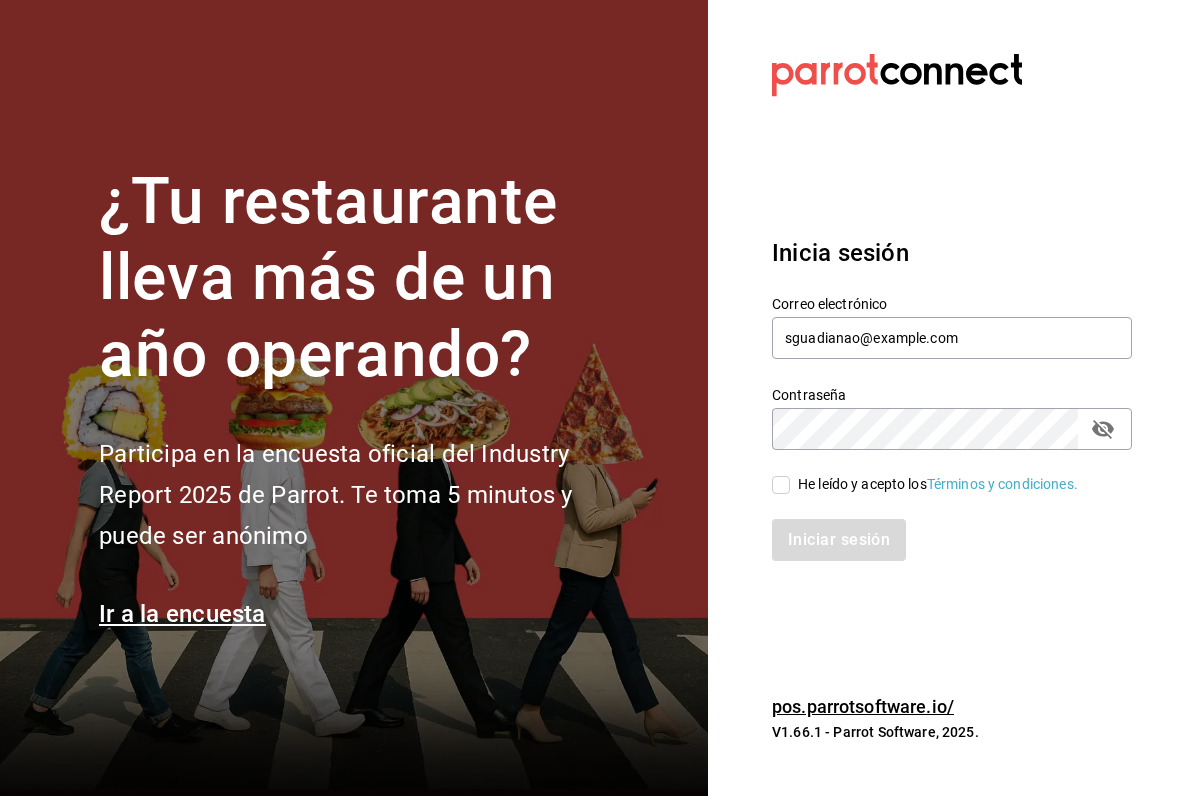 click 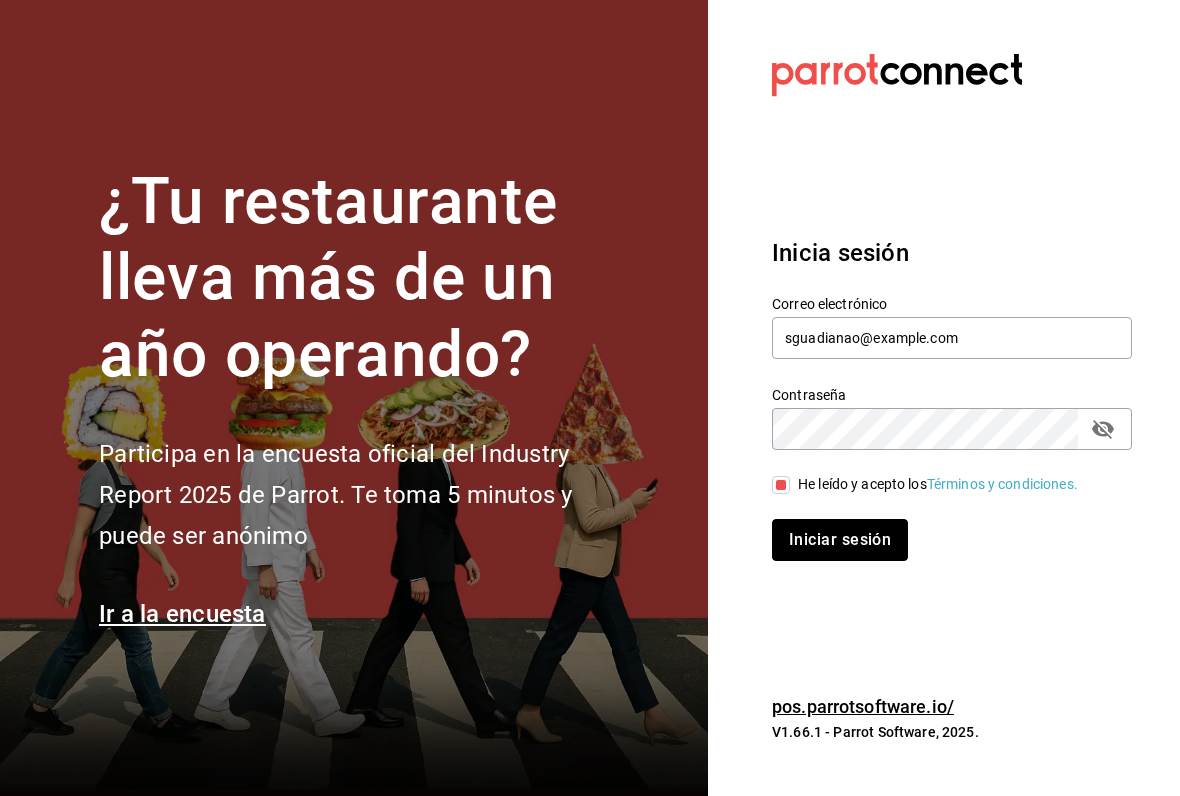 click on "Iniciar sesión" at bounding box center (840, 540) 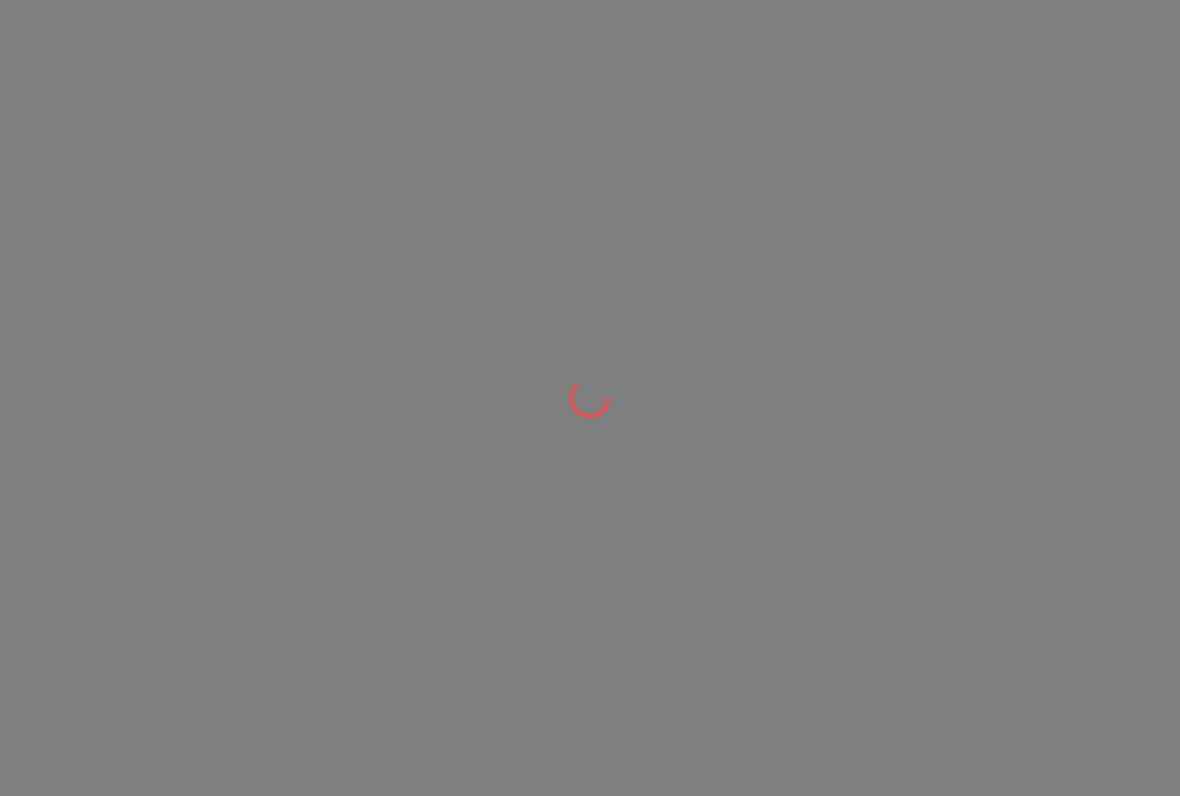 scroll, scrollTop: 0, scrollLeft: 0, axis: both 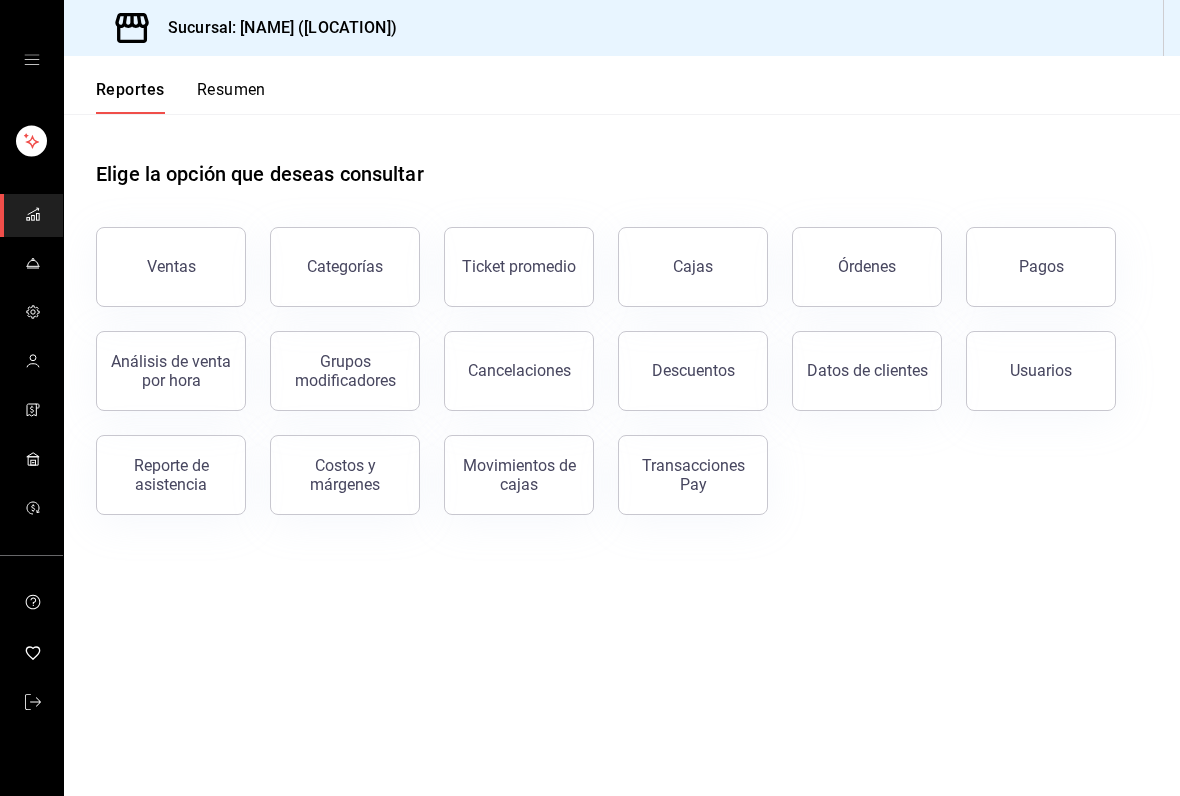 click on "Reporte de asistencia" at bounding box center [171, 475] 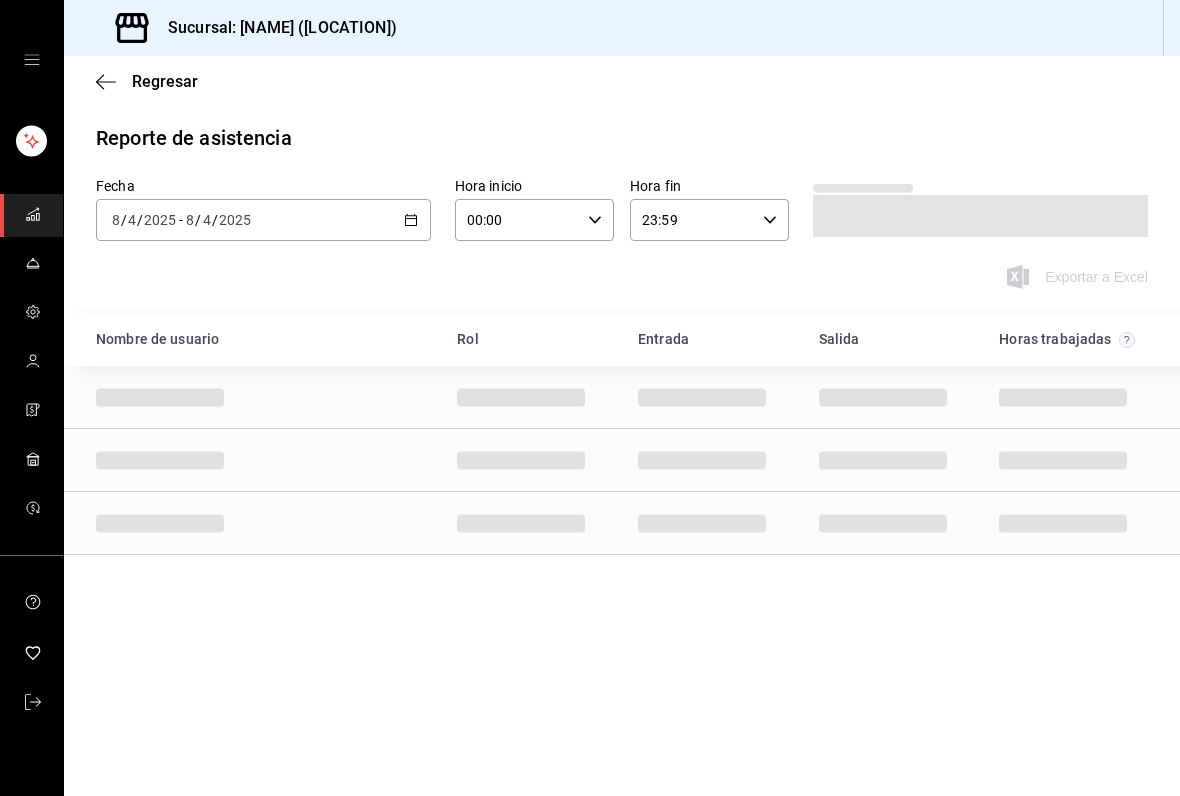 click on "[DATE] [TIME] [DATE] [DATE]" at bounding box center (263, 220) 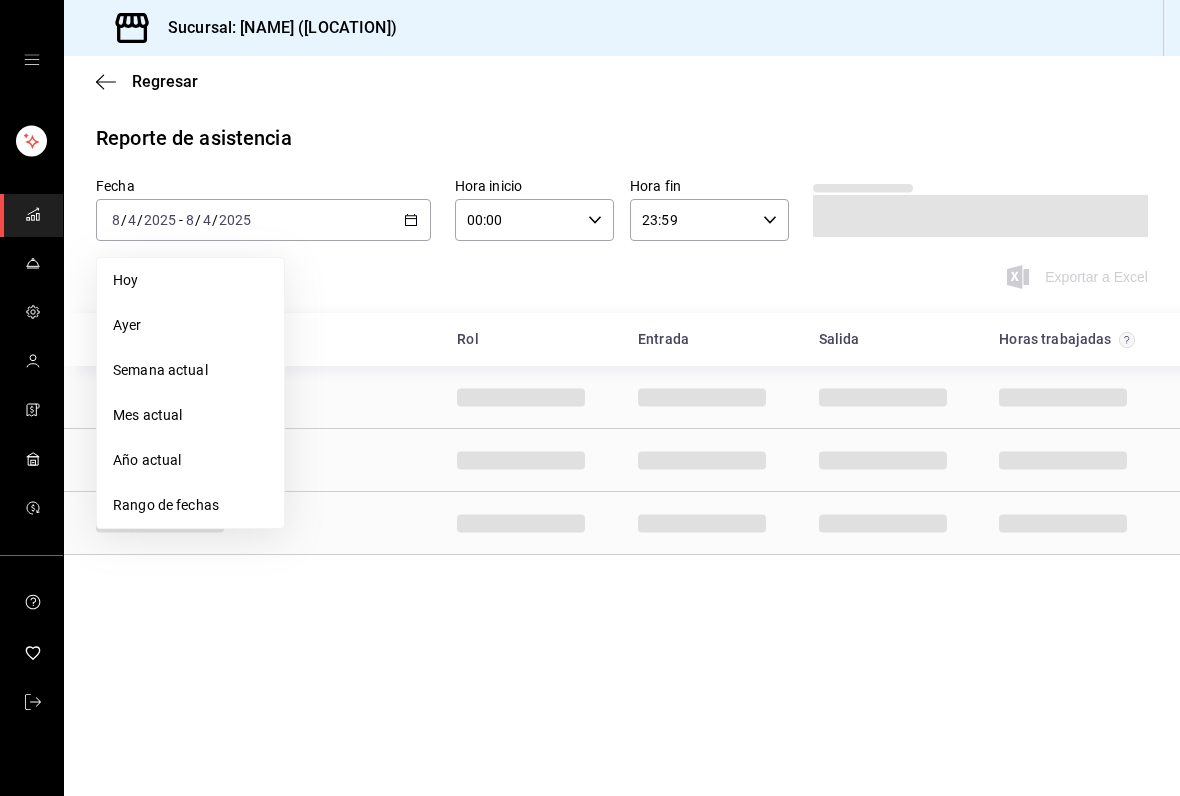 click on "Rango de fechas" at bounding box center (190, 505) 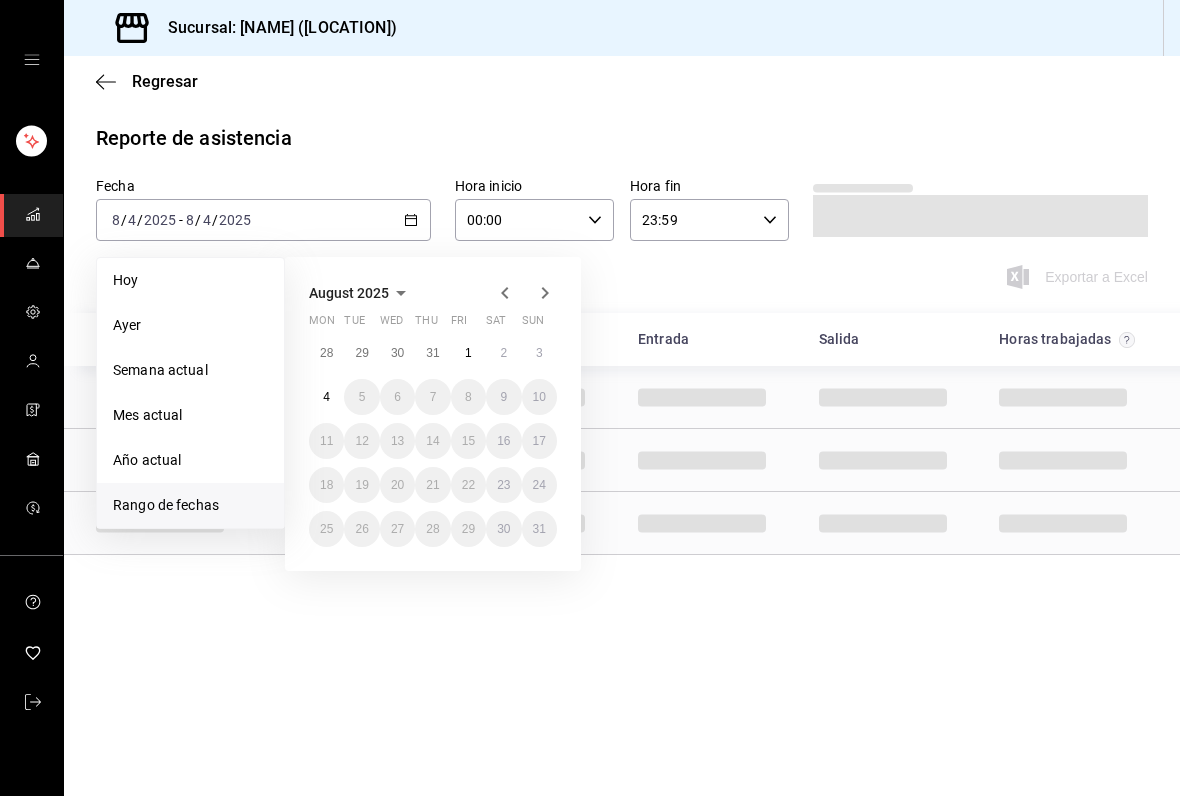 click on "28" at bounding box center (326, 353) 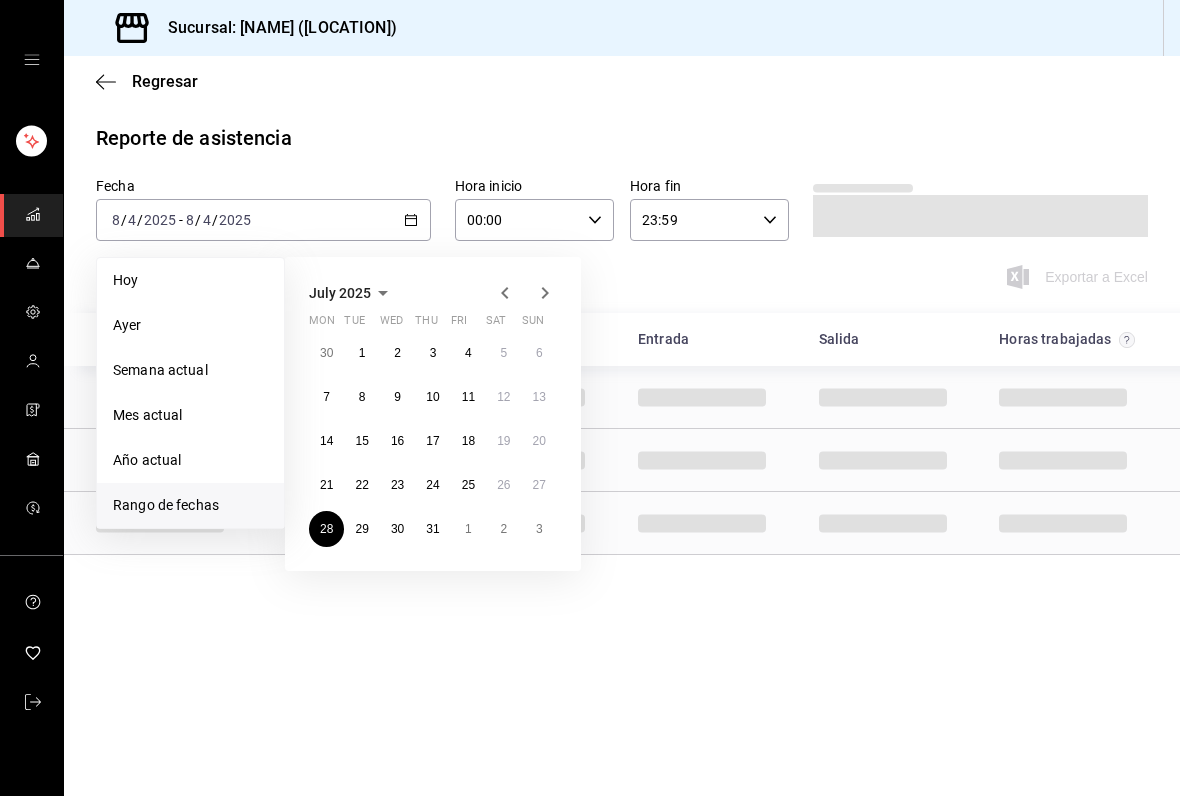 click on "3" at bounding box center (539, 529) 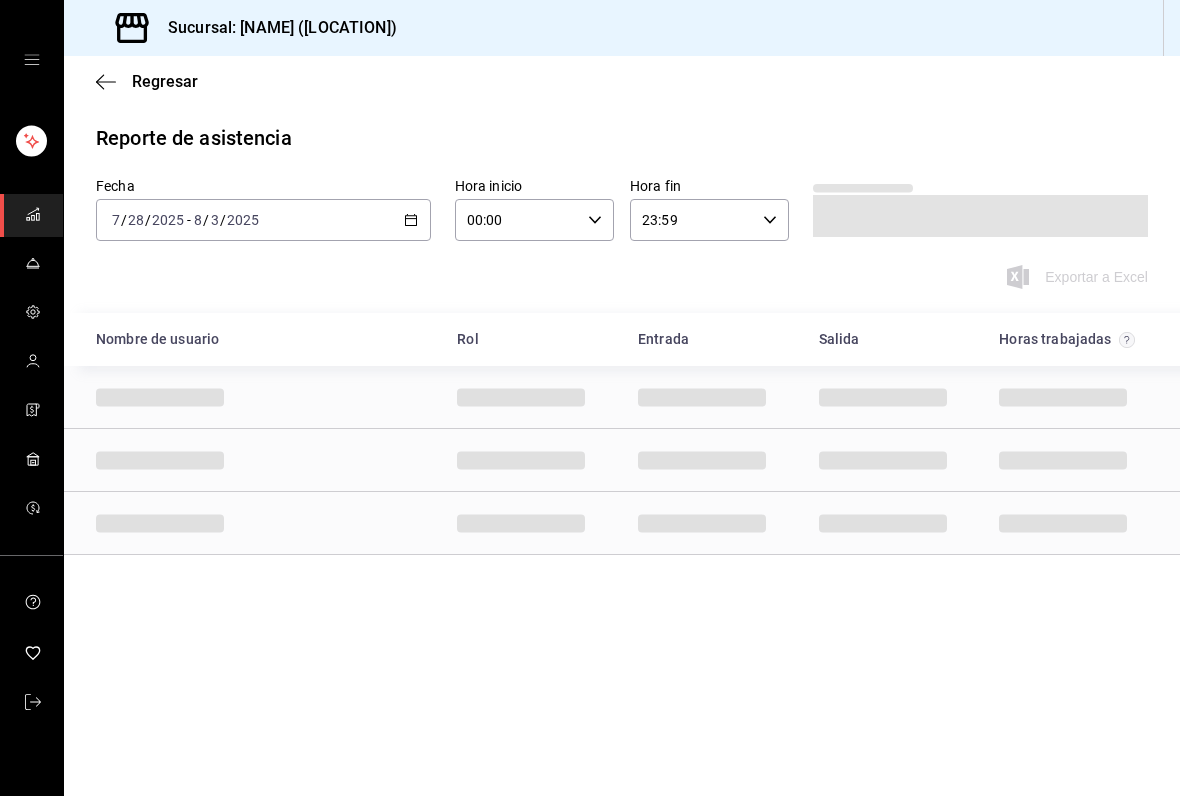 click on "00:00" at bounding box center [517, 220] 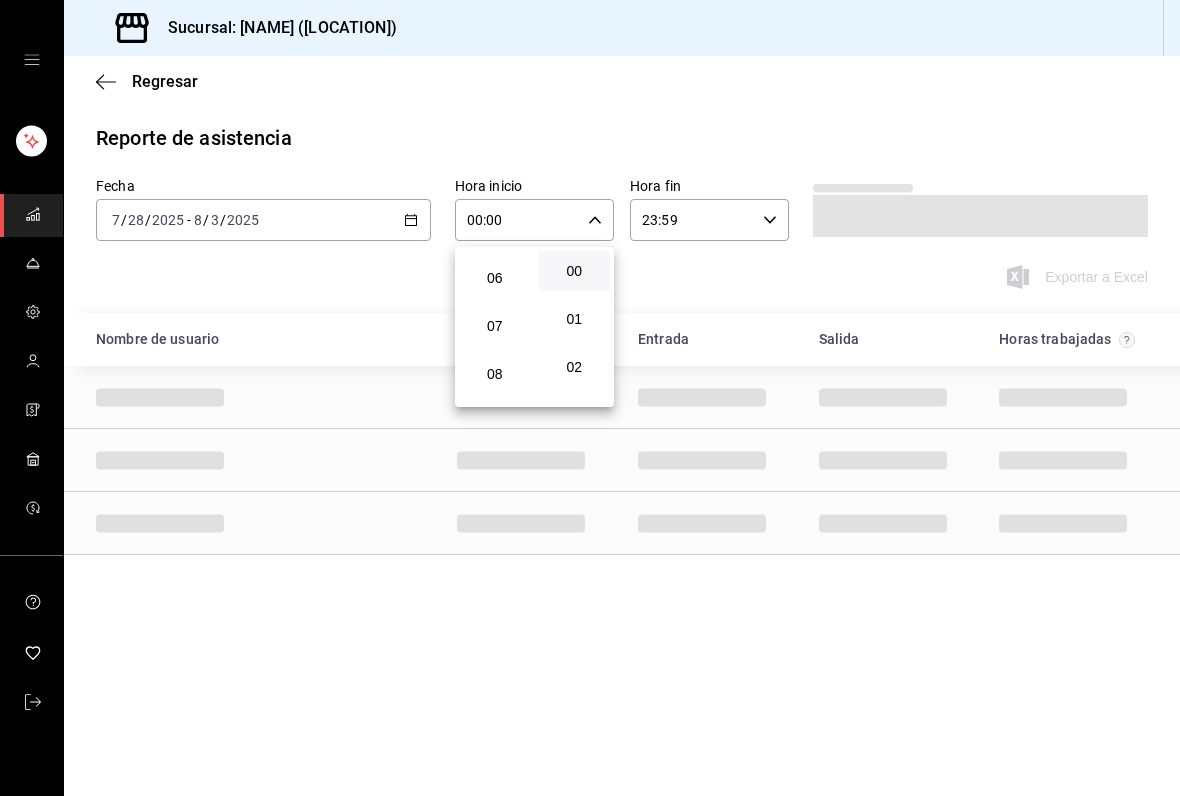scroll, scrollTop: 281, scrollLeft: 0, axis: vertical 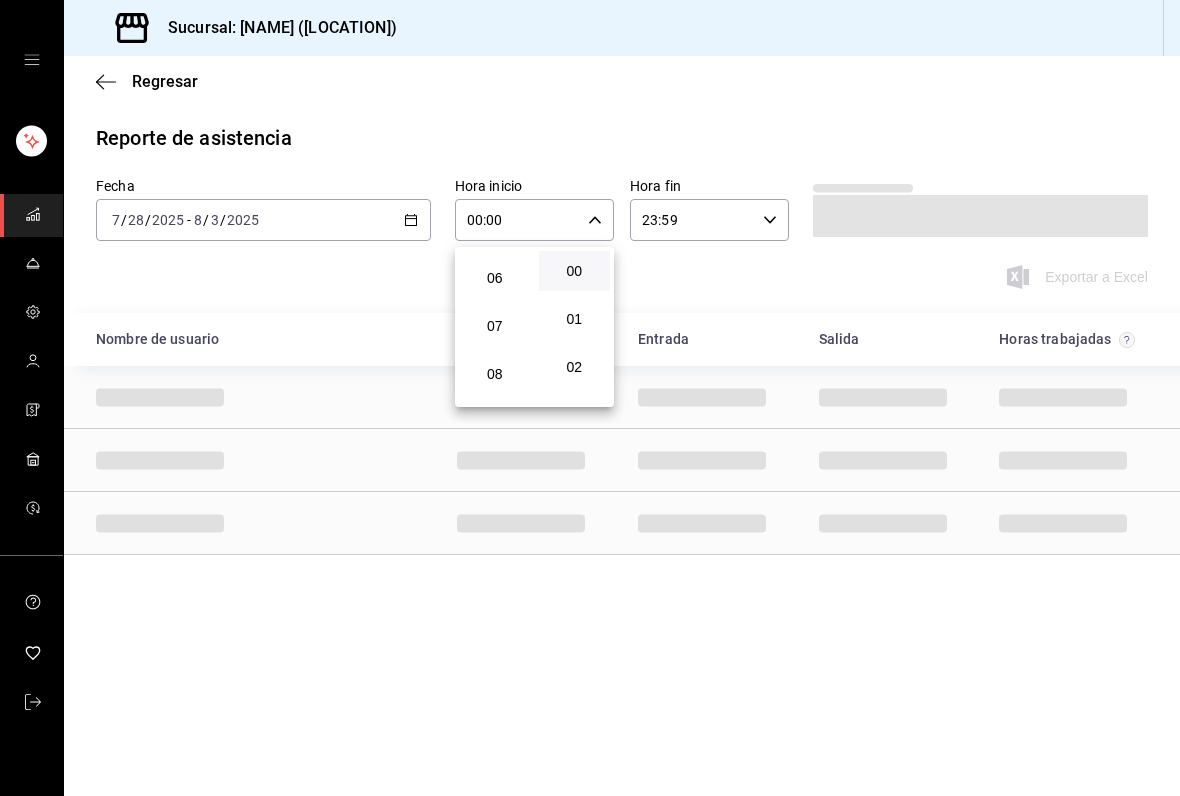 click on "06" at bounding box center (495, 278) 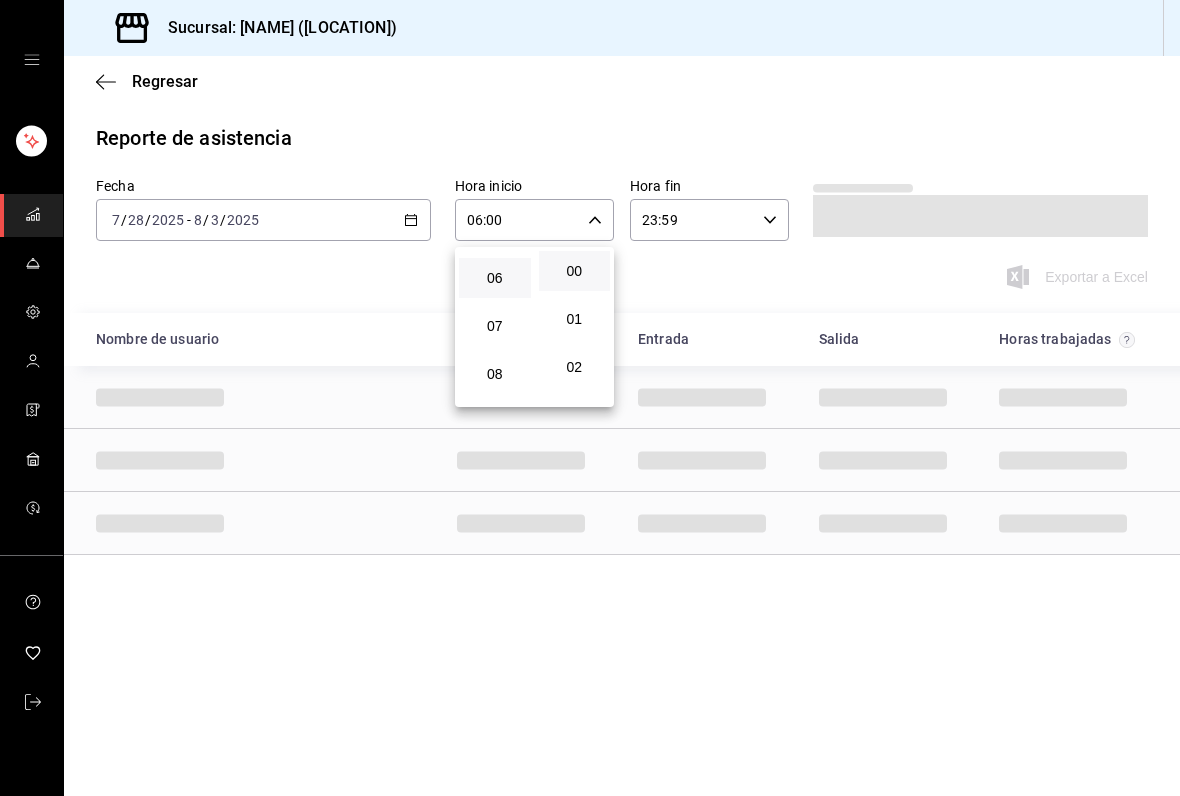 click at bounding box center (590, 398) 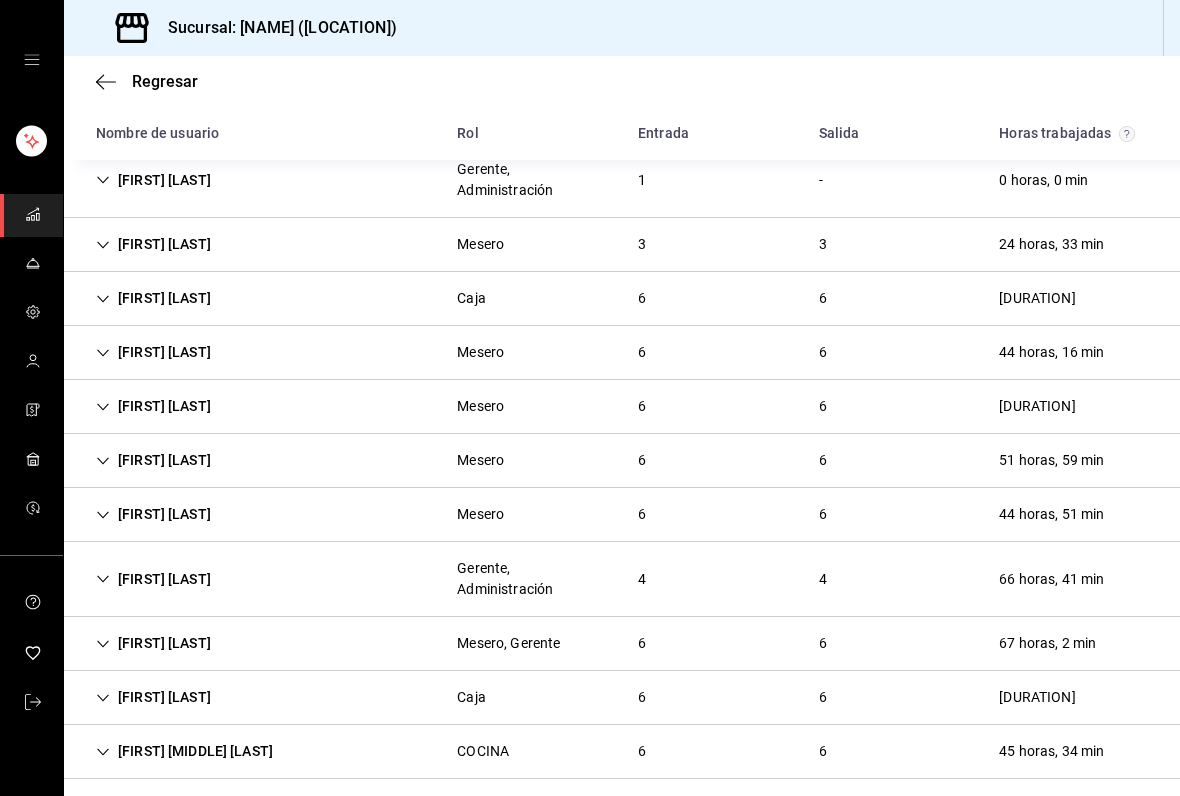 scroll, scrollTop: 218, scrollLeft: 0, axis: vertical 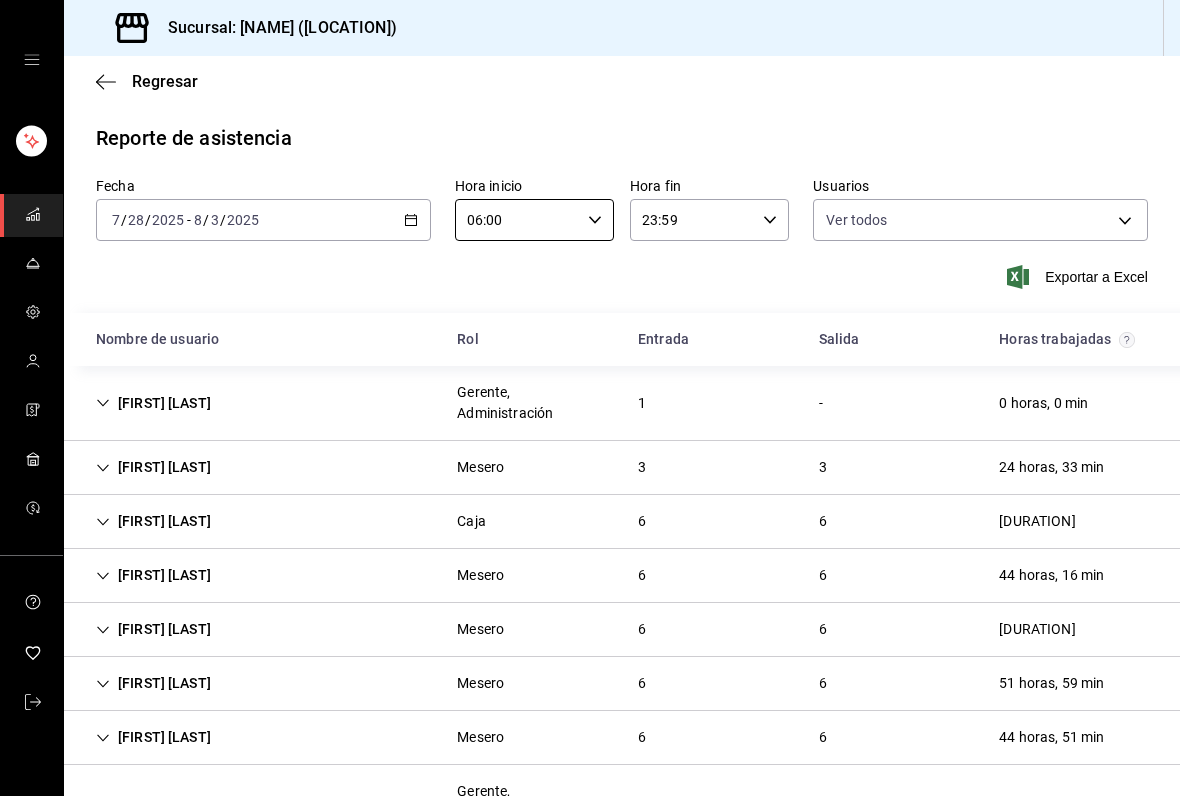 click on "Fecha [YYYY]-[MM]-[DD] [M] / [D] / [YYYY] - [YYYY]-[MM]-[DD] [M] / [D] / [YYYY] Hora inicio [HH]:[MM] Hora inicio Hora fin [HH]:[MM] Hora fin Usuarios Ver todos Exportar a Excel" at bounding box center (622, 245) 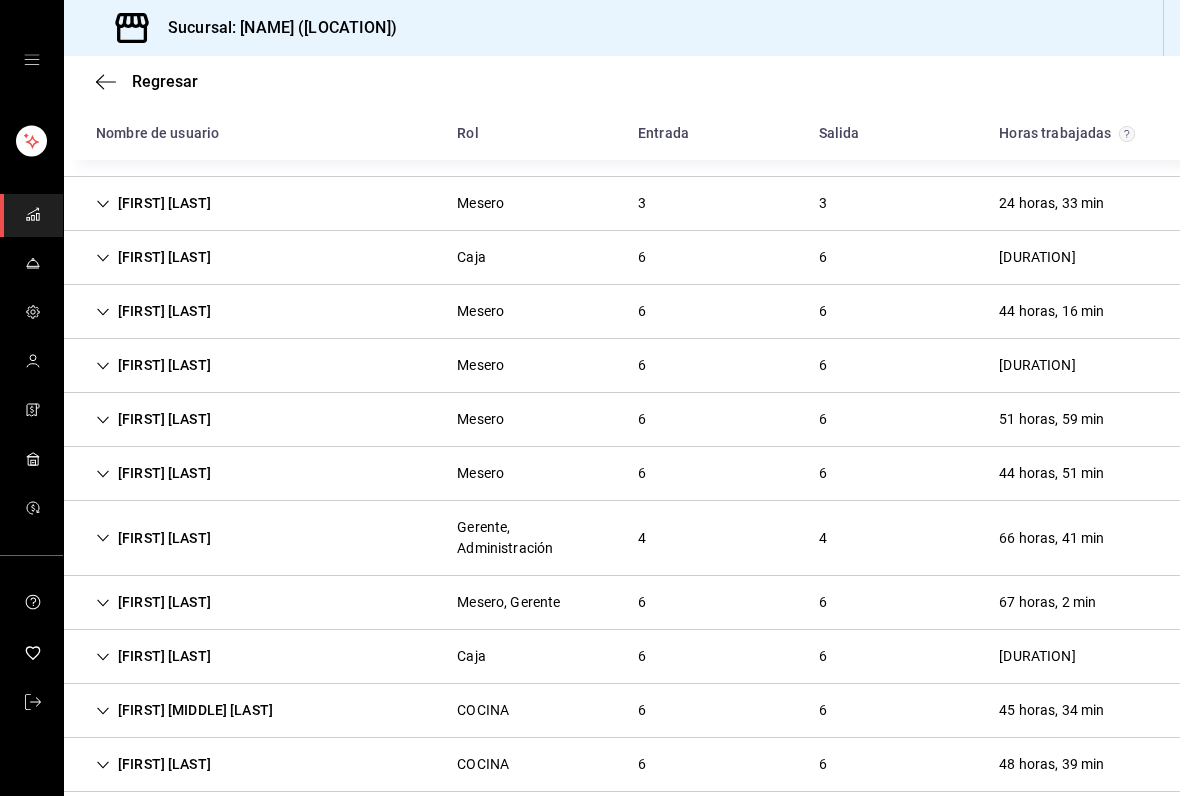 scroll, scrollTop: 339, scrollLeft: 0, axis: vertical 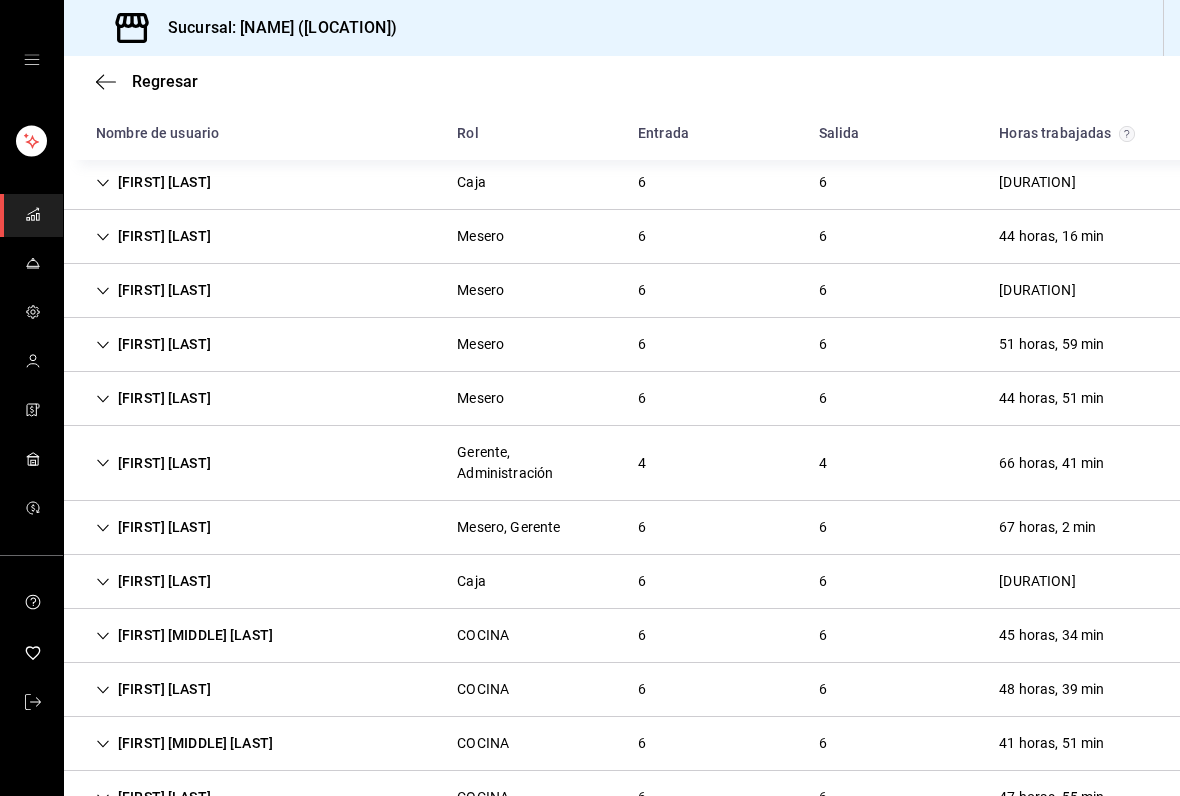 click 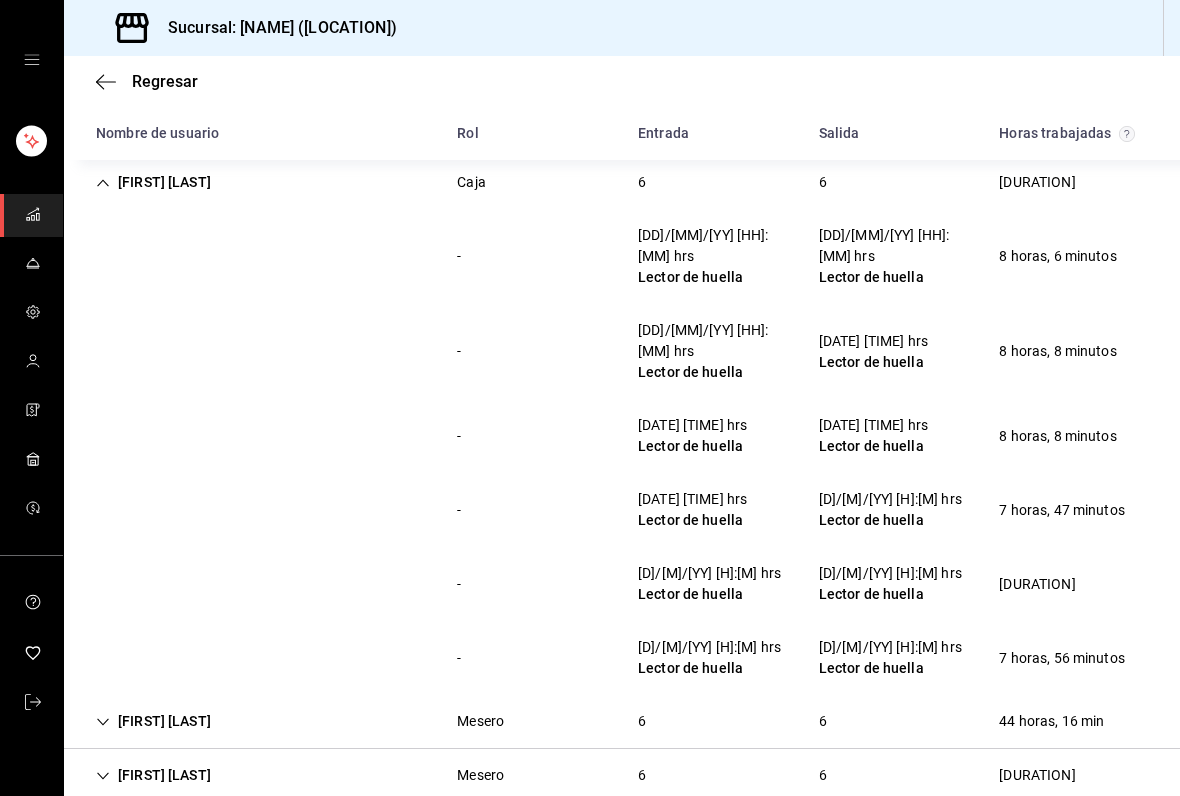 click on "[FIRST] [LAST]" at bounding box center (153, 182) 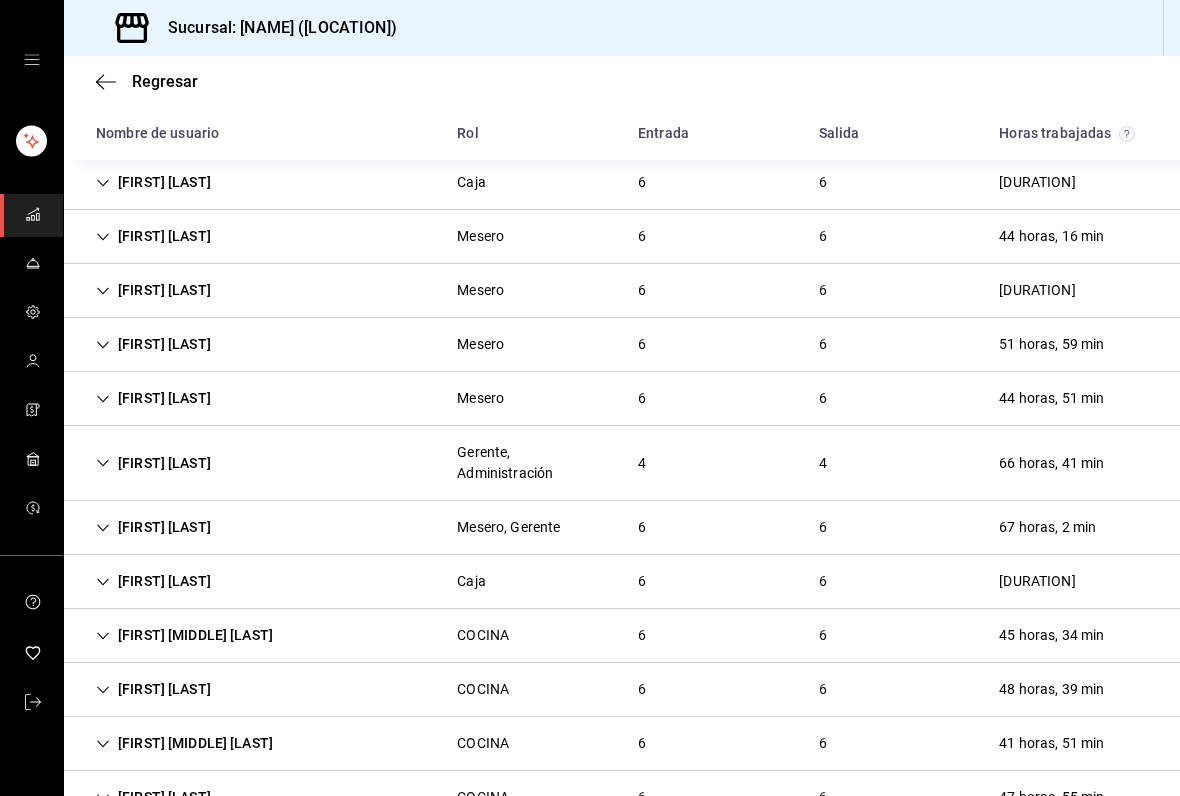 click 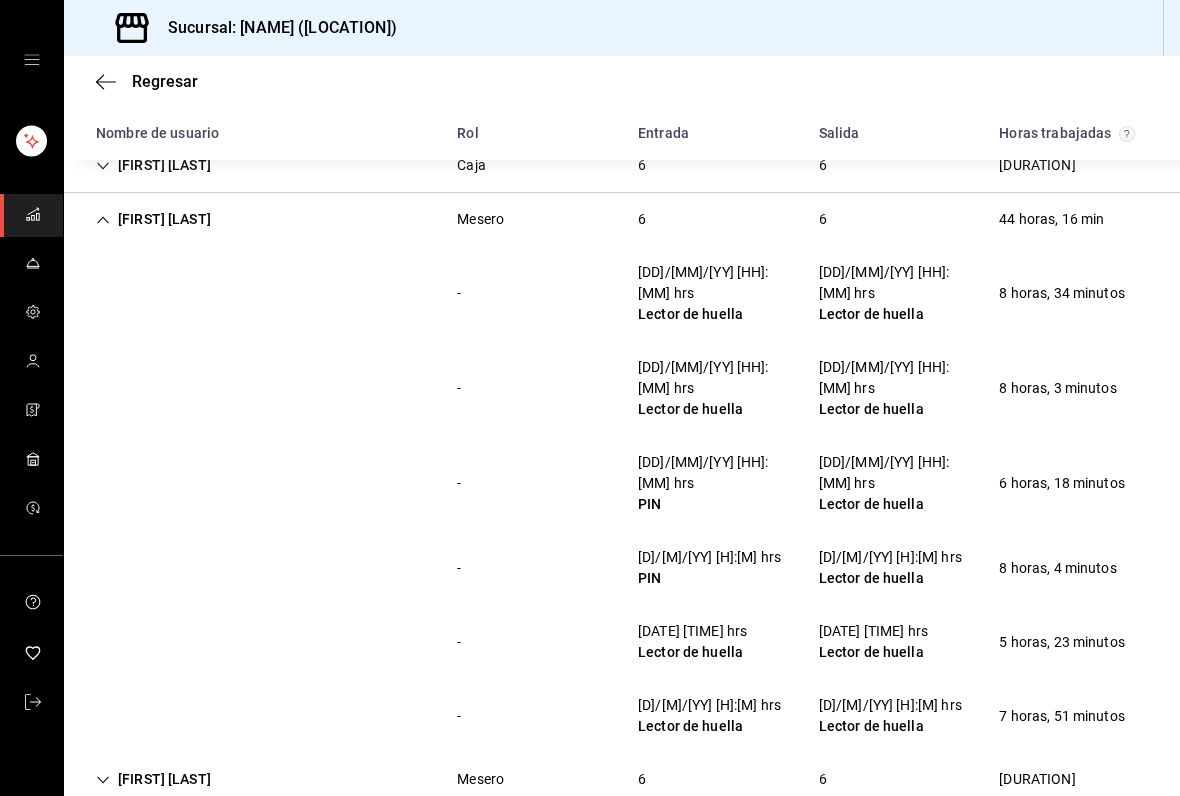 scroll, scrollTop: 355, scrollLeft: 0, axis: vertical 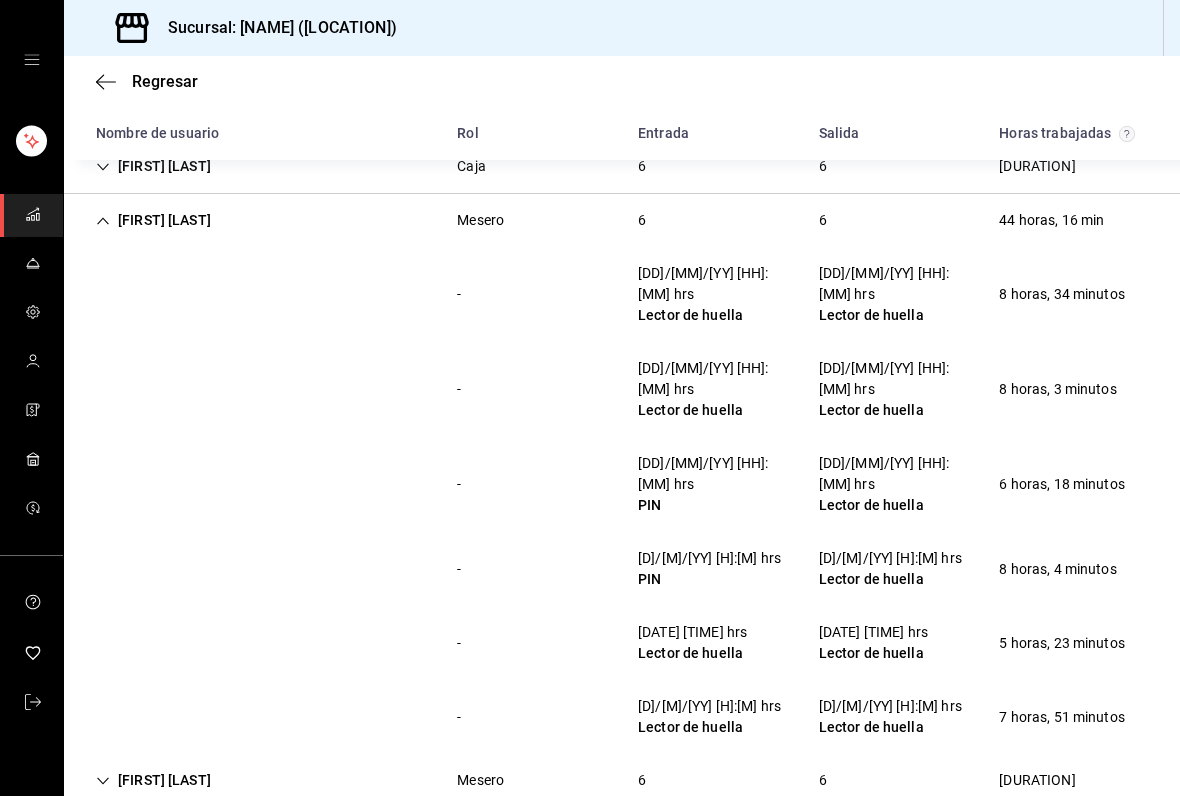 click on "[FIRST] [LAST]" at bounding box center (153, 220) 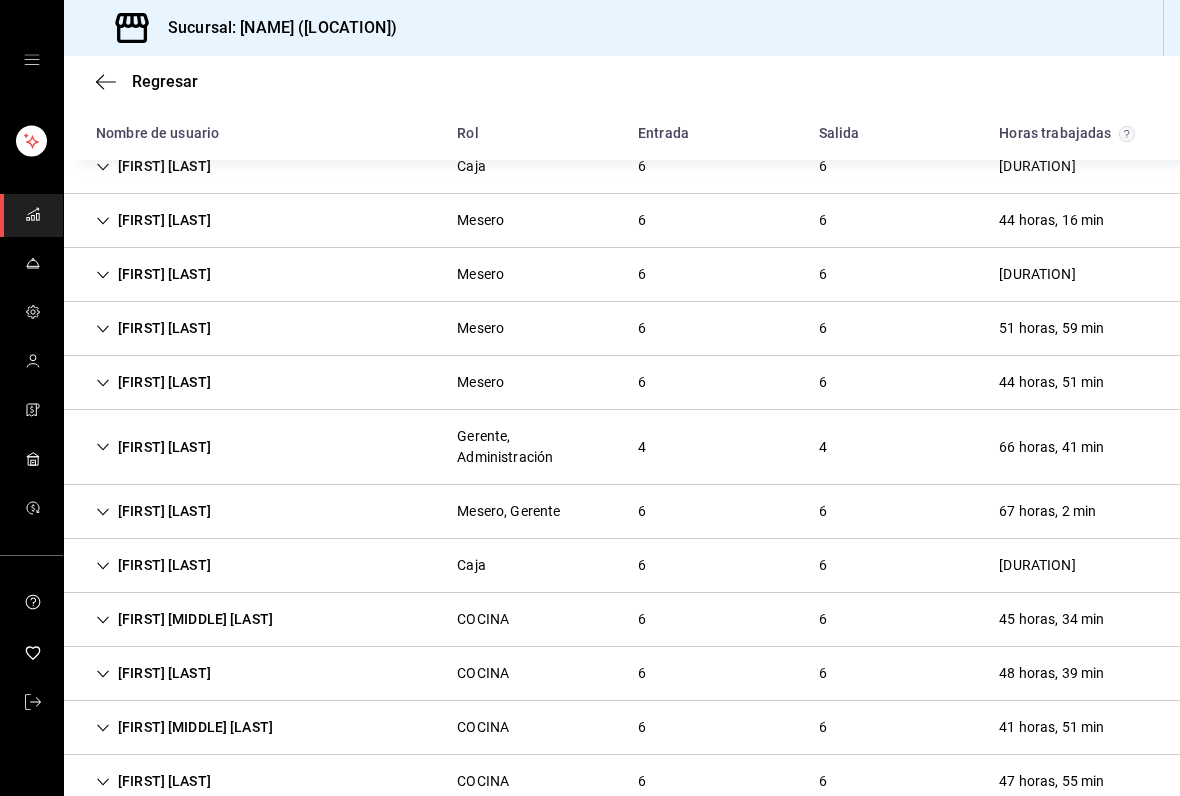 click 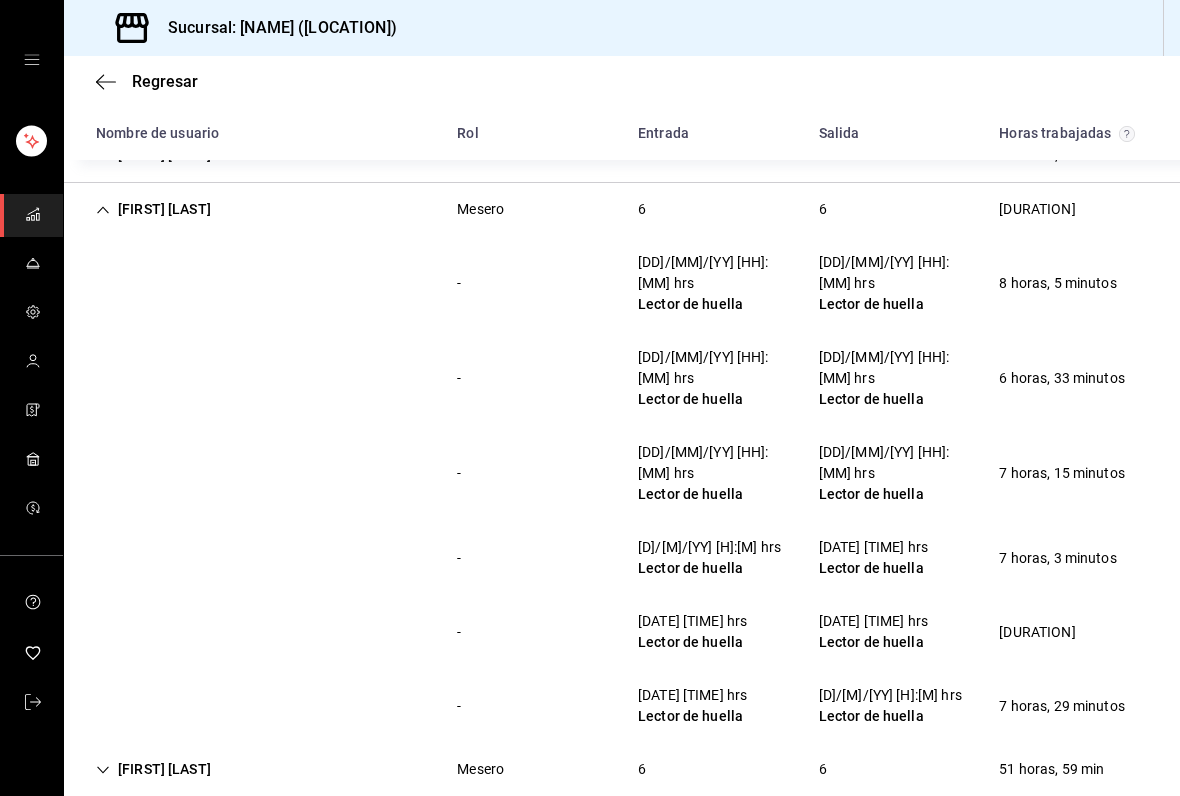 scroll, scrollTop: 421, scrollLeft: 0, axis: vertical 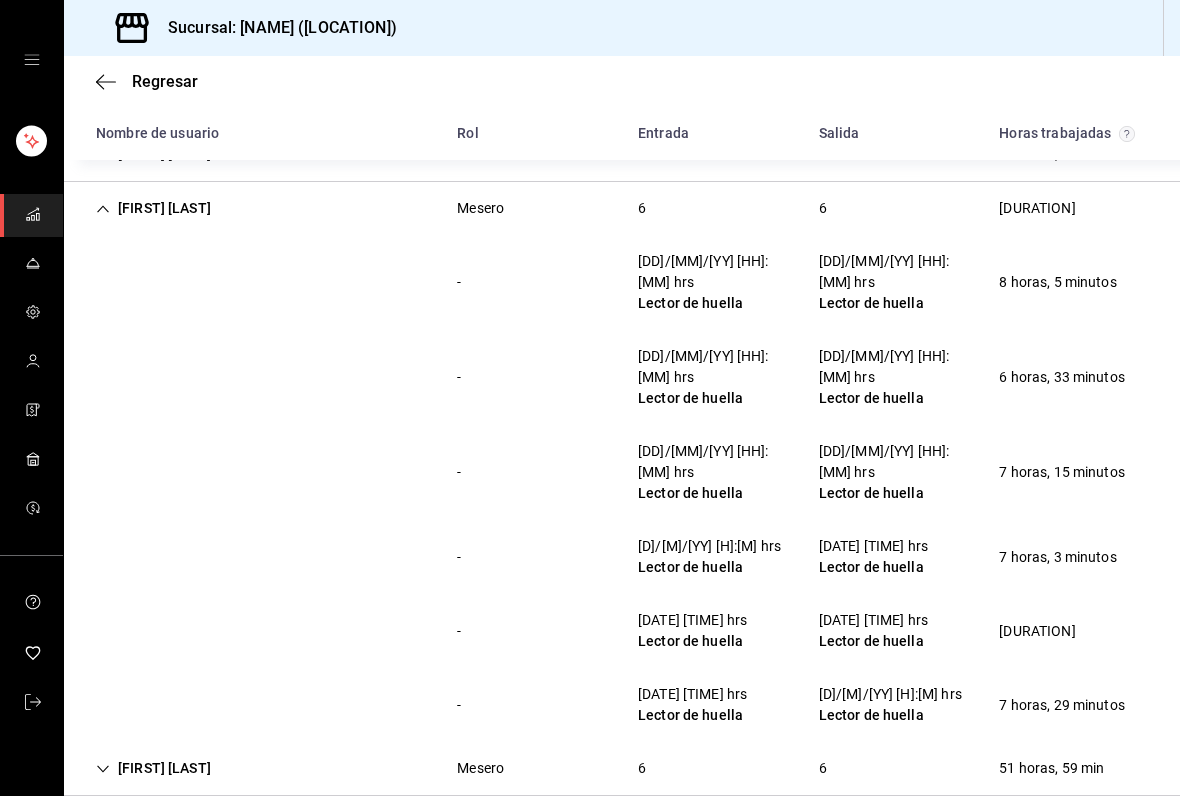click on "[FIRST] [LAST]" at bounding box center (153, 208) 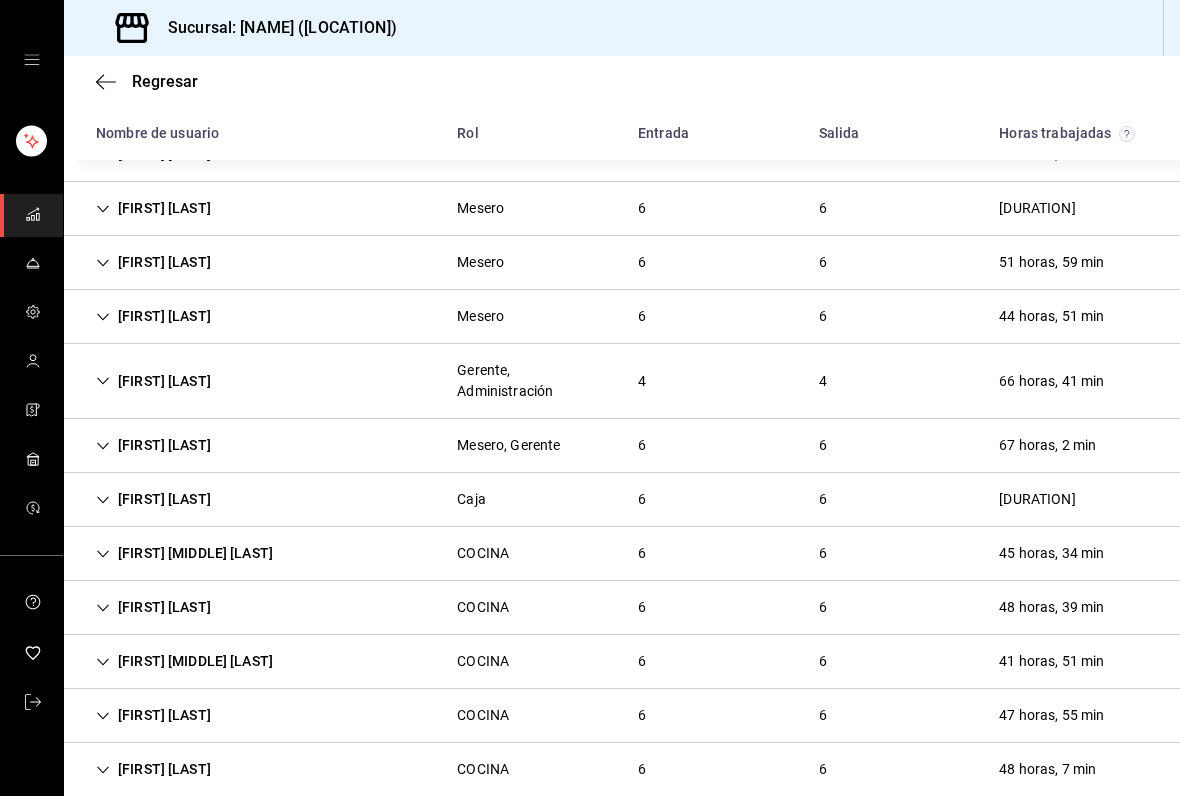 click 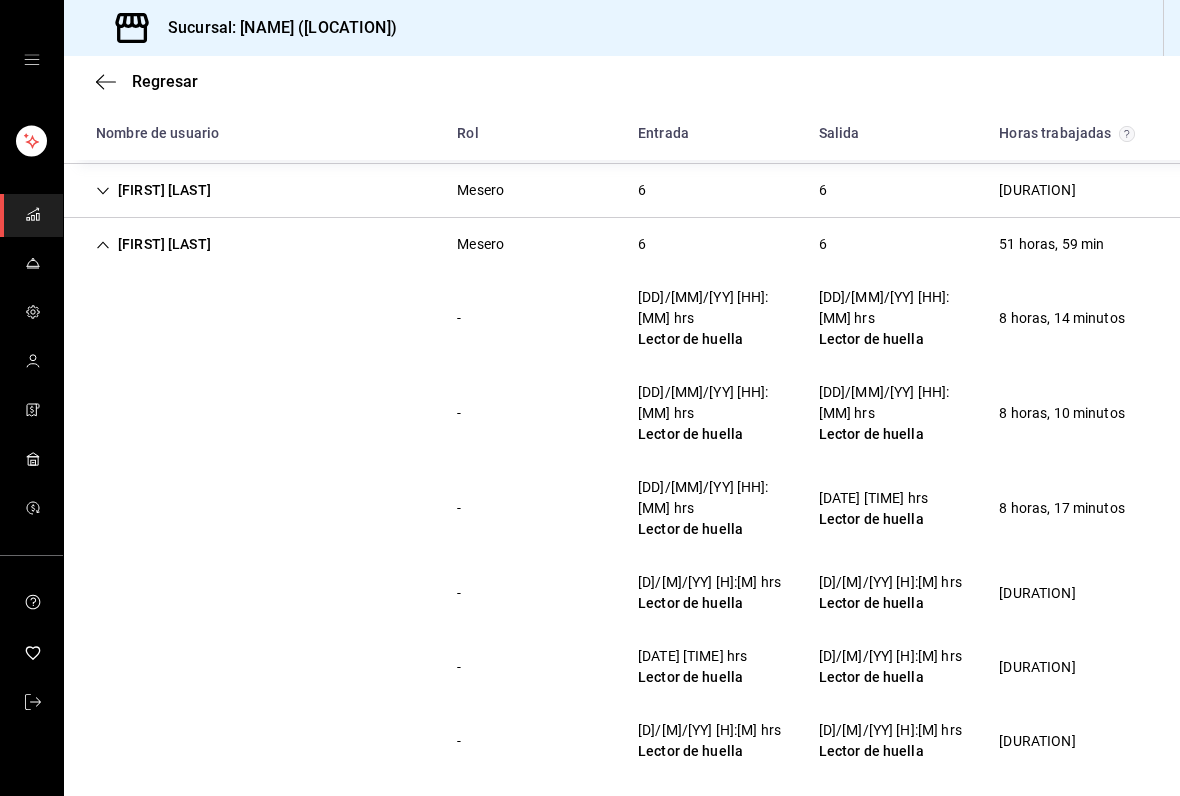 scroll, scrollTop: 440, scrollLeft: 0, axis: vertical 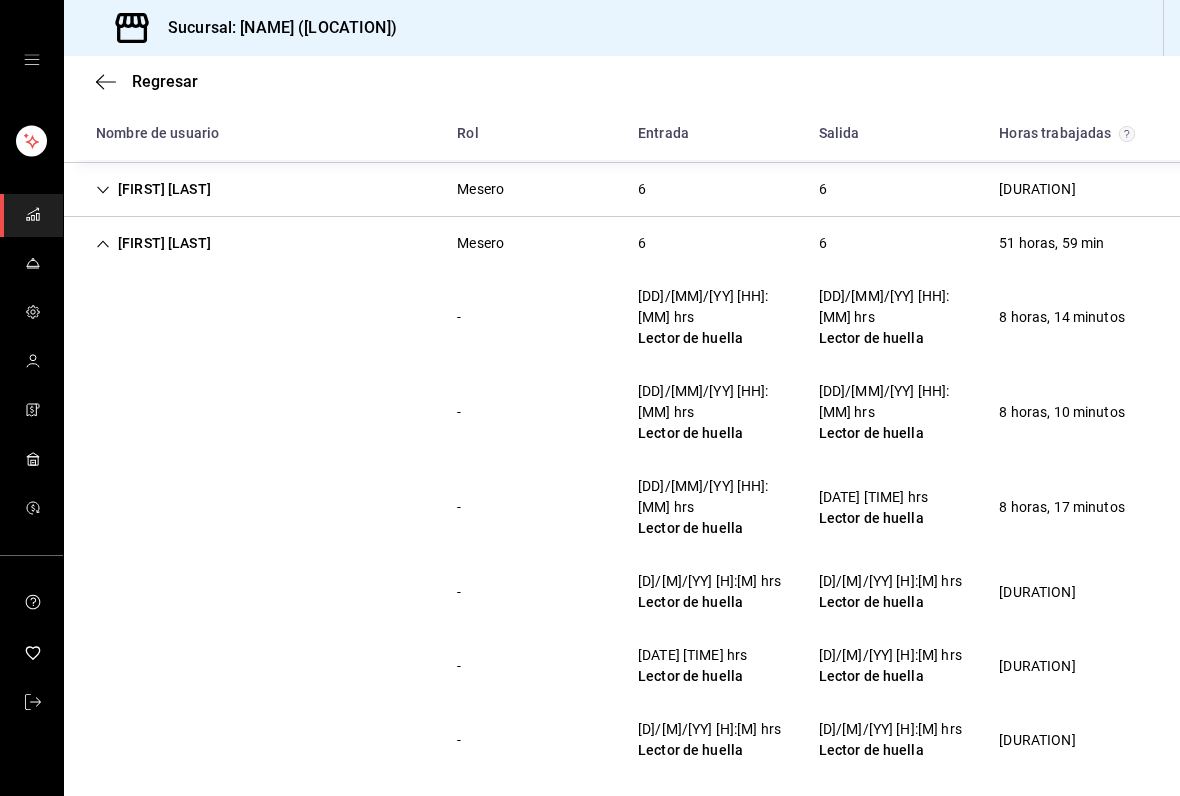 click on "[FIRST] [LAST]" at bounding box center [153, 243] 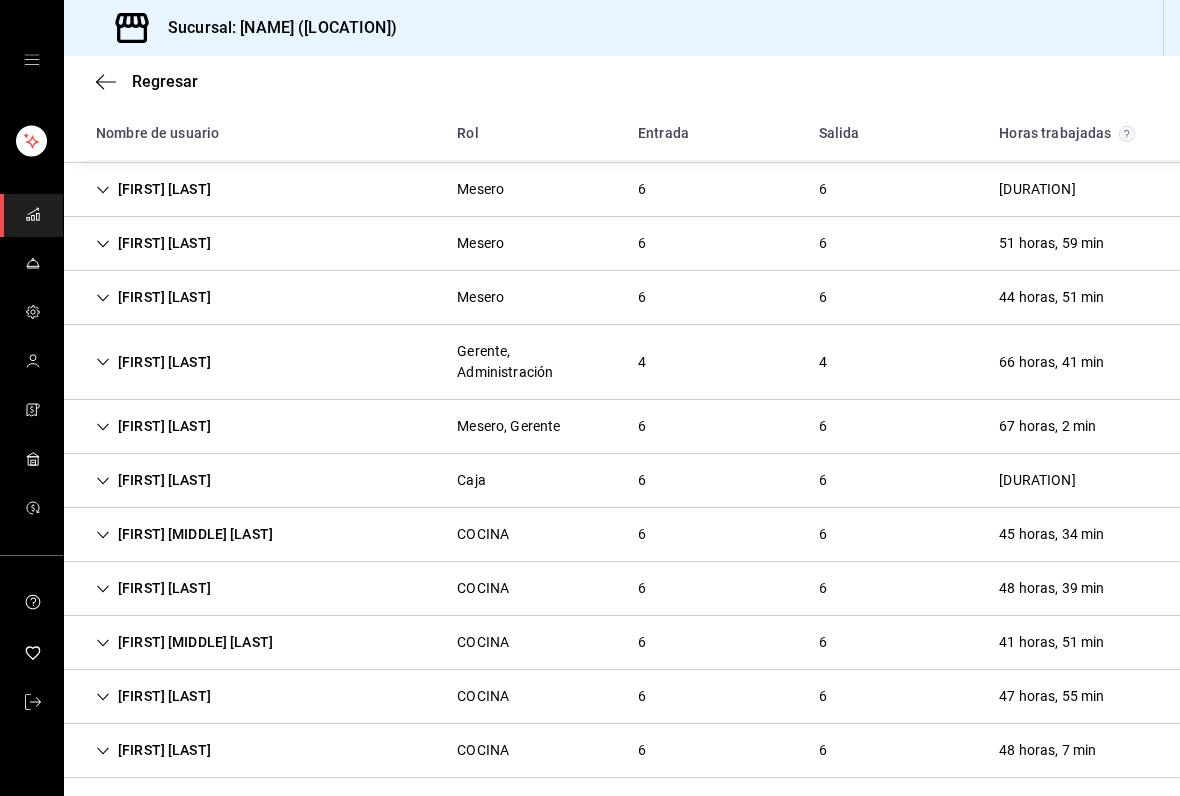 click on "[FIRST] [LAST] Mesero 6 6 [HH] horas, [MM] min" at bounding box center (622, 298) 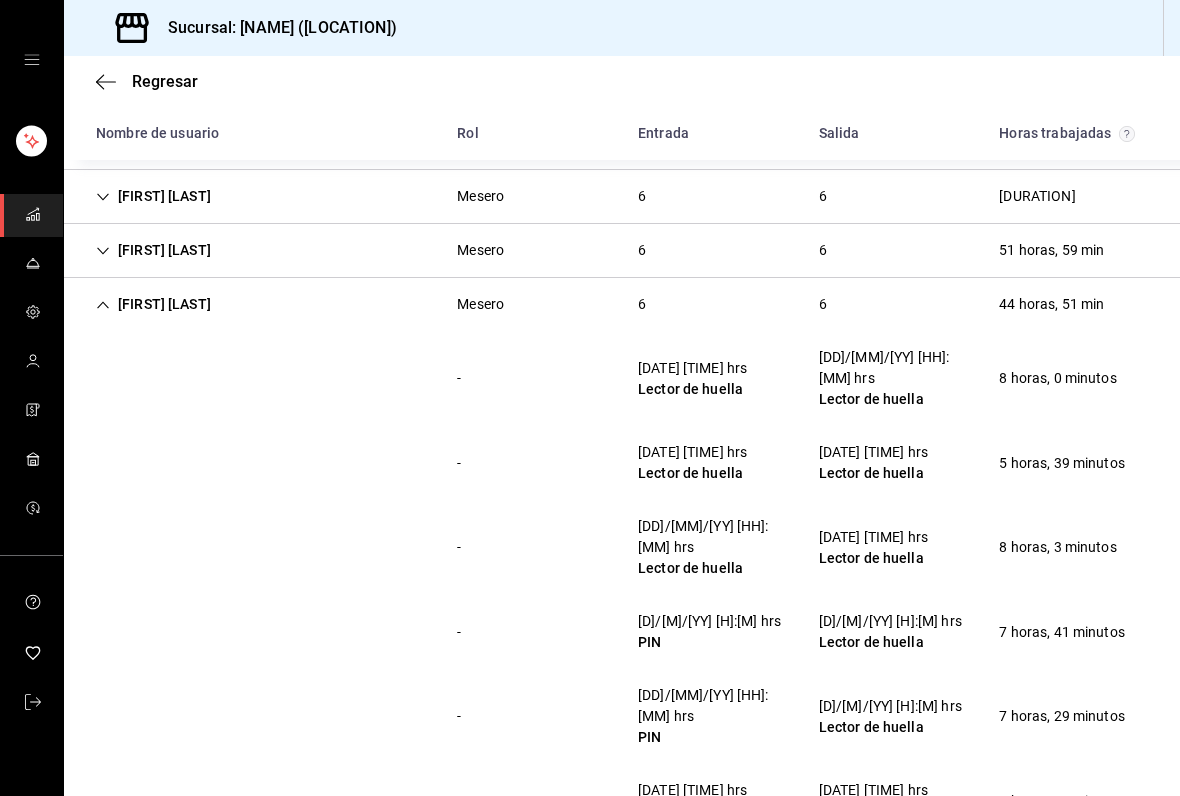 scroll, scrollTop: 361, scrollLeft: 0, axis: vertical 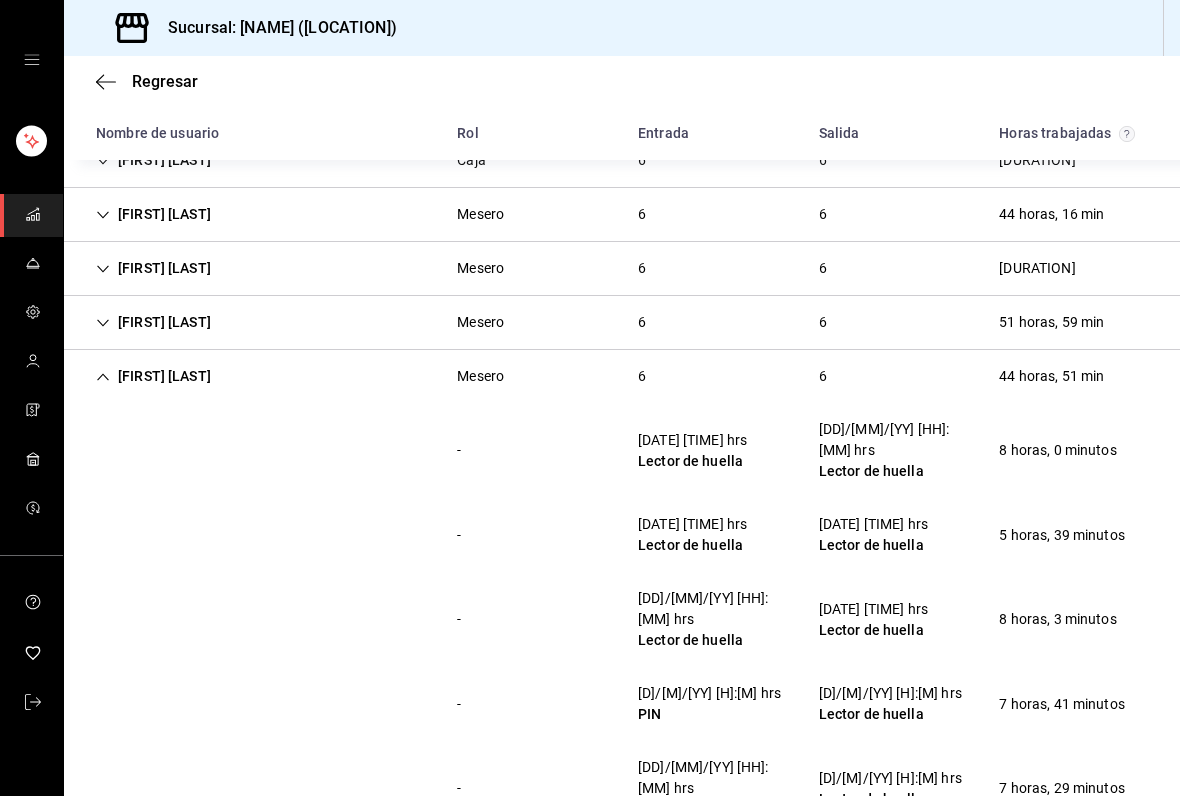 click on "[FIRST] [LAST]" at bounding box center (153, 376) 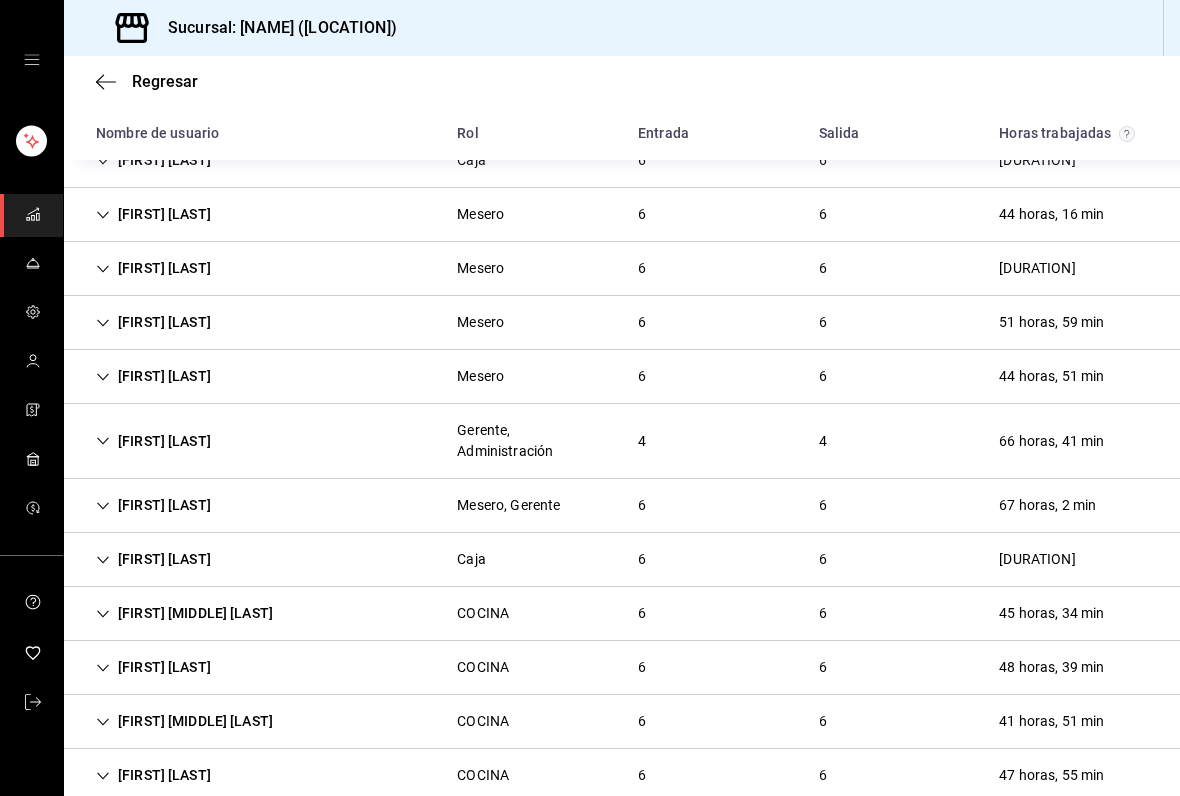click on "[FIRST] [LAST]" at bounding box center [153, 441] 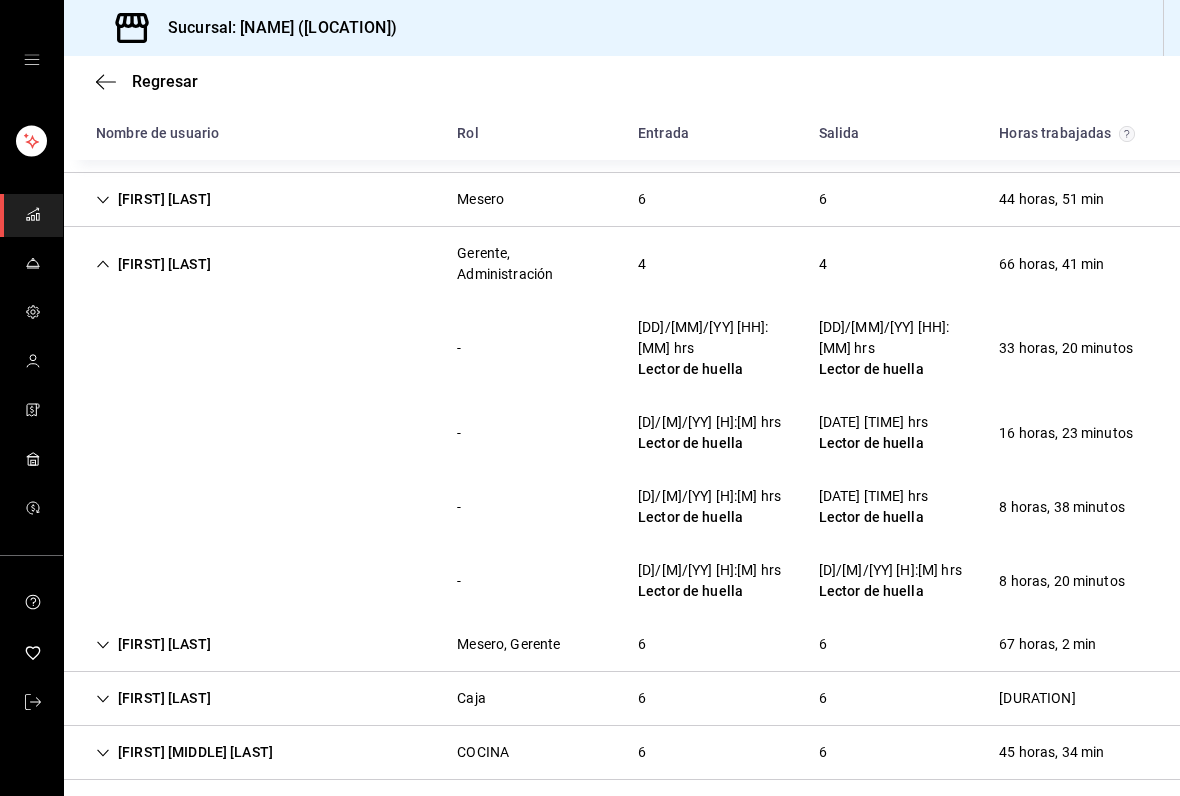 scroll, scrollTop: 449, scrollLeft: 0, axis: vertical 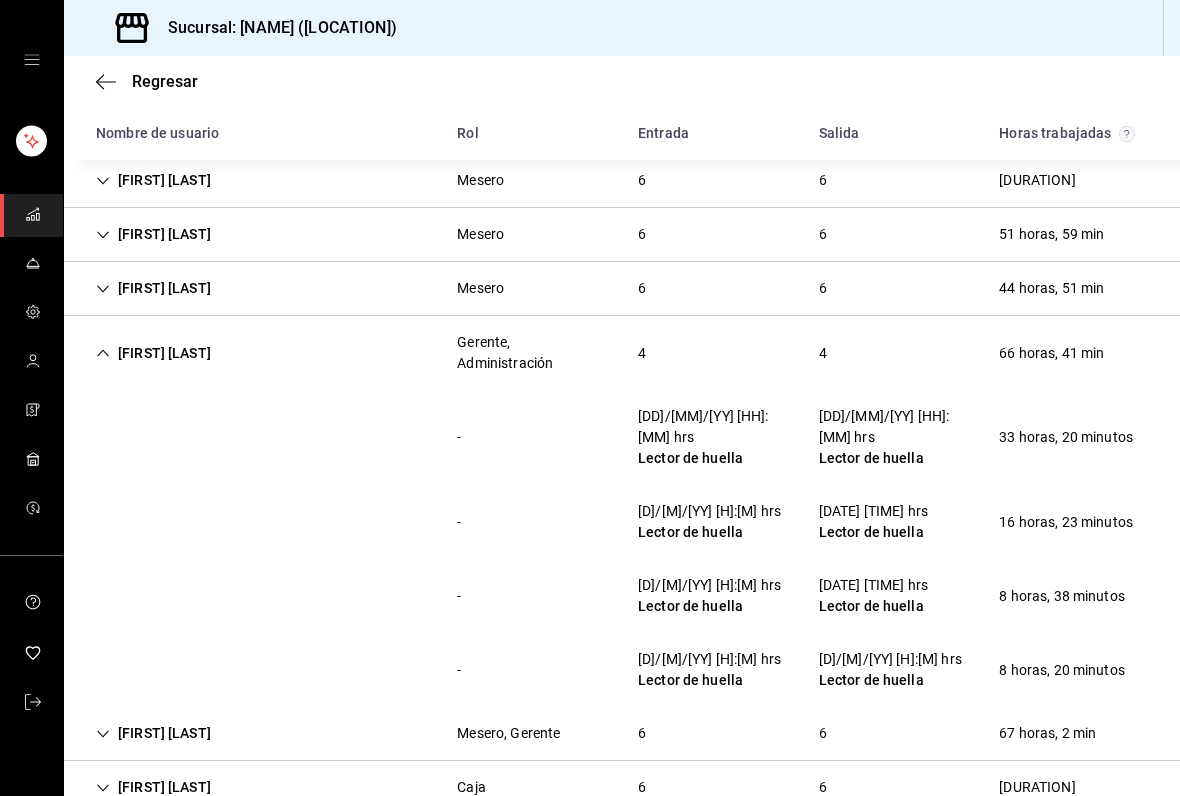 click 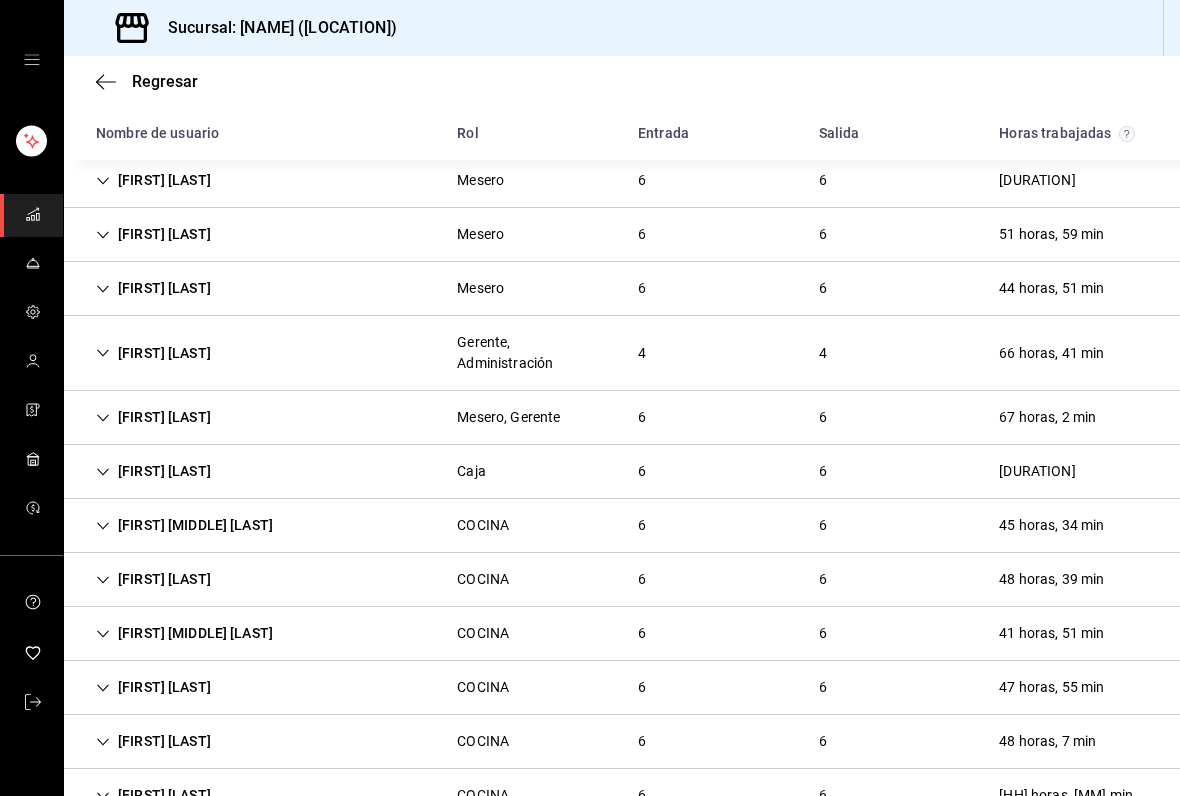 click 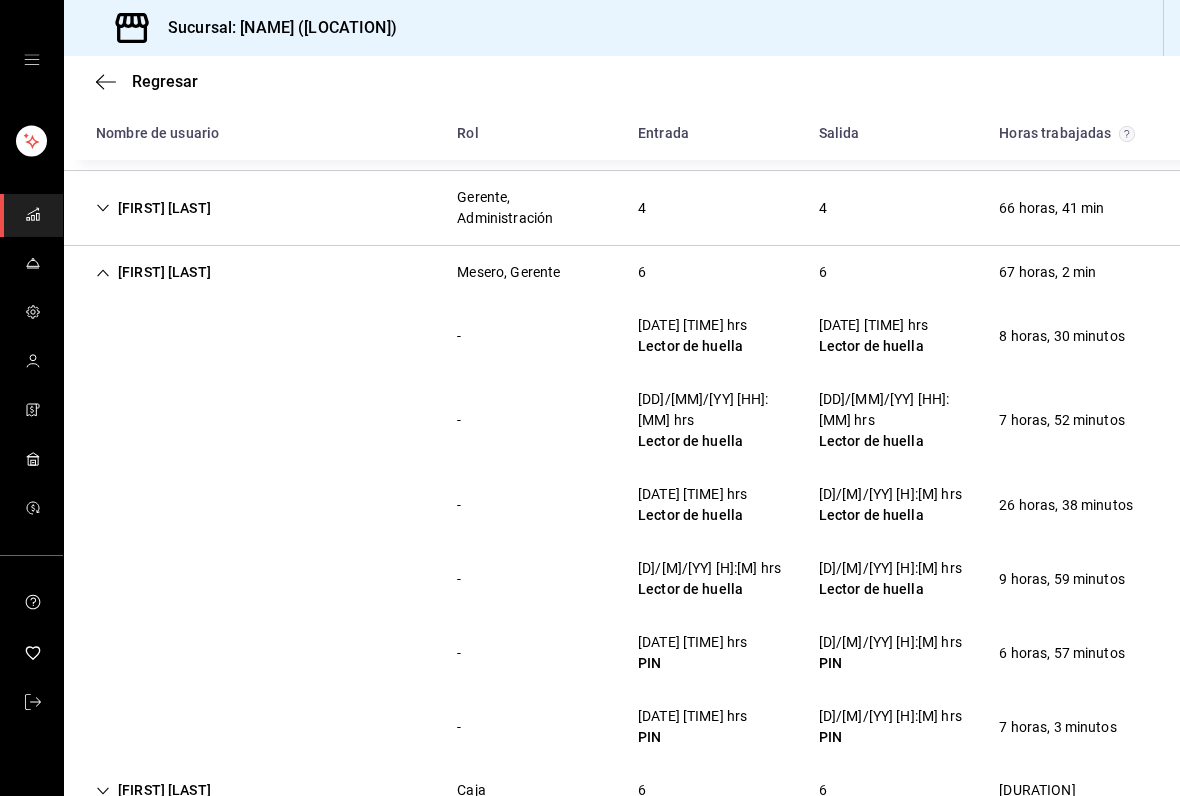 scroll, scrollTop: 516, scrollLeft: 0, axis: vertical 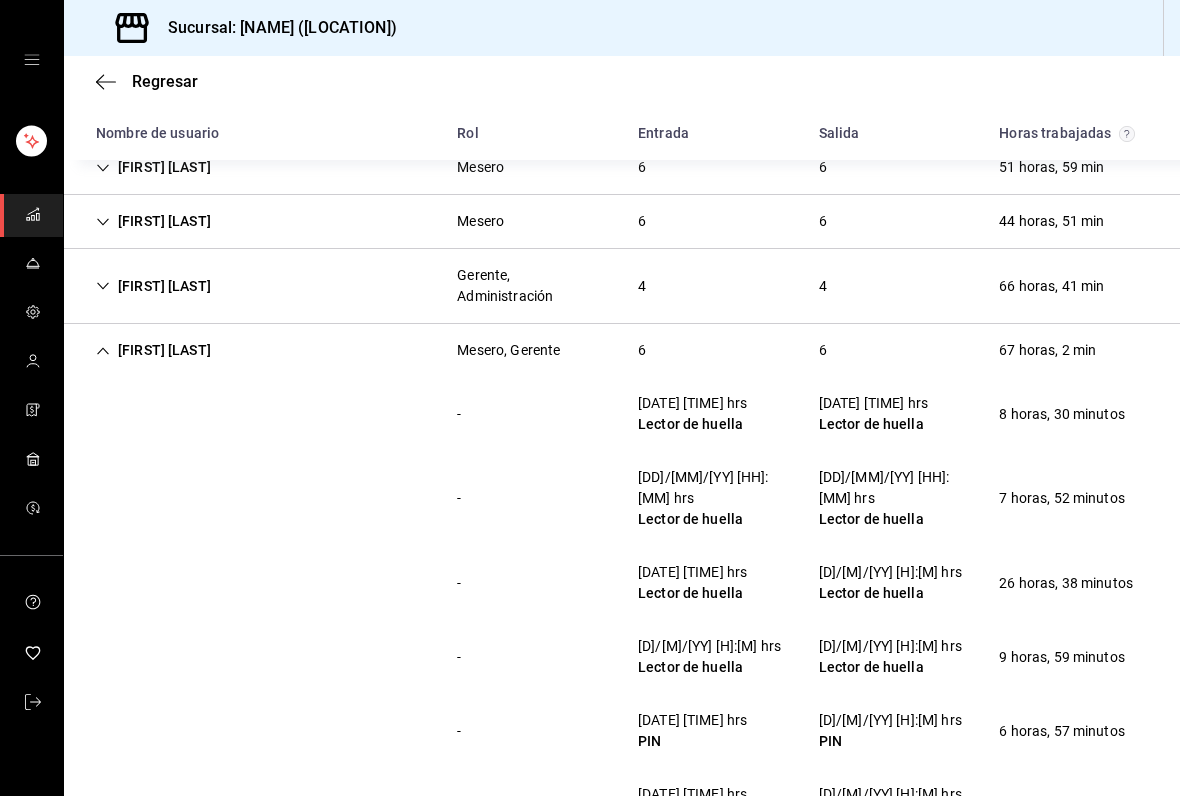 click 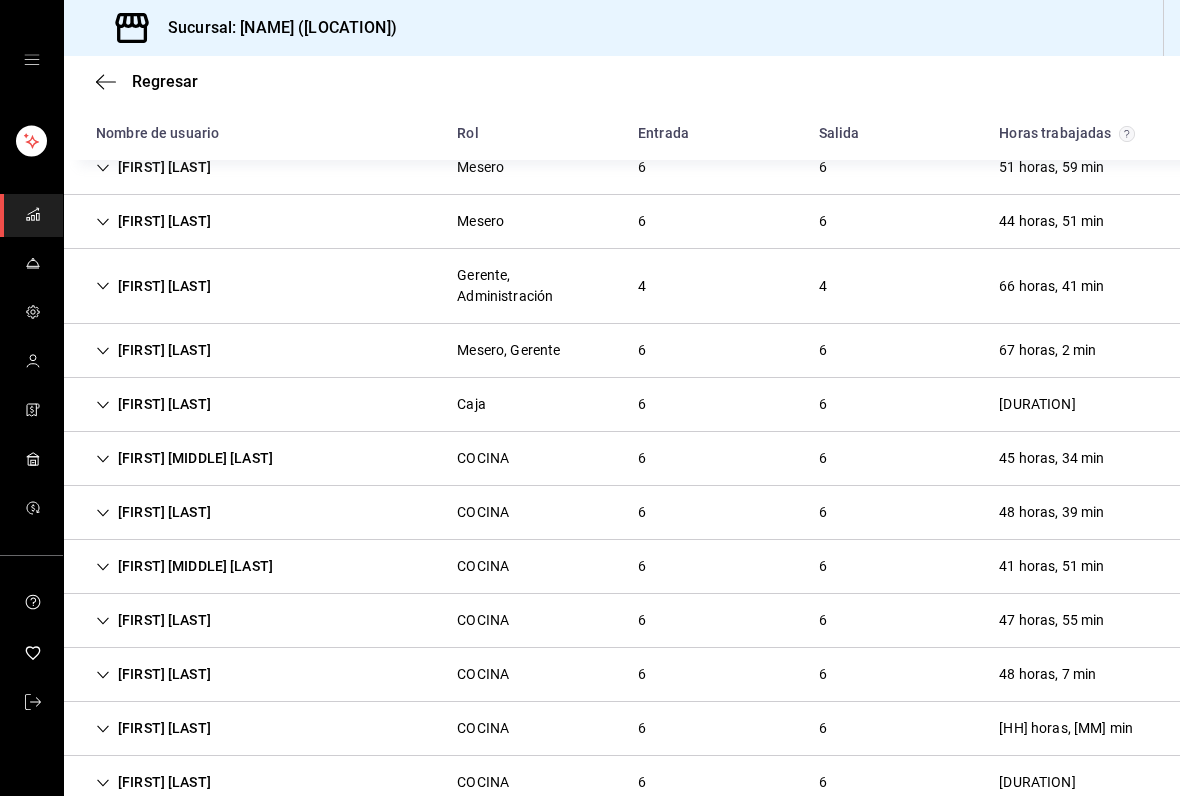 click on "[FIRST] [LAST]" at bounding box center [153, 404] 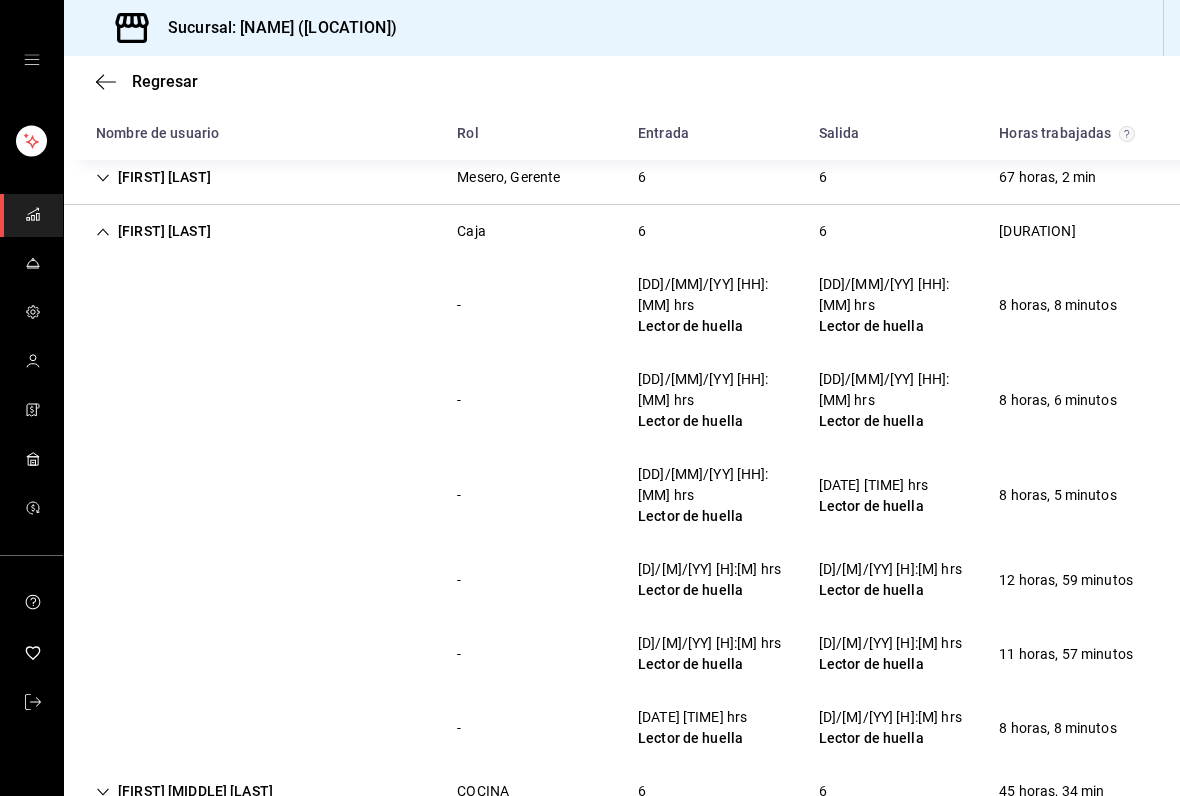 scroll, scrollTop: 695, scrollLeft: 0, axis: vertical 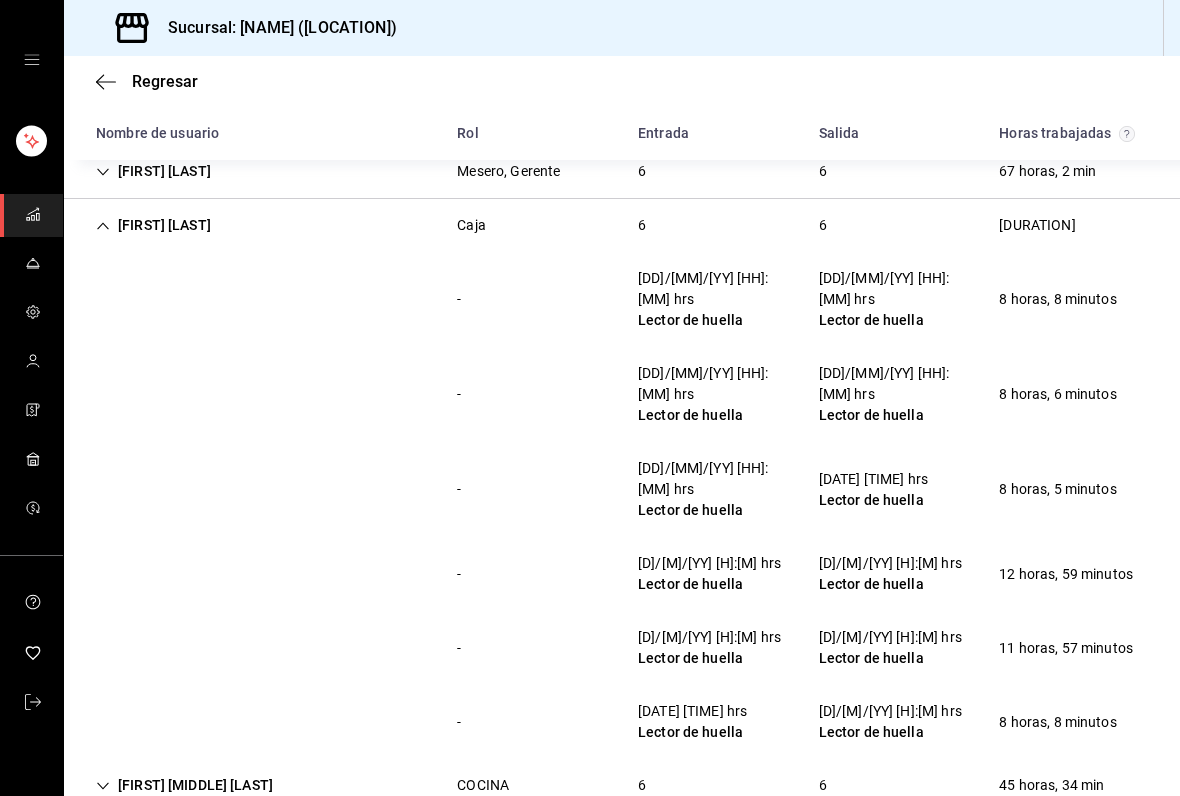 click on "[FIRST] [LAST]" at bounding box center [153, 225] 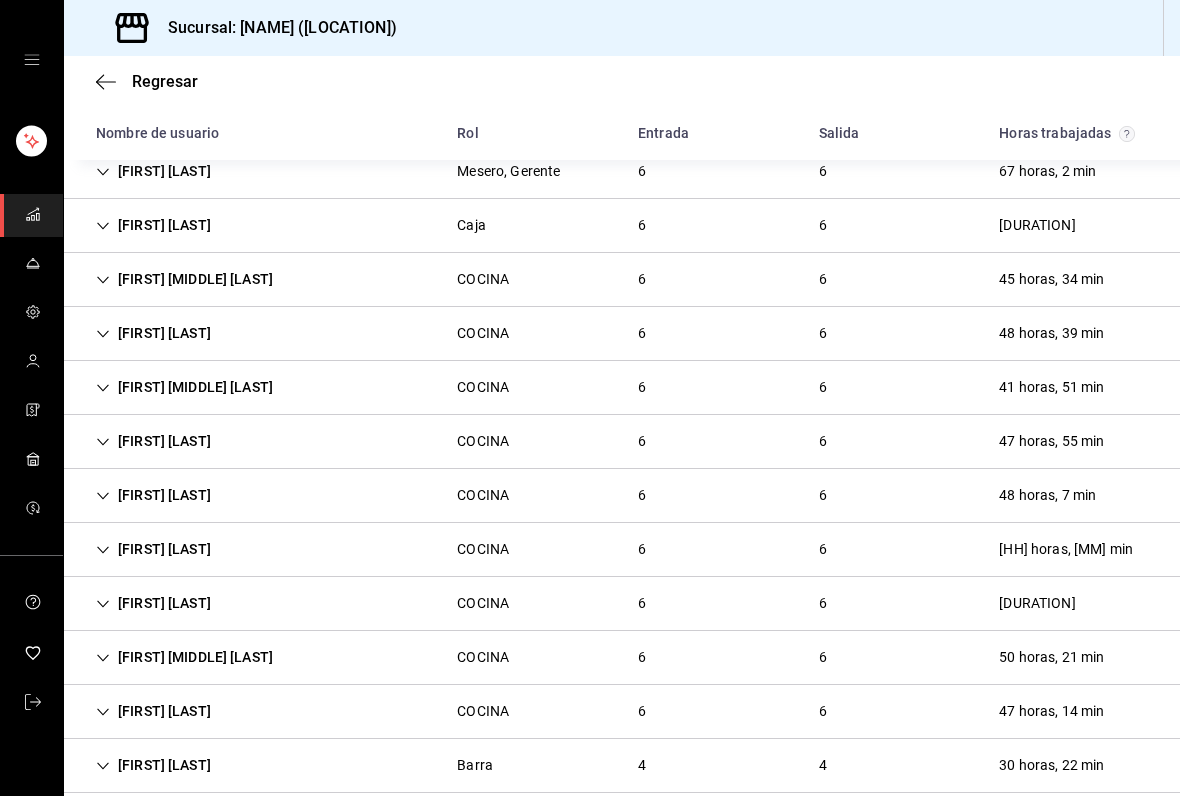 click on "[FIRST] [MIDDLE] [LAST]" at bounding box center (184, 279) 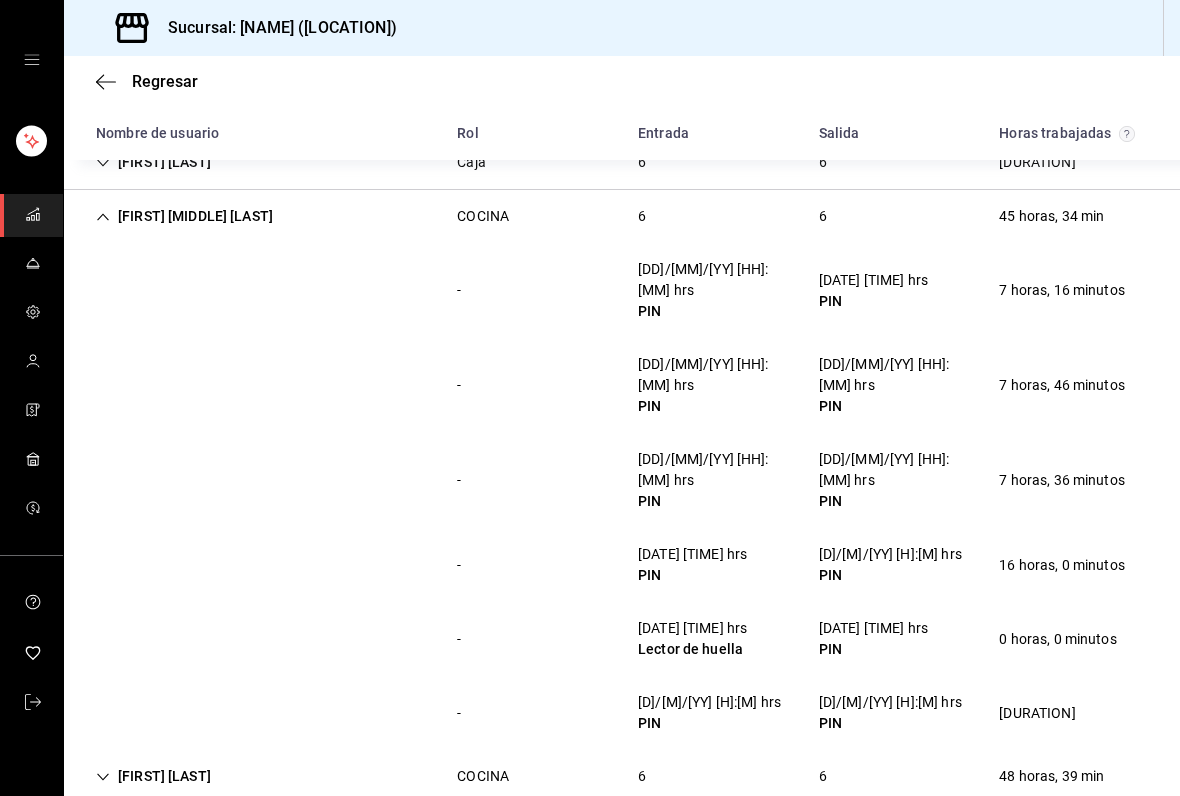 scroll, scrollTop: 759, scrollLeft: 0, axis: vertical 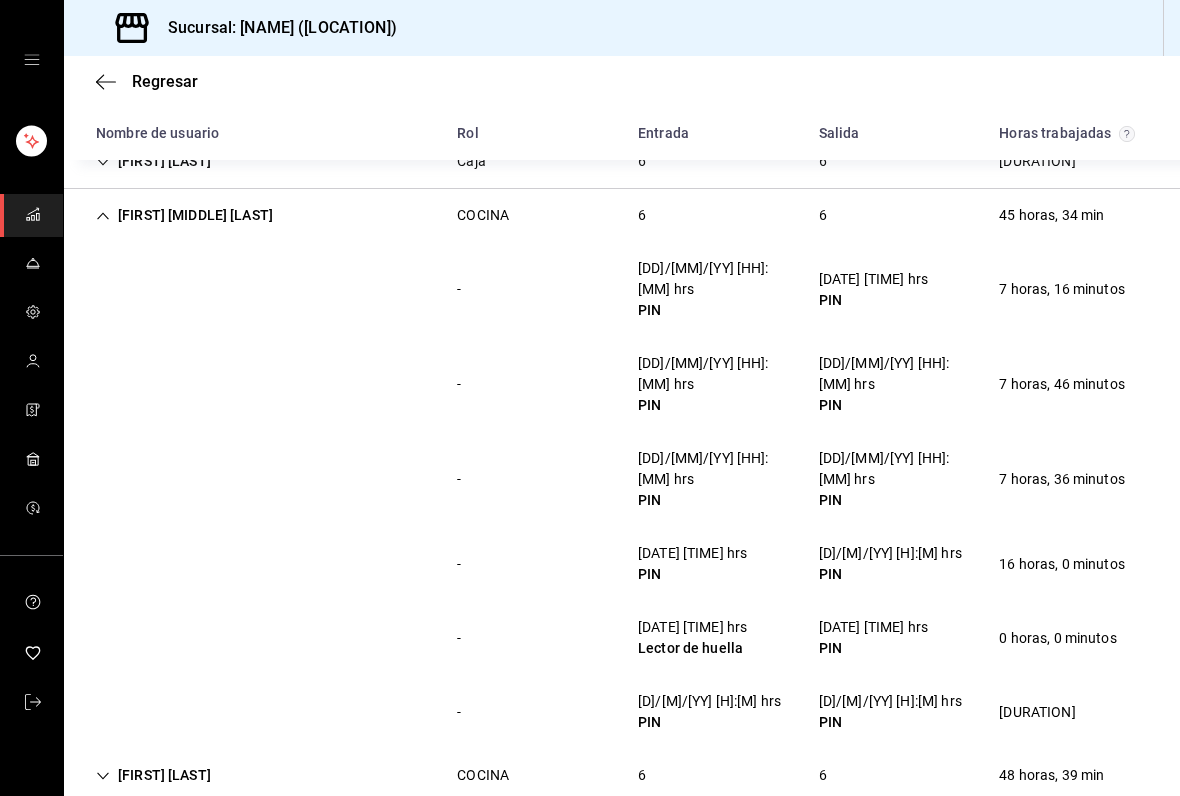 click 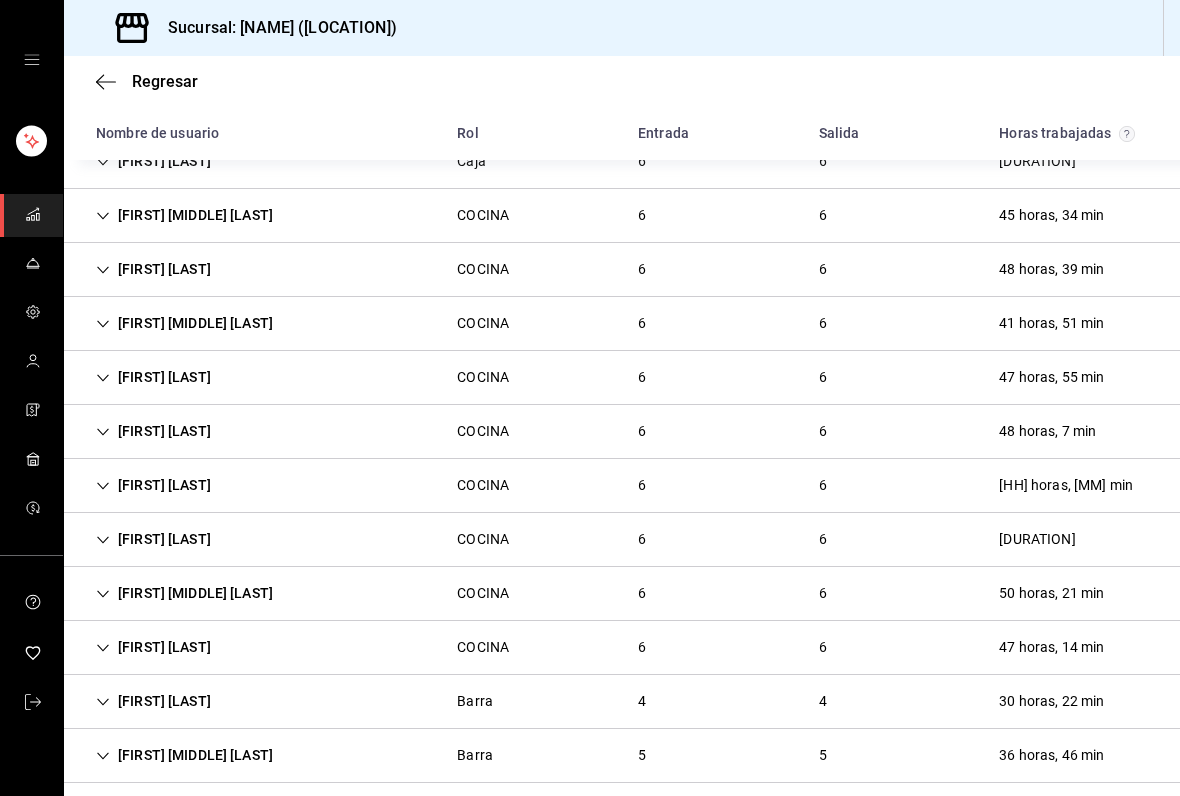 click on "[FIRST] [LAST] [ROLE] [NUMBER] [NUMBER] [DURATION]" at bounding box center [622, 270] 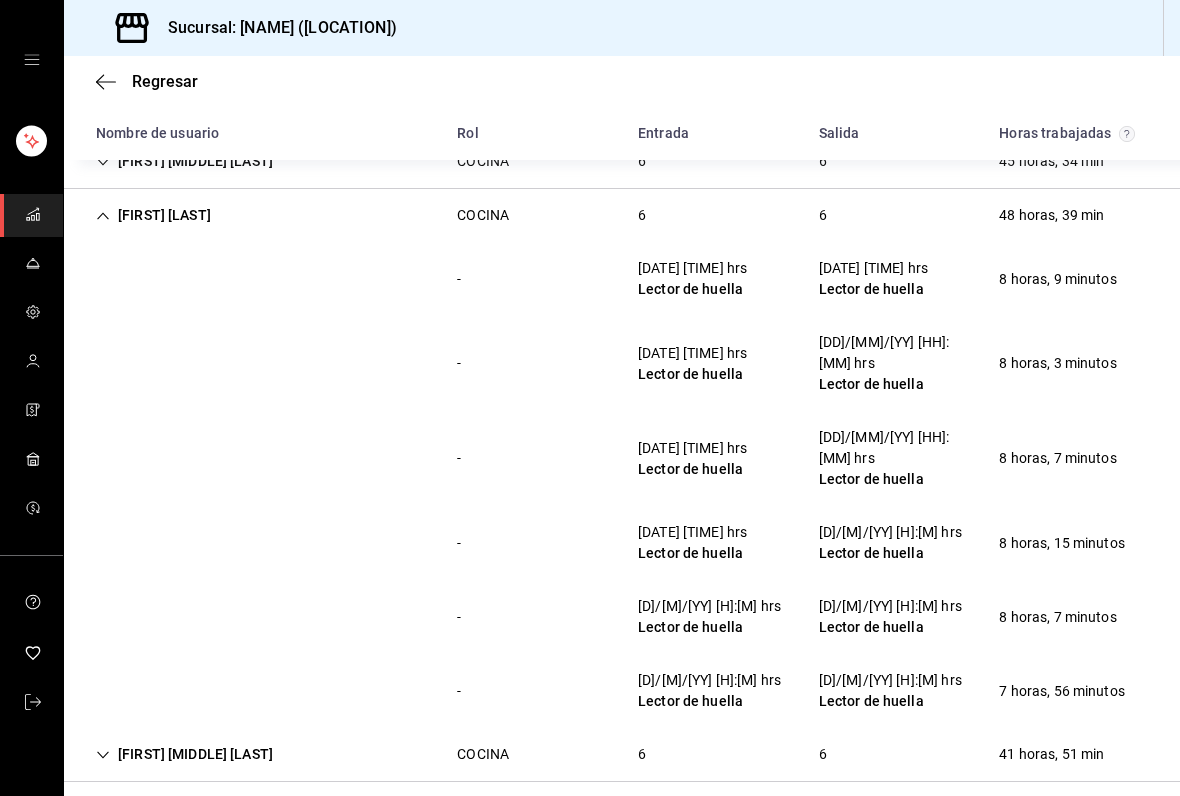 scroll, scrollTop: 820, scrollLeft: 0, axis: vertical 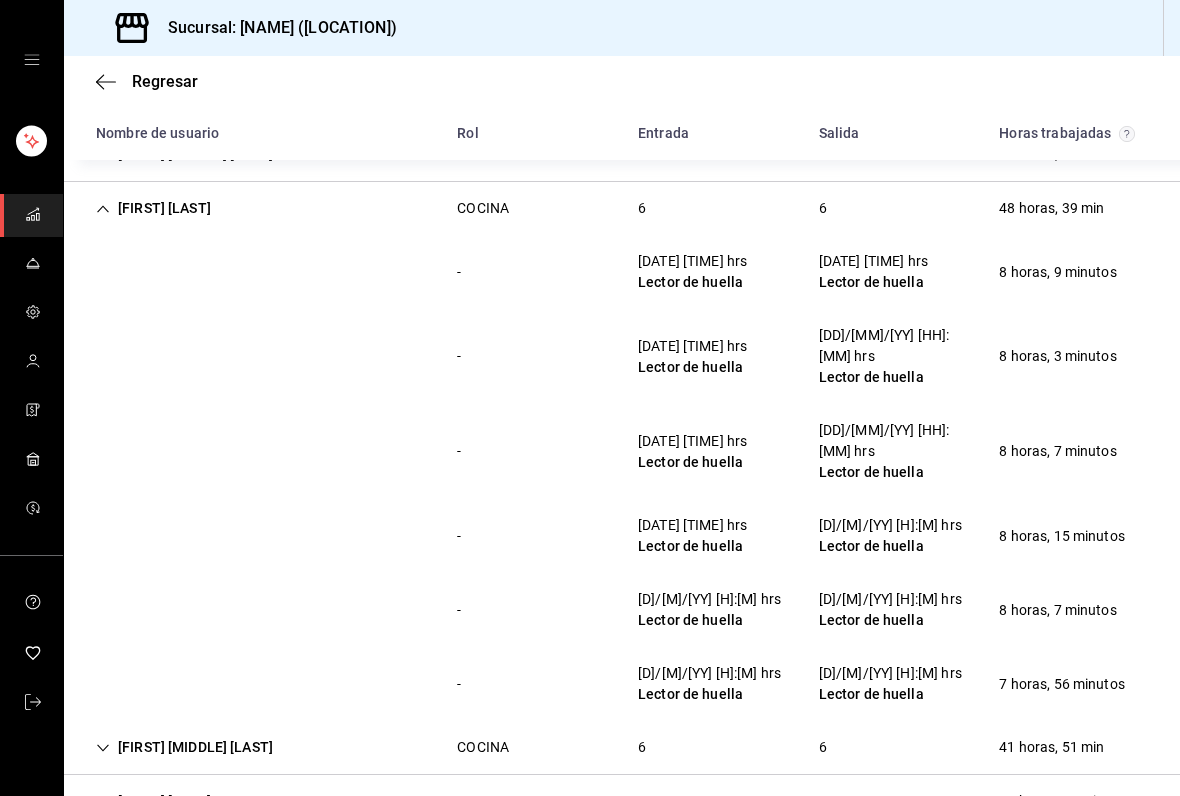 click on "[FIRST] [LAST]" at bounding box center [153, 208] 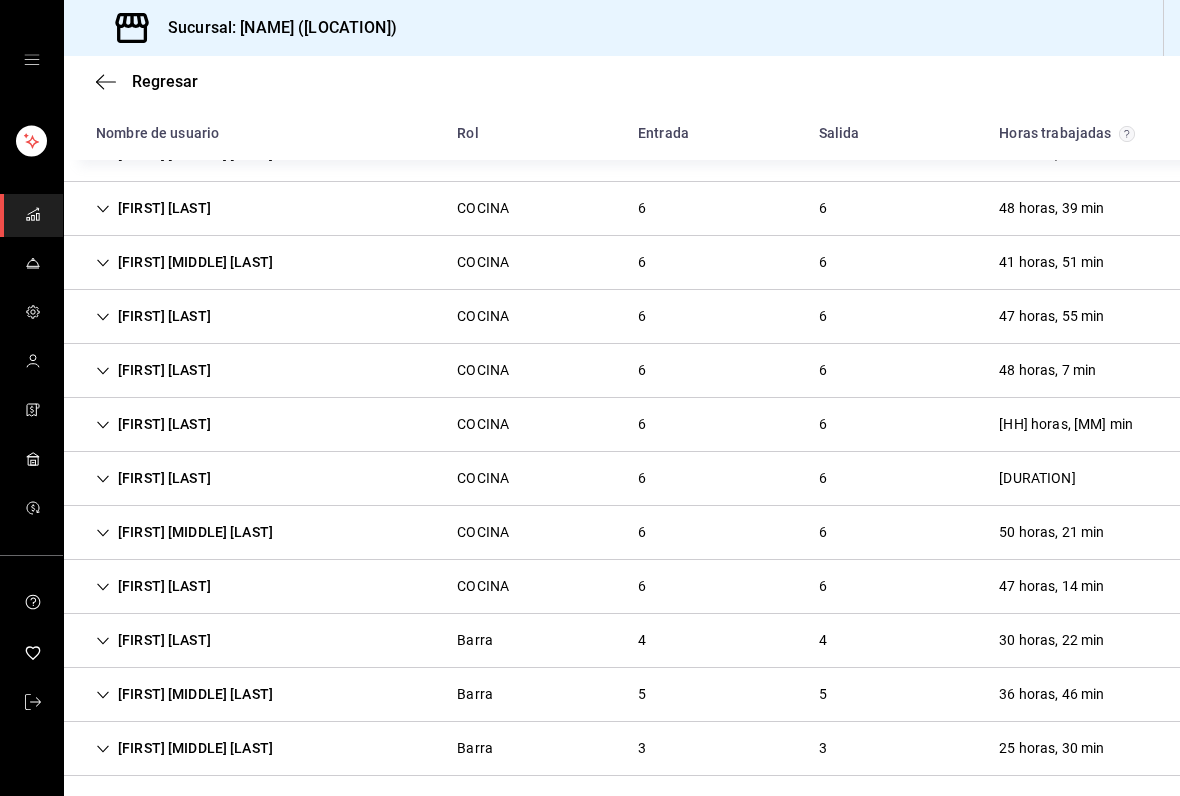click on "[FIRST] [MIDDLE] [LAST]" at bounding box center (184, 262) 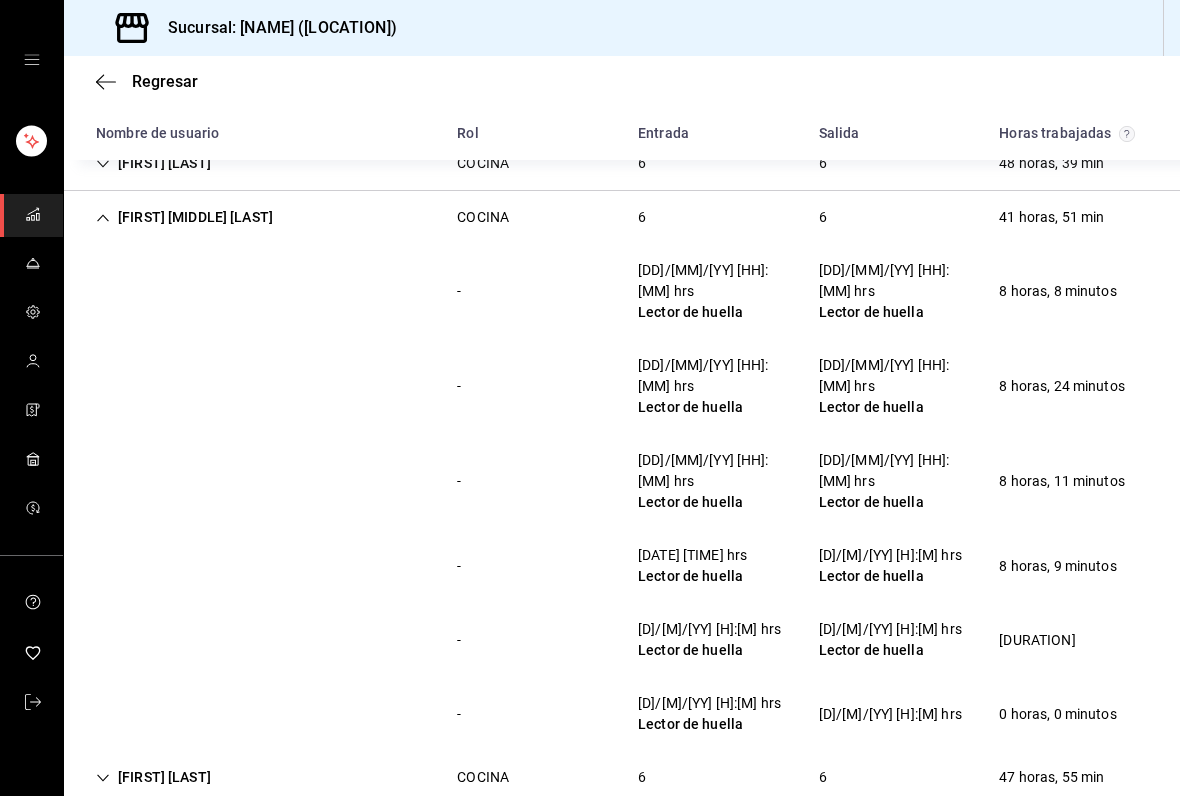 scroll, scrollTop: 869, scrollLeft: 0, axis: vertical 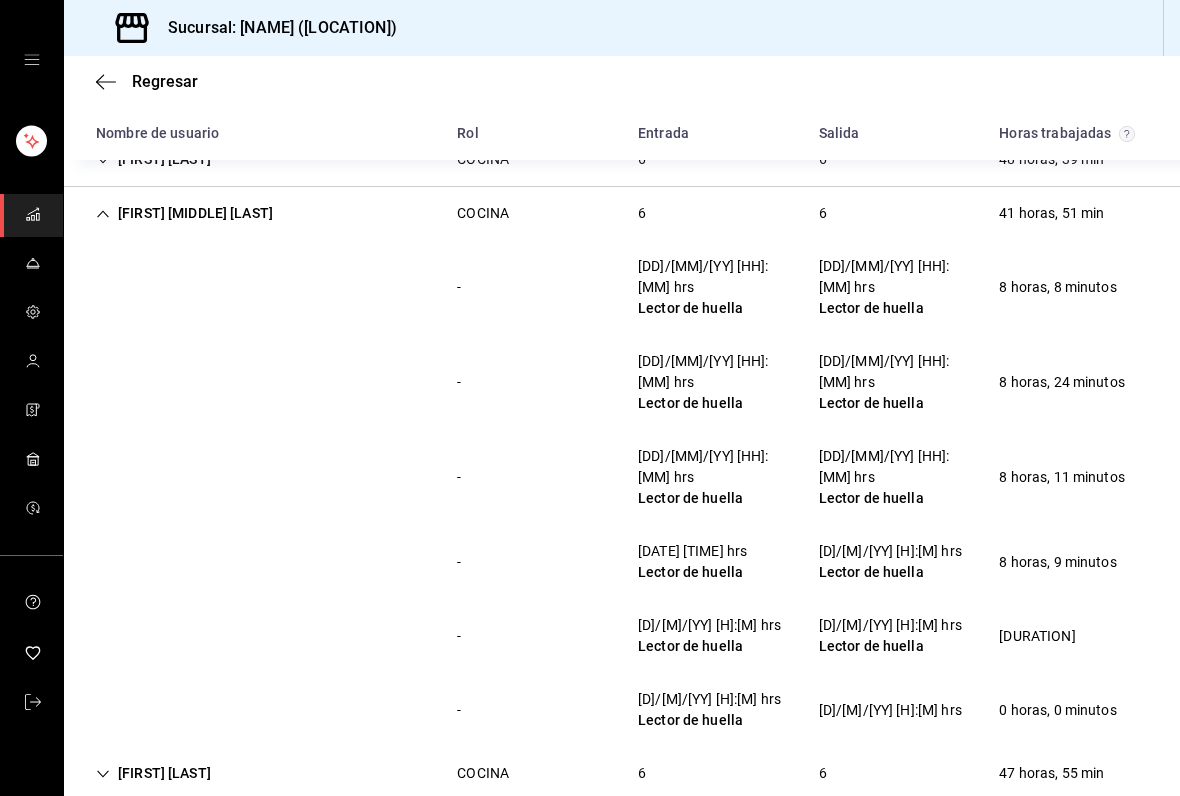 click on "[FIRST] [MIDDLE] [LAST]" at bounding box center (184, 213) 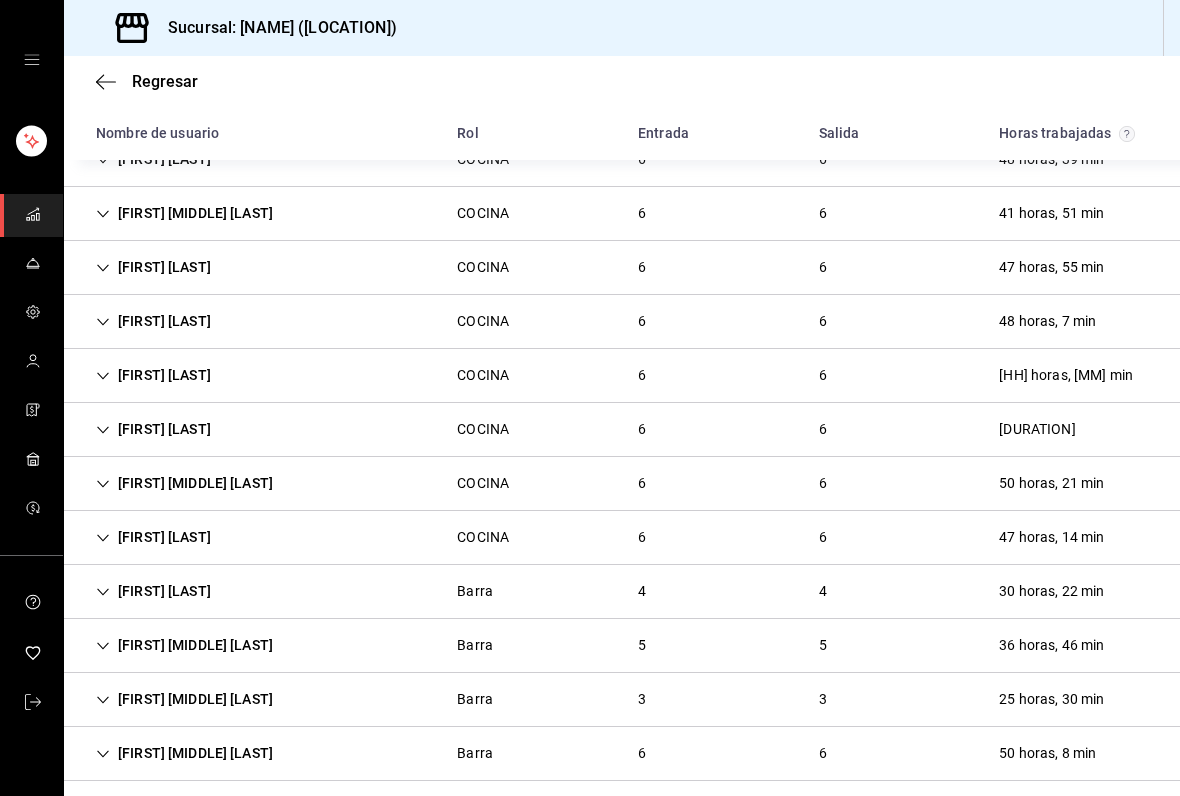 click on "[FIRST] [LAST]" at bounding box center (153, 267) 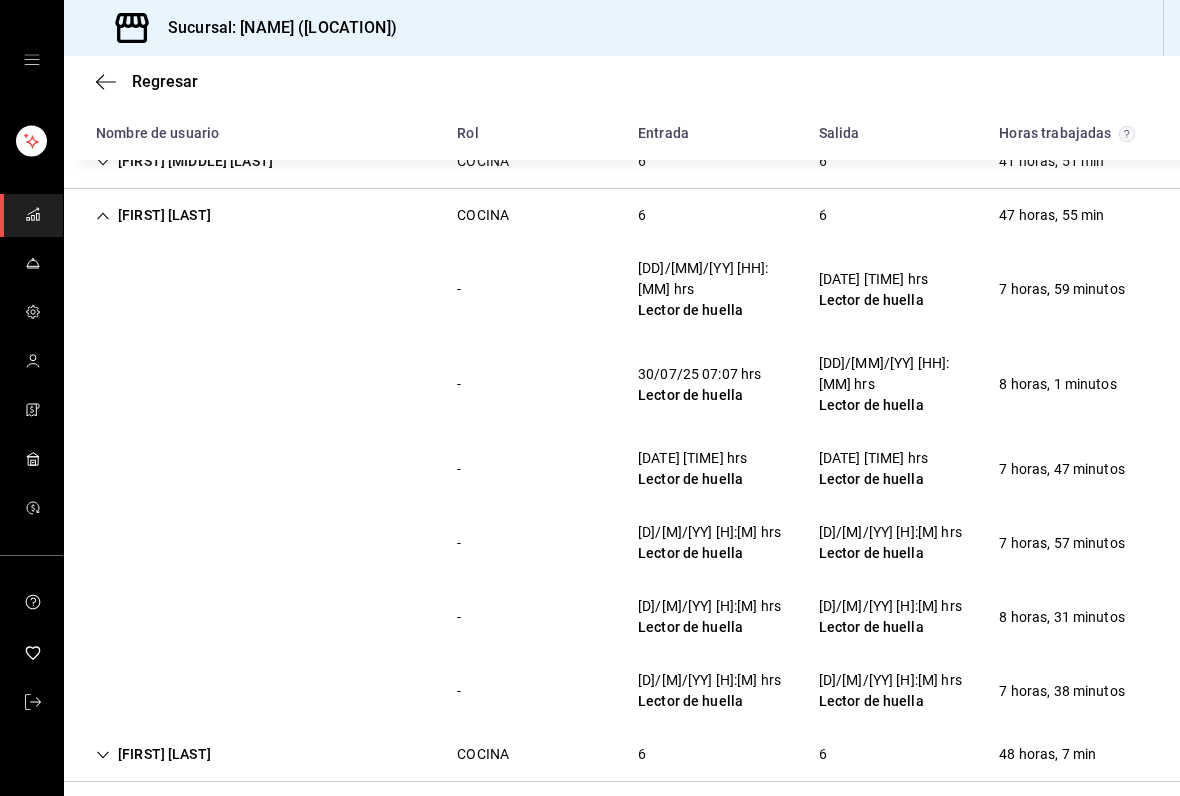scroll, scrollTop: 924, scrollLeft: 0, axis: vertical 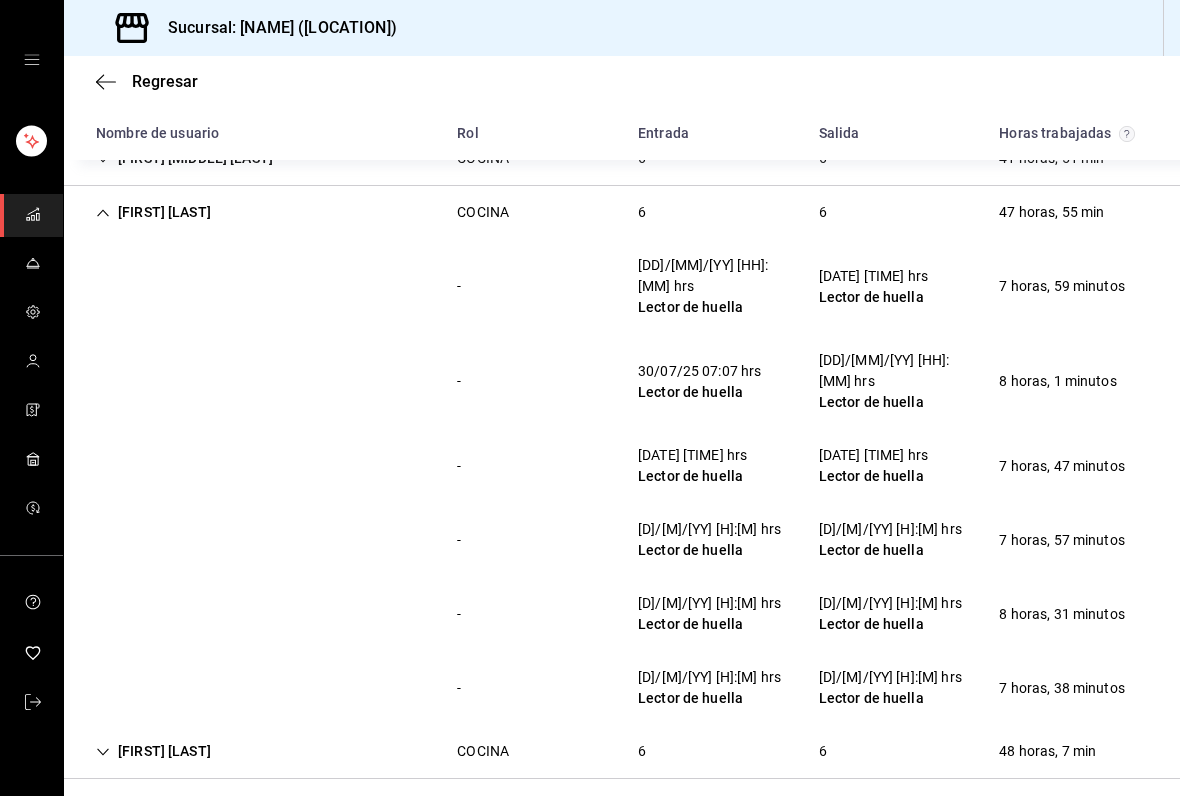 click 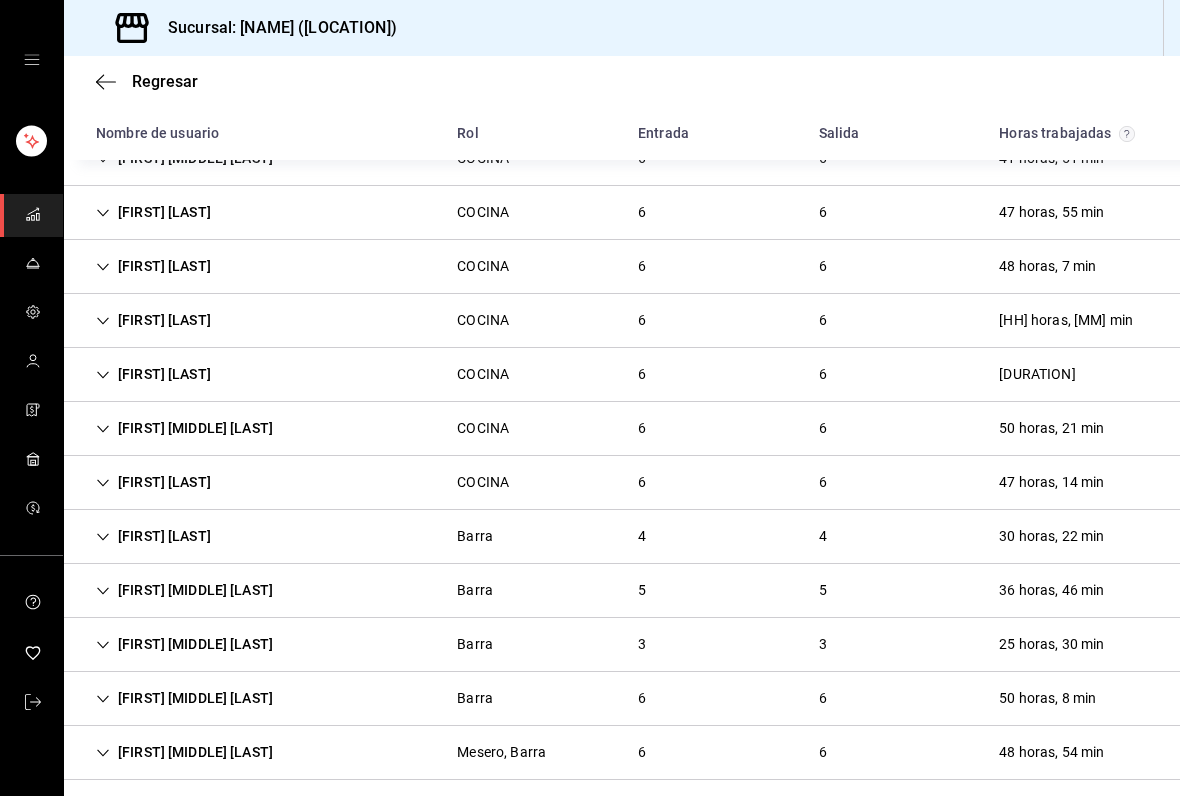 click on "[FIRST] [LAST]" at bounding box center [153, 266] 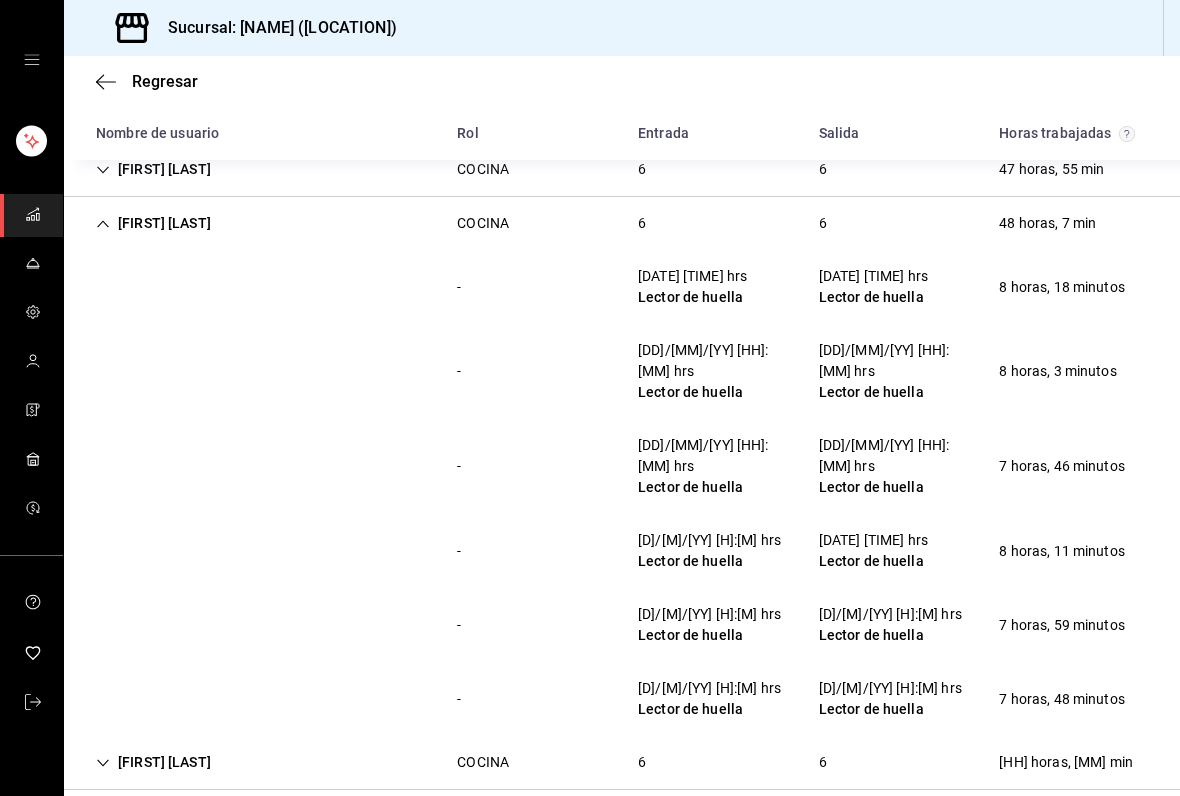 scroll, scrollTop: 968, scrollLeft: 0, axis: vertical 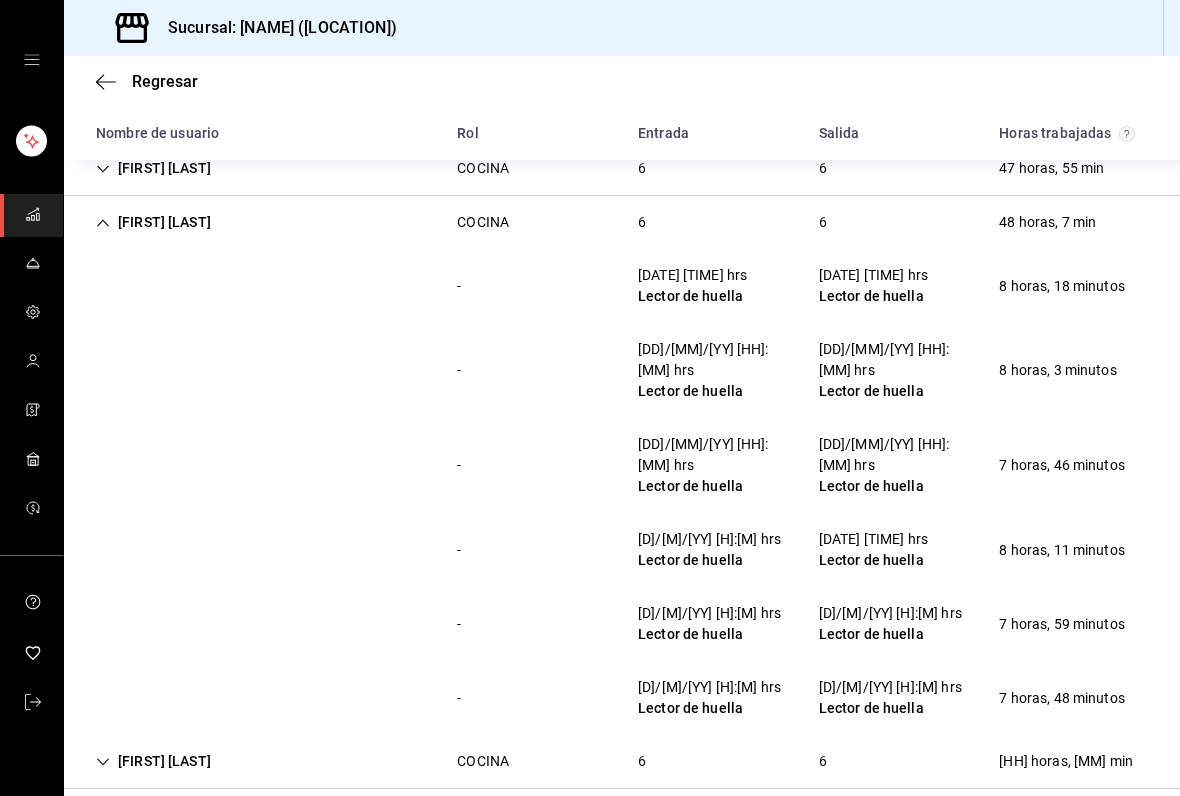 click on "[FIRST] [LAST]" at bounding box center (153, 222) 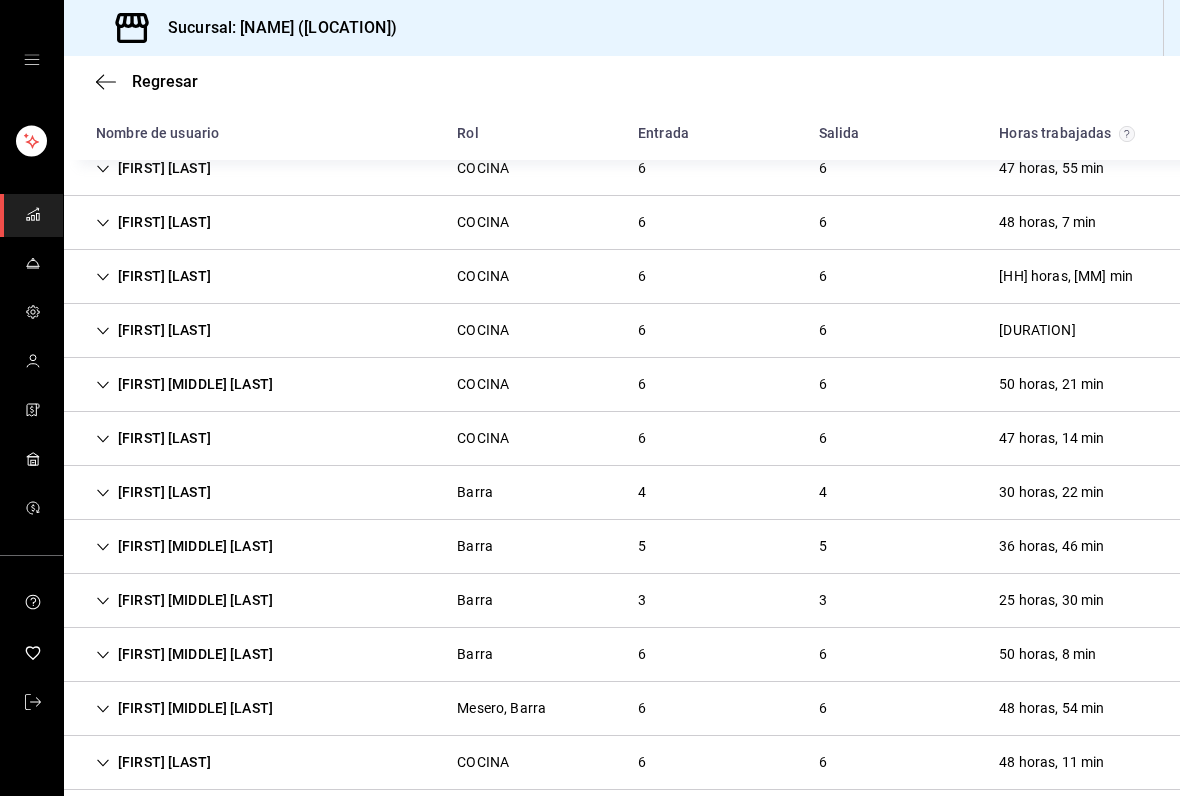 click on "[FIRST] [LAST]" at bounding box center (153, 276) 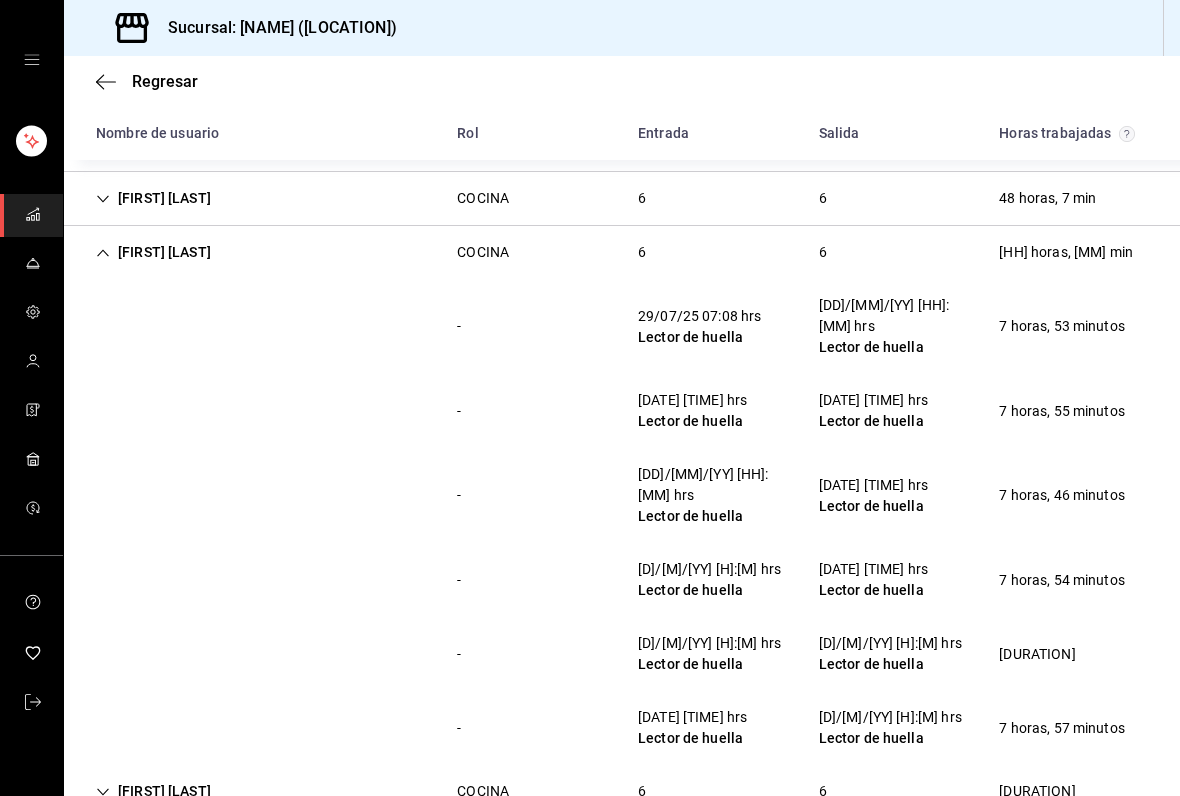 scroll, scrollTop: 993, scrollLeft: 0, axis: vertical 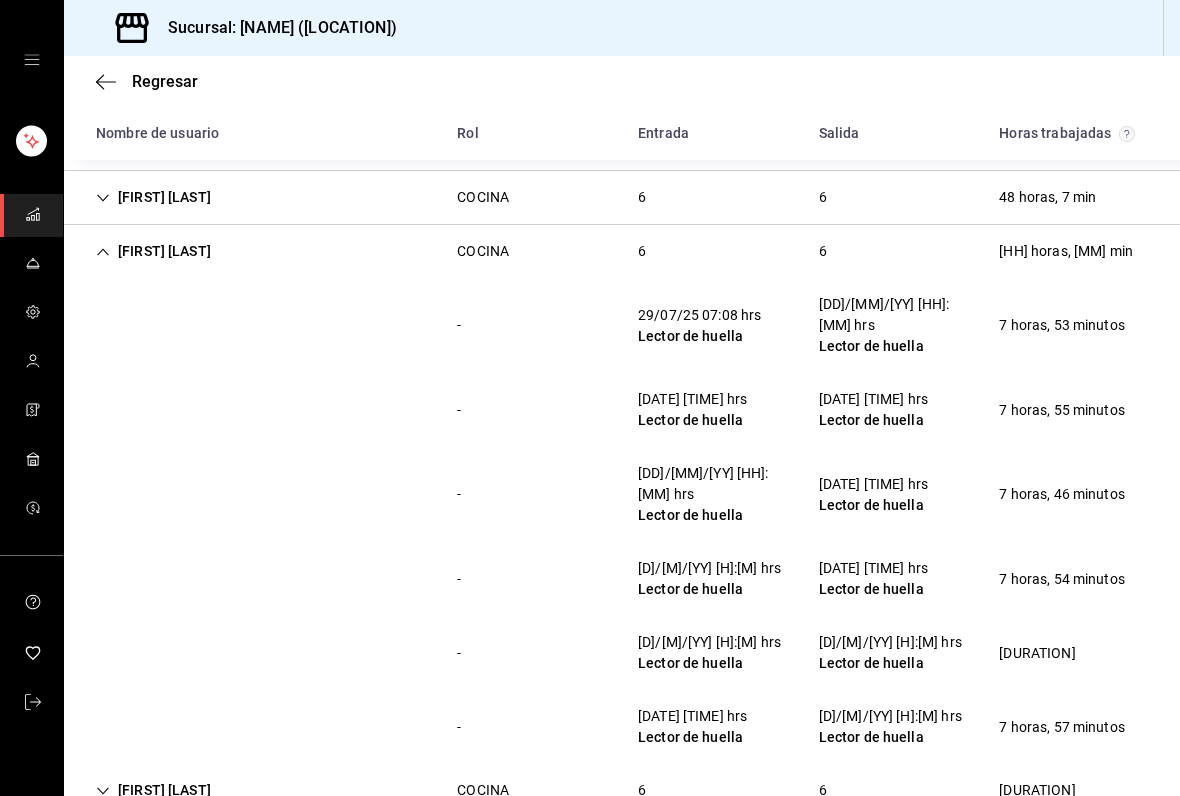 click on "[FIRST] [LAST]" at bounding box center [153, 251] 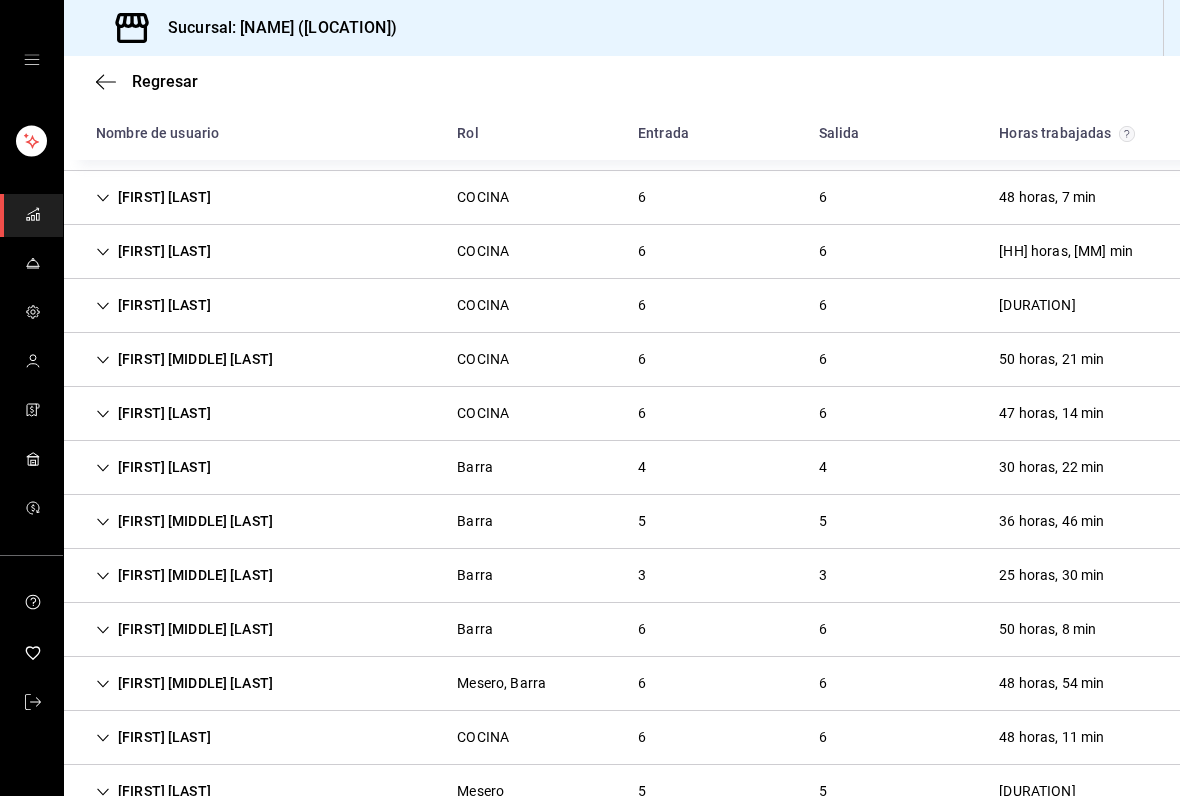 click on "[FIRST] [LAST]" at bounding box center [153, 305] 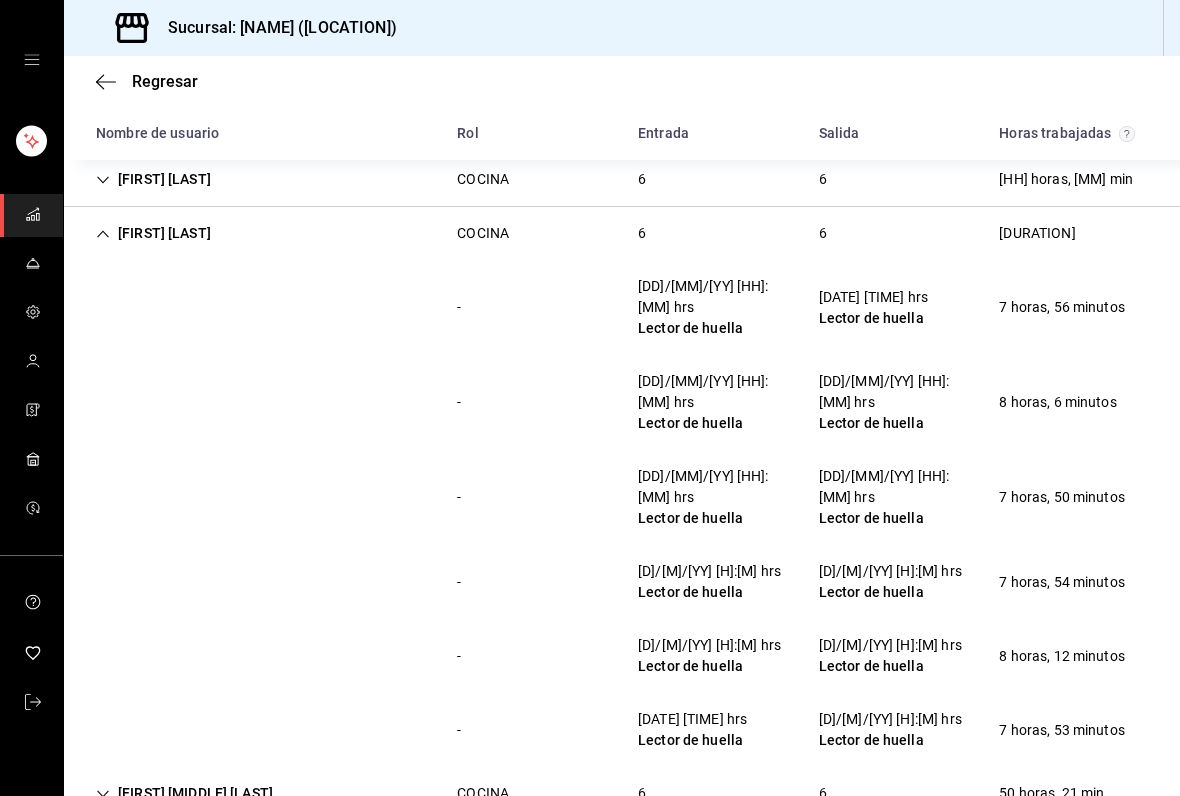 scroll, scrollTop: 1071, scrollLeft: 0, axis: vertical 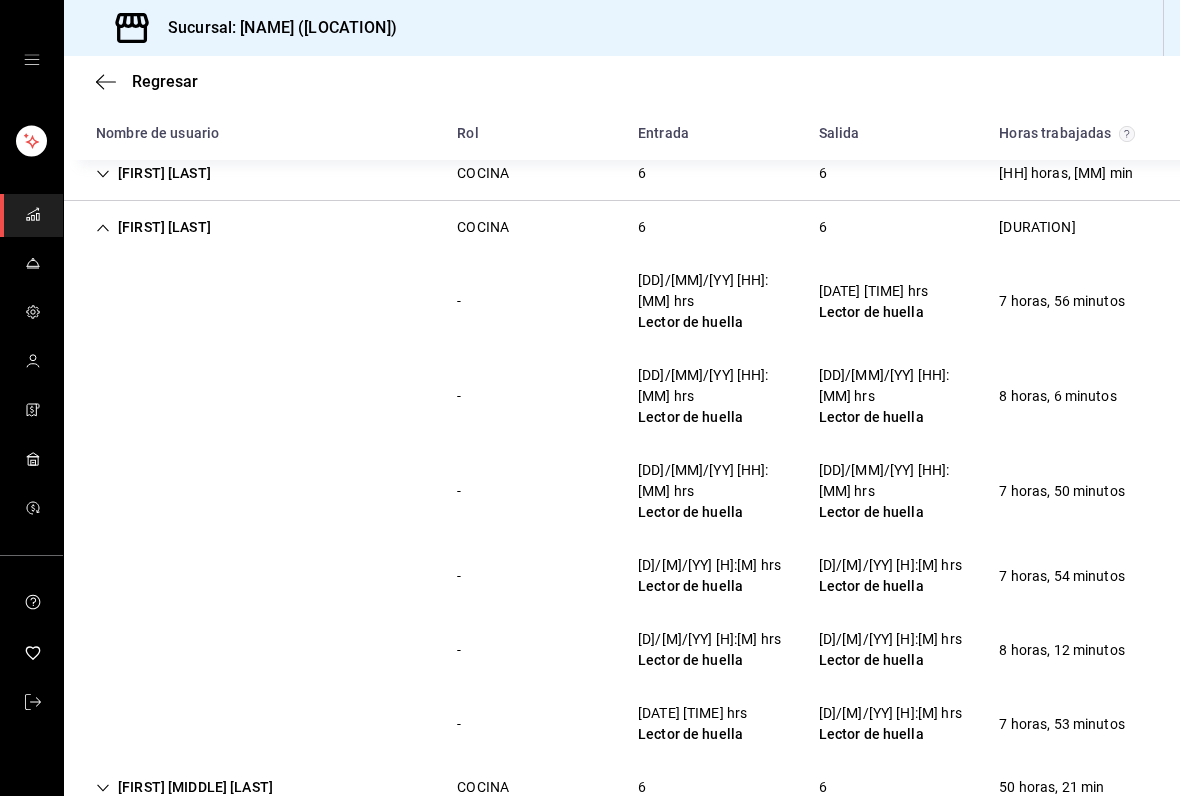 click on "[FIRST] [LAST]" at bounding box center (153, 227) 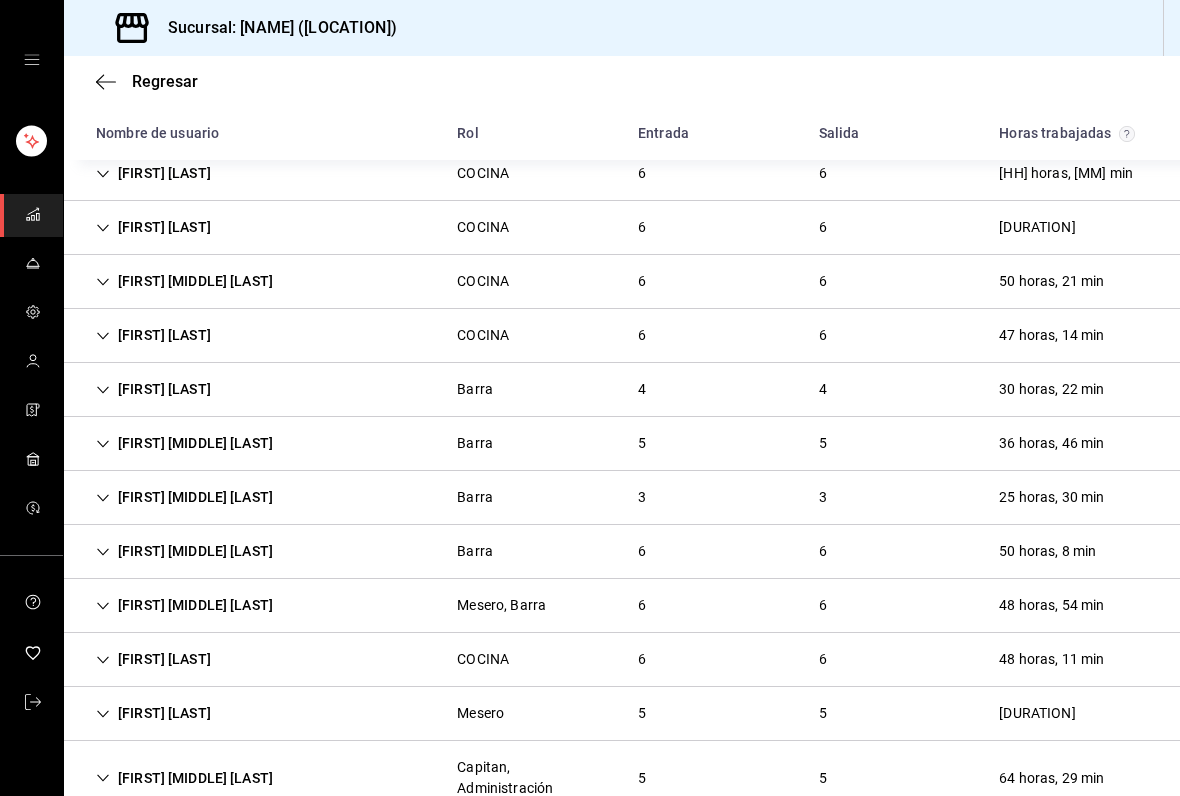 click on "[FIRST] [MIDDLE] [LAST]" at bounding box center [184, 281] 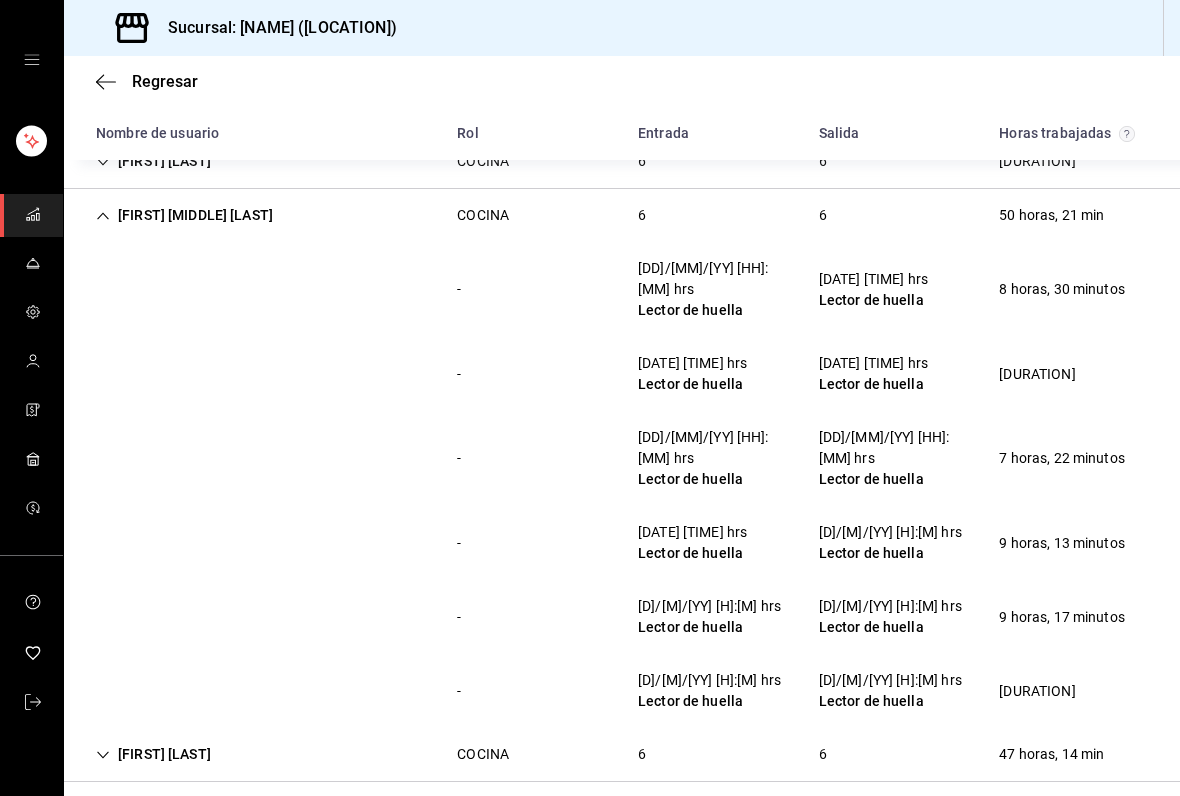 scroll, scrollTop: 1138, scrollLeft: 0, axis: vertical 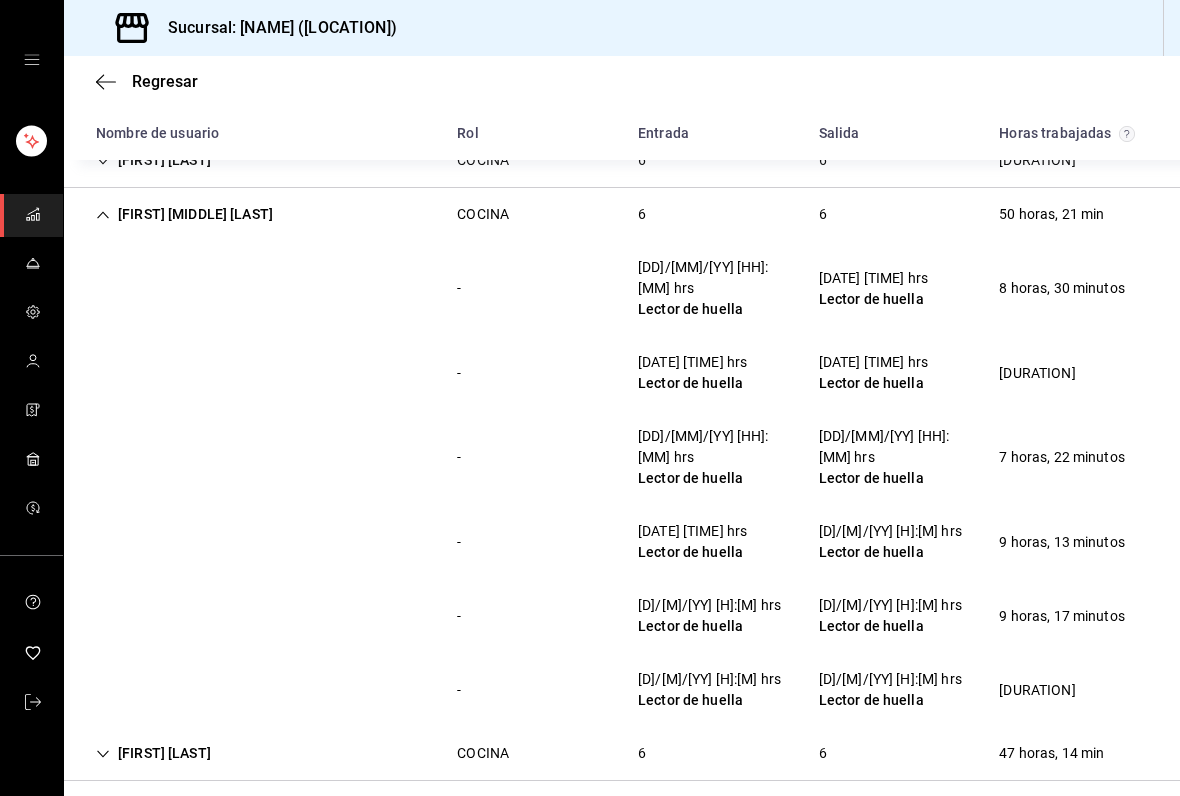 click 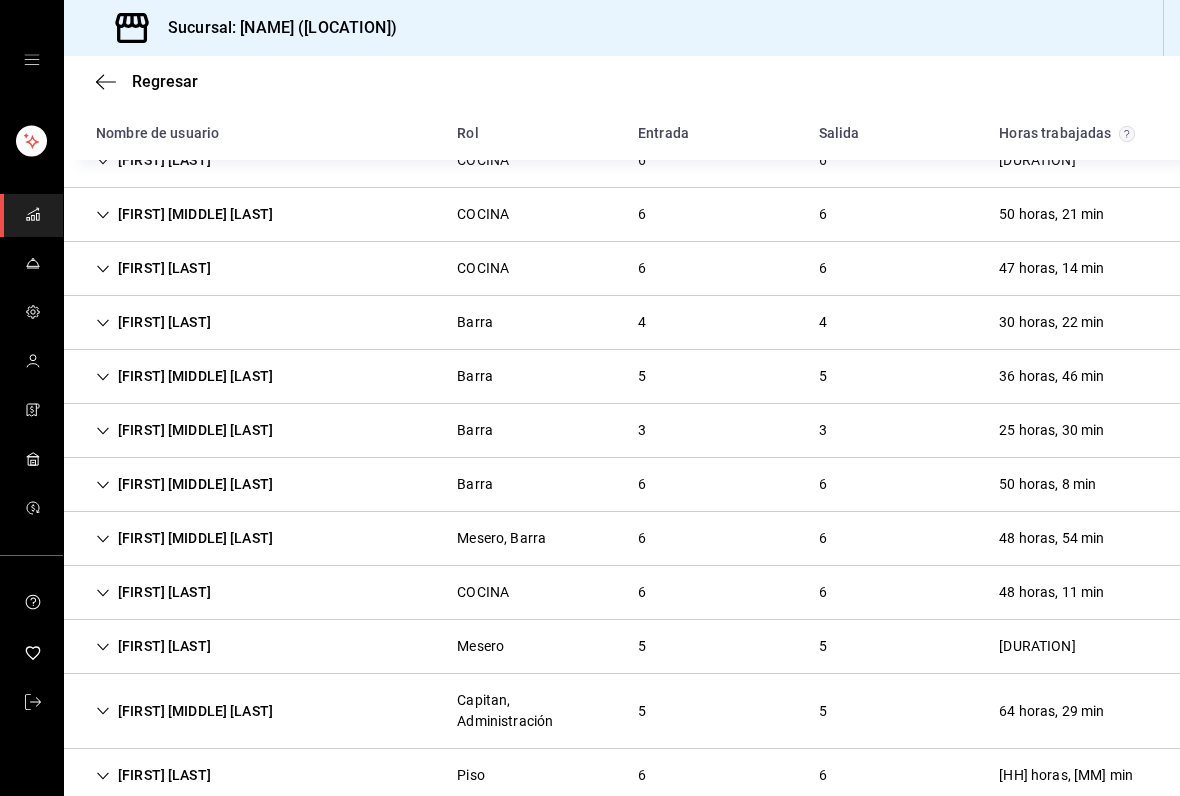 click 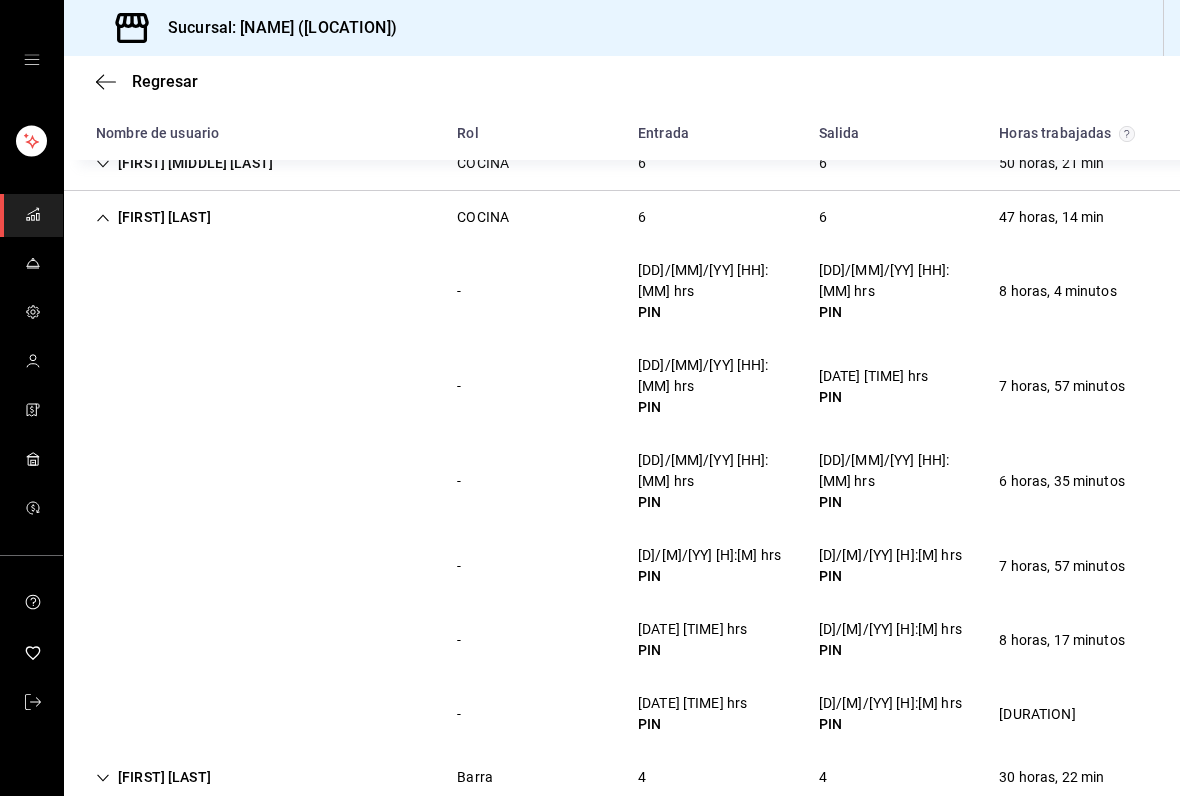 scroll, scrollTop: 1190, scrollLeft: 0, axis: vertical 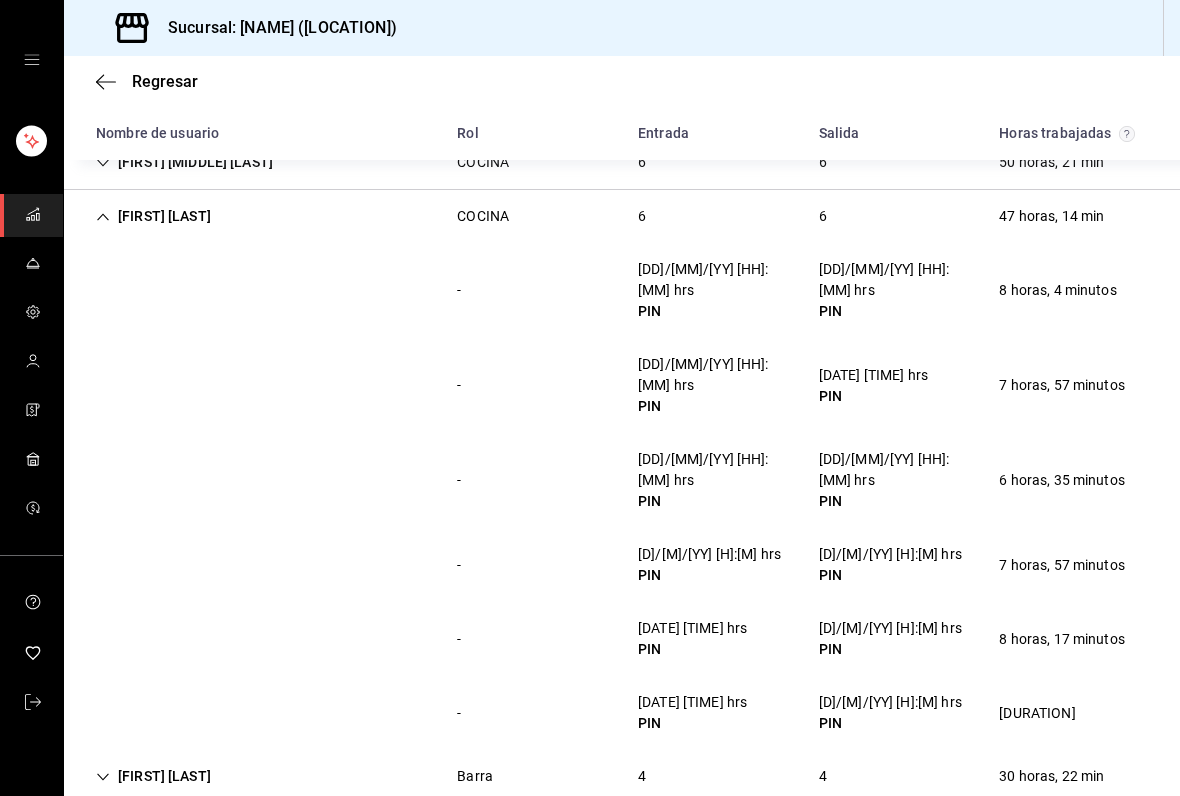 click on "[FIRST] [LAST]" at bounding box center [153, 216] 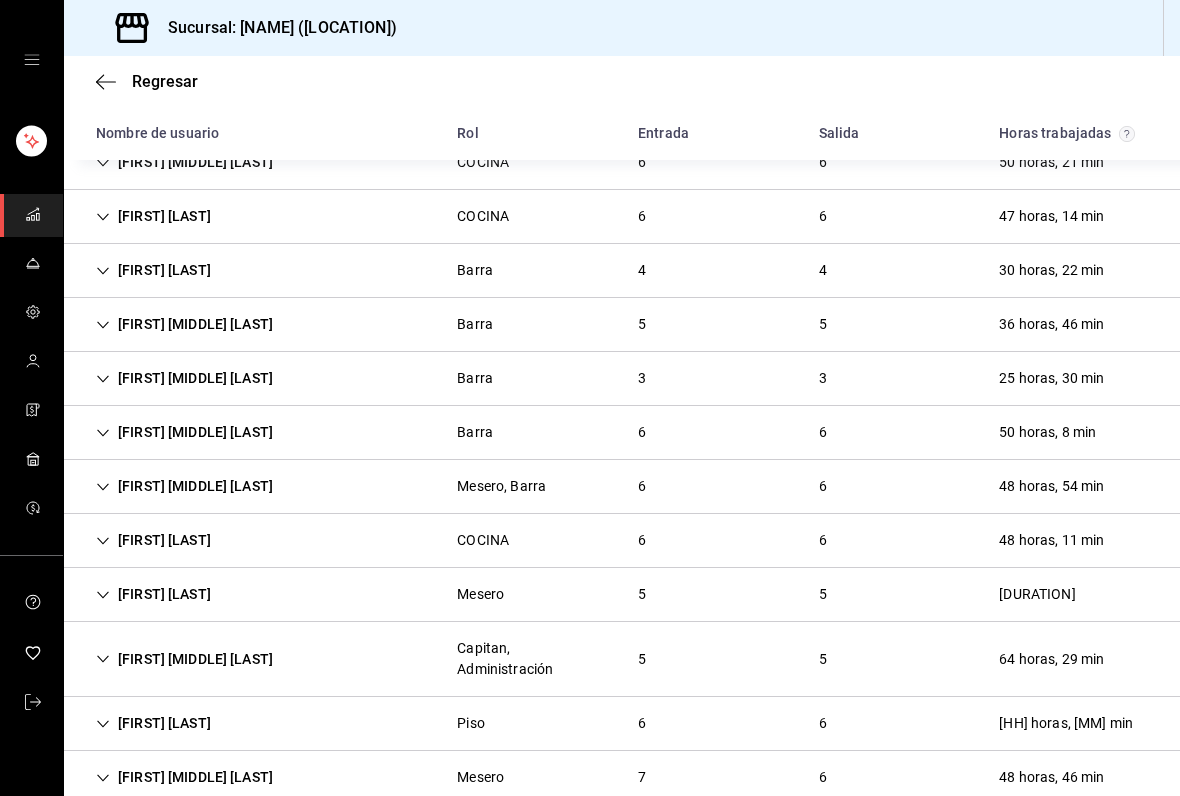 click on "[FIRST] [LAST]" at bounding box center (153, 270) 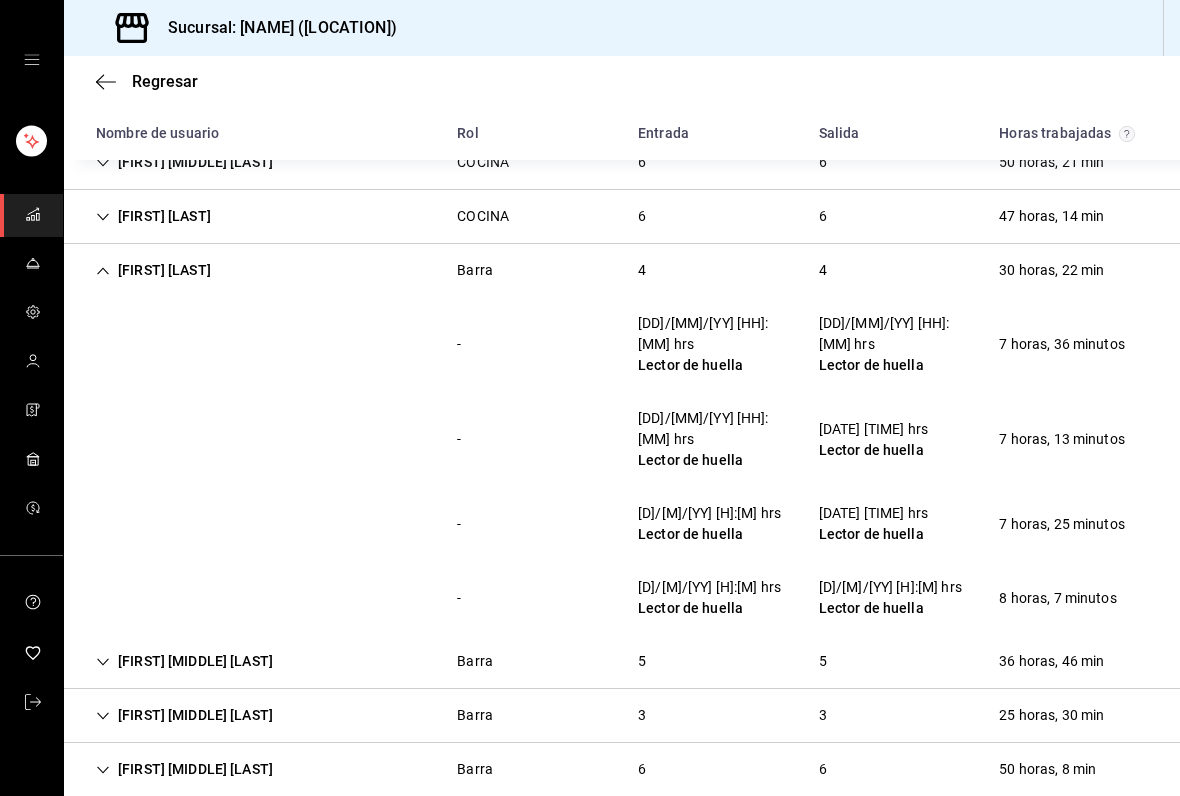 click on "[FIRST] [LAST]" at bounding box center [153, 270] 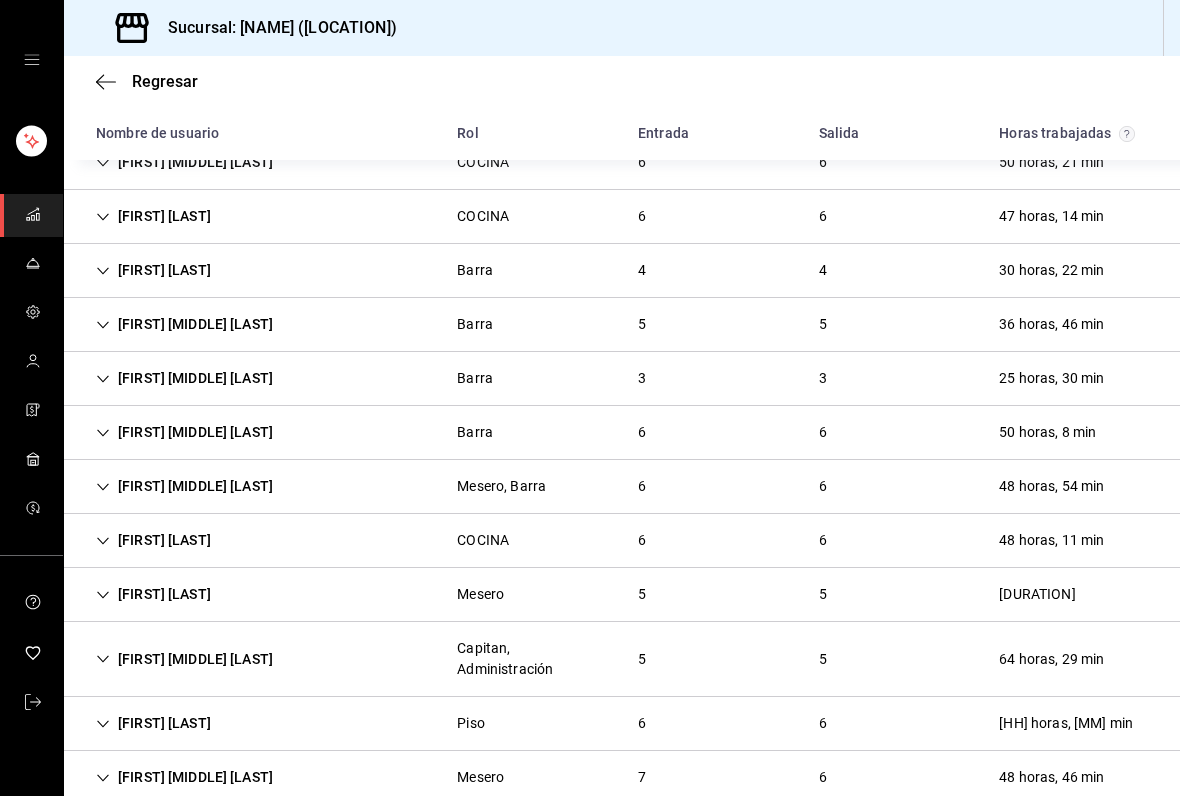 click on "[FIRST] [MIDDLE] [LAST]" at bounding box center [184, 324] 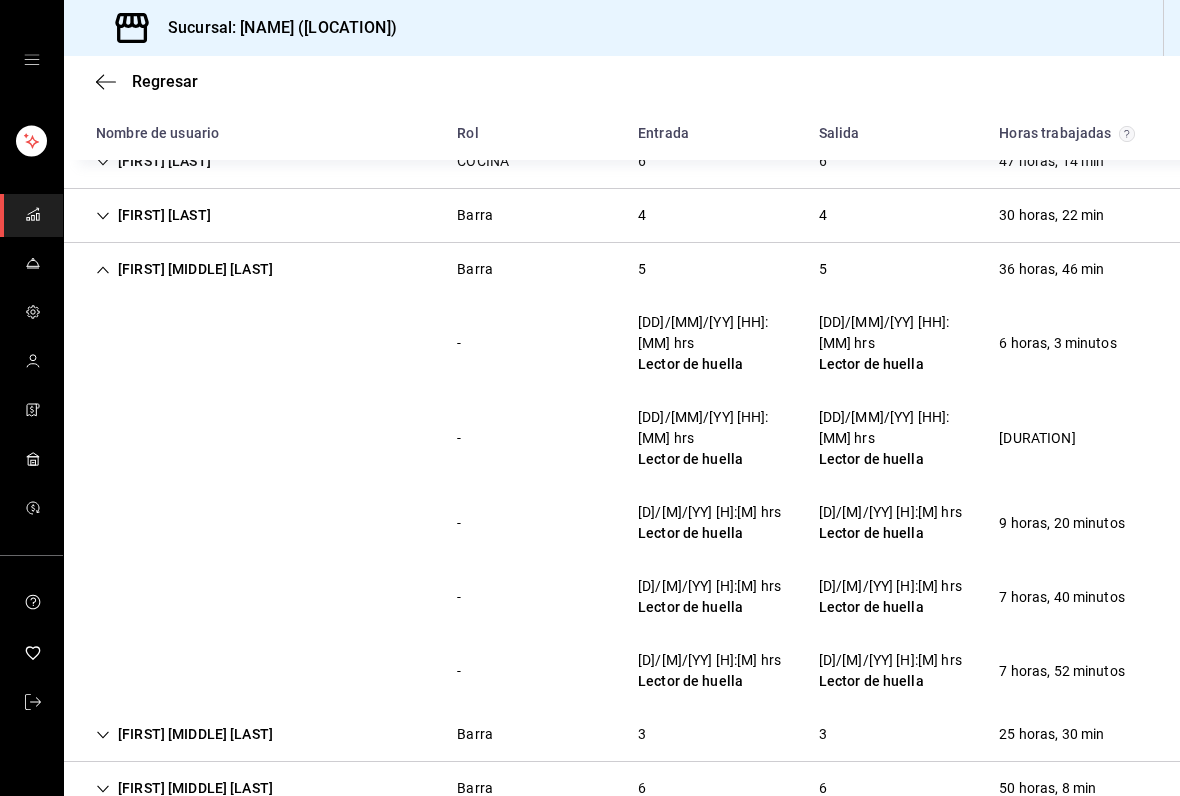 scroll, scrollTop: 1277, scrollLeft: 0, axis: vertical 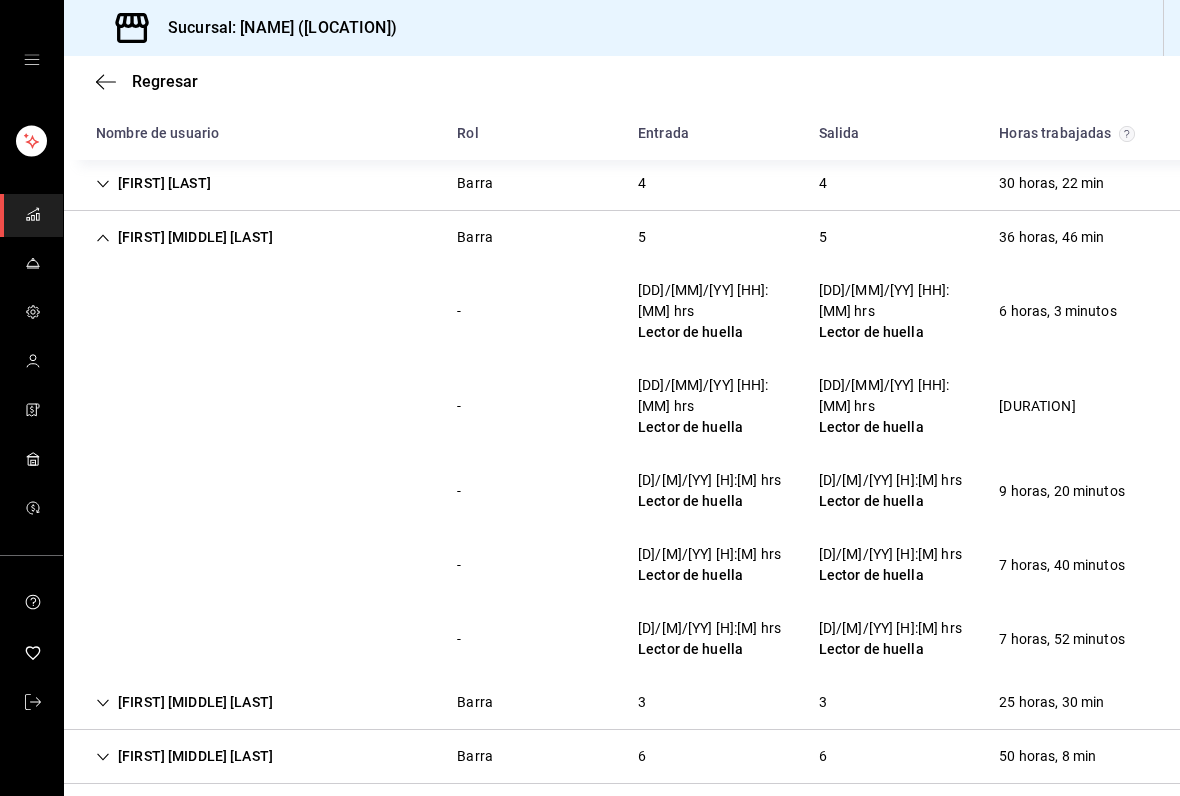 click on "[FIRST] [MIDDLE] [LAST]" at bounding box center [184, 237] 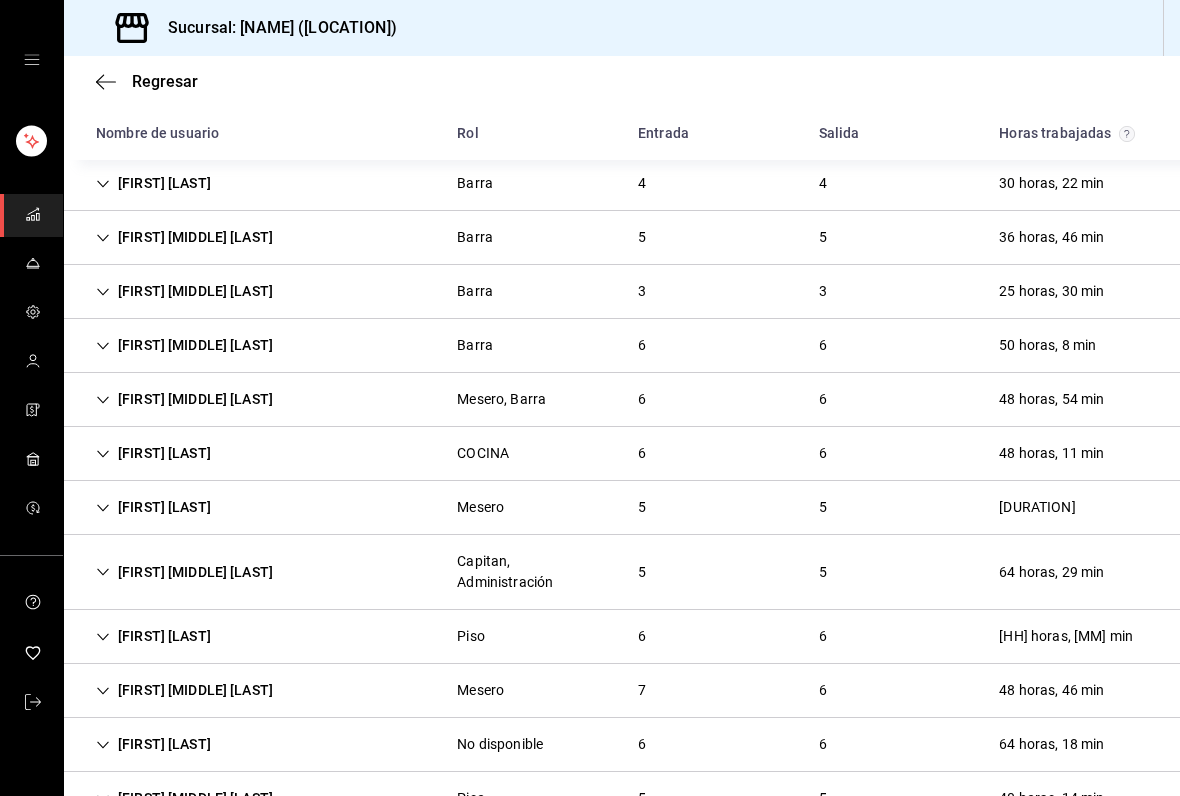 click on "[FIRST] [MIDDLE] [LAST]" at bounding box center (184, 291) 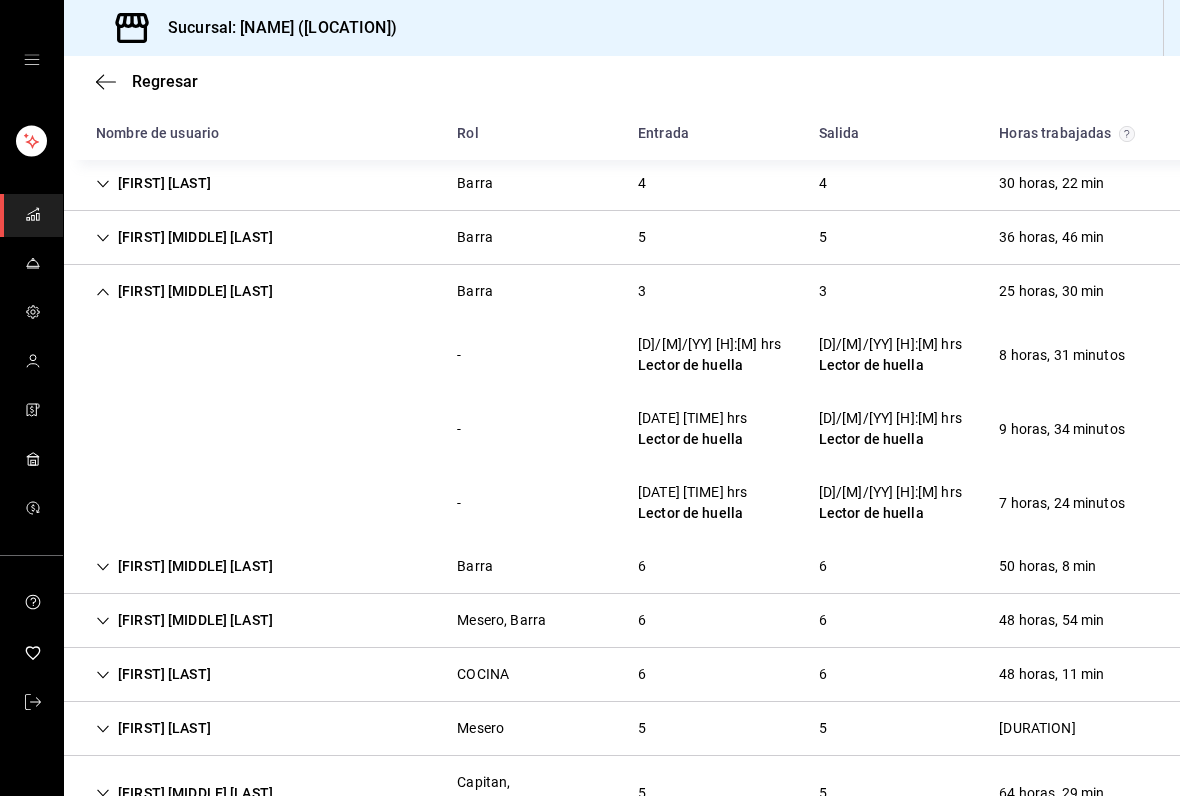 click on "[FIRST] [MIDDLE] [LAST]" at bounding box center (184, 291) 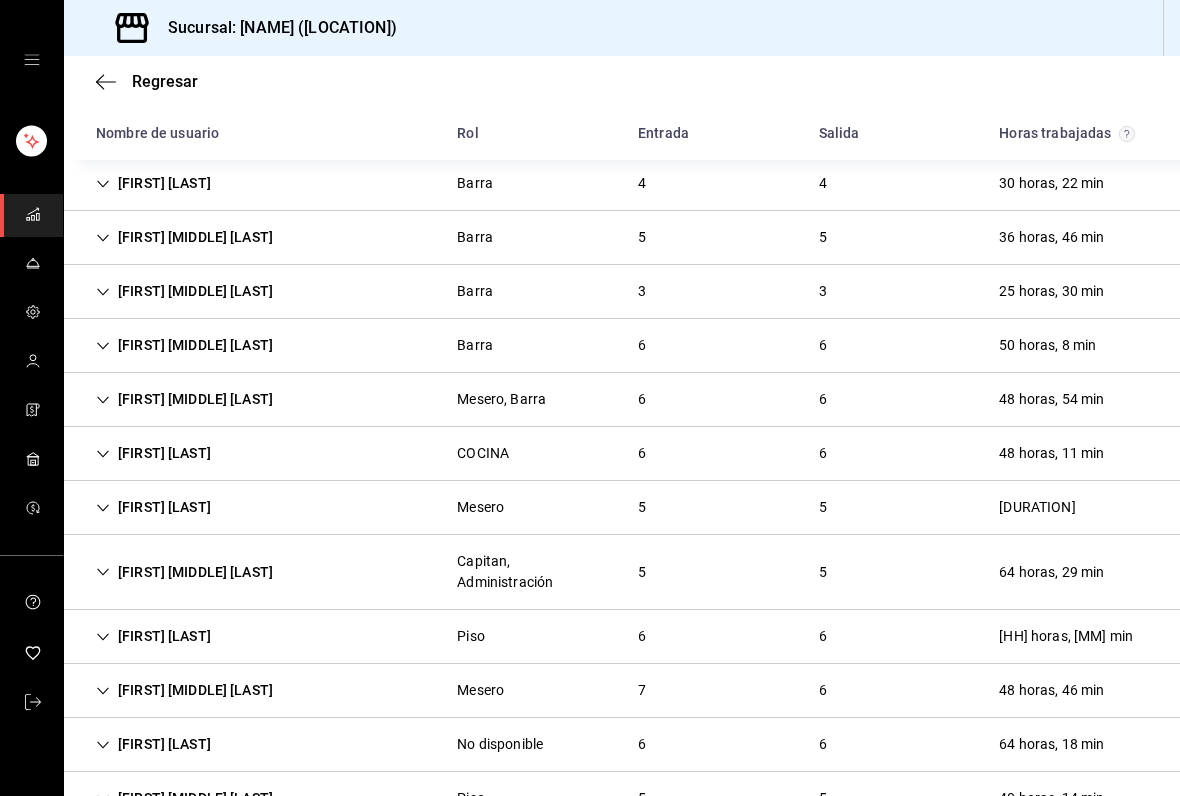 scroll, scrollTop: 1271, scrollLeft: 0, axis: vertical 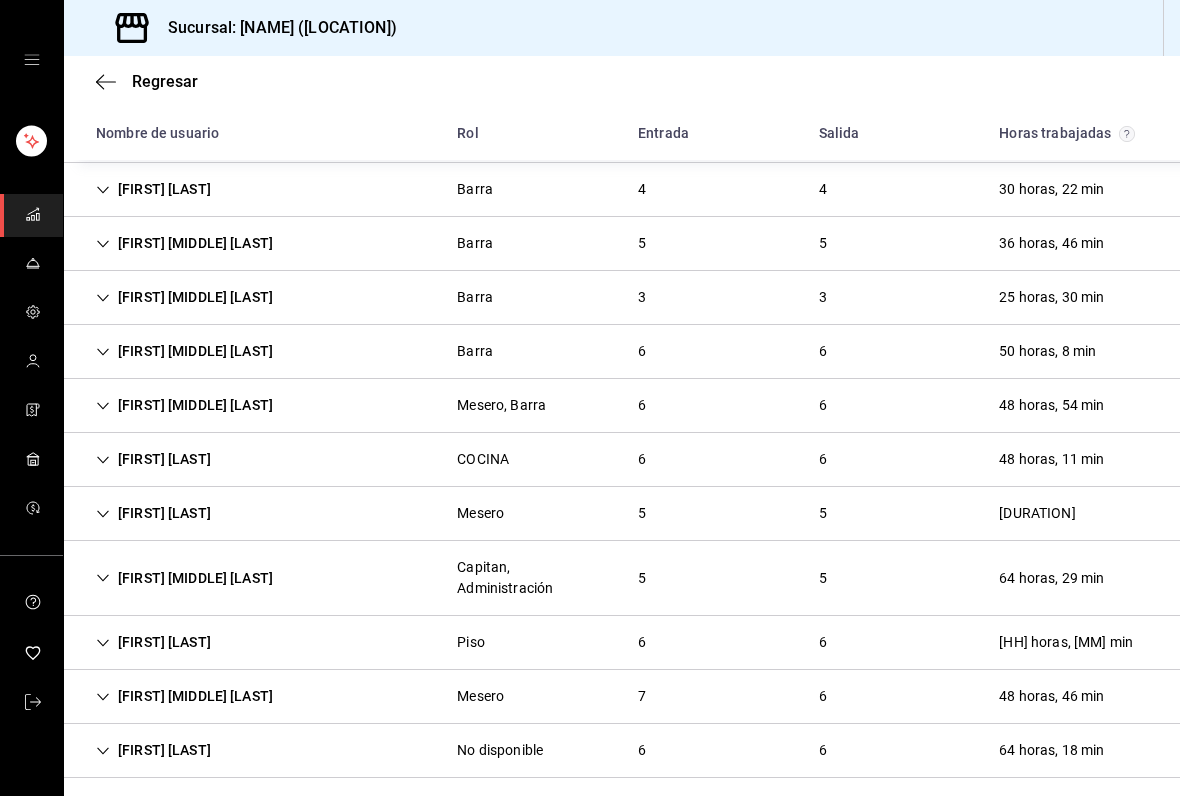 click on "[FIRST] [MIDDLE] [LAST]" at bounding box center [184, 351] 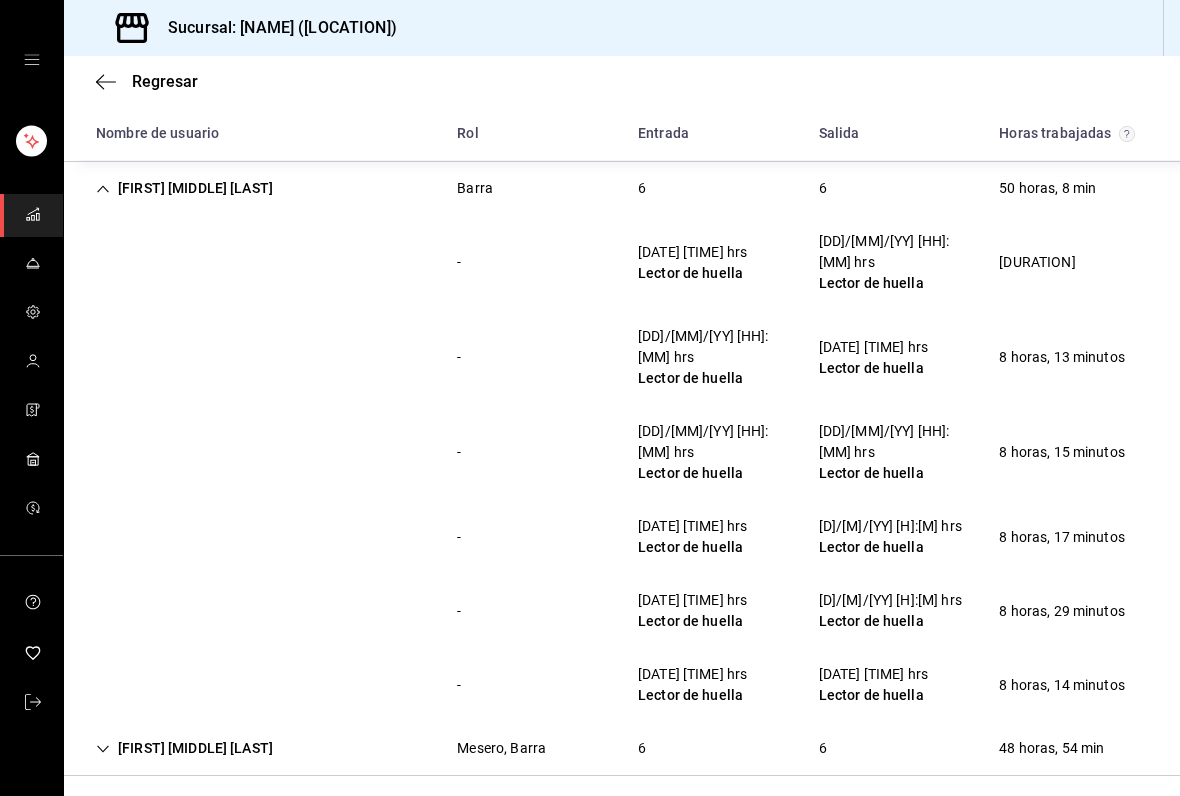 scroll, scrollTop: 1435, scrollLeft: 0, axis: vertical 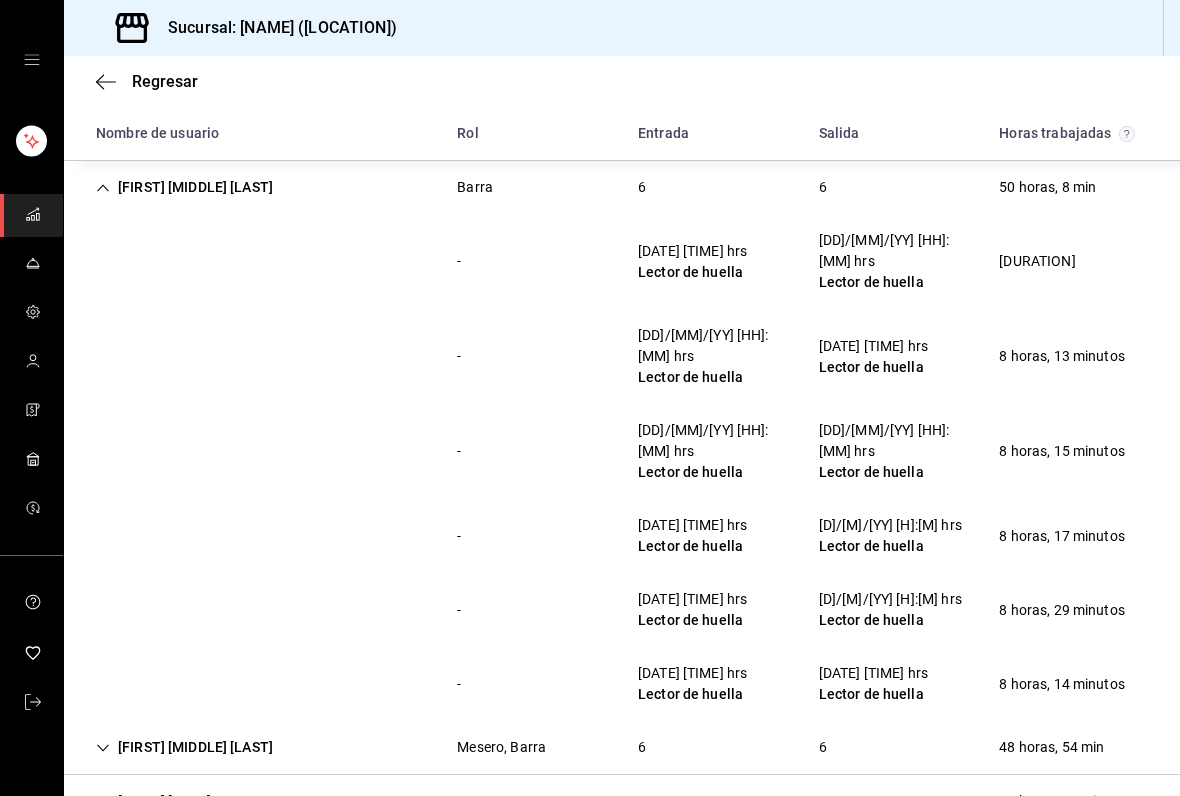 click 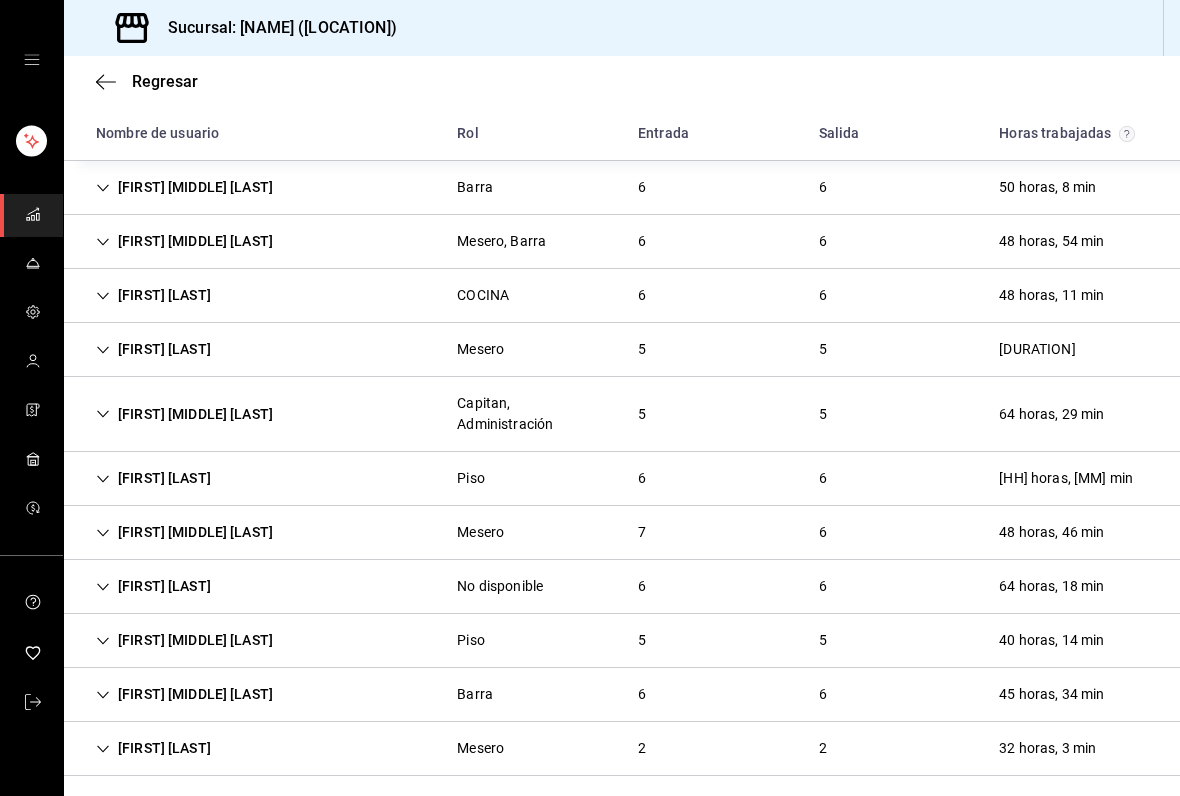 click on "[FIRST] [MIDDLE] [LAST]" at bounding box center (184, 241) 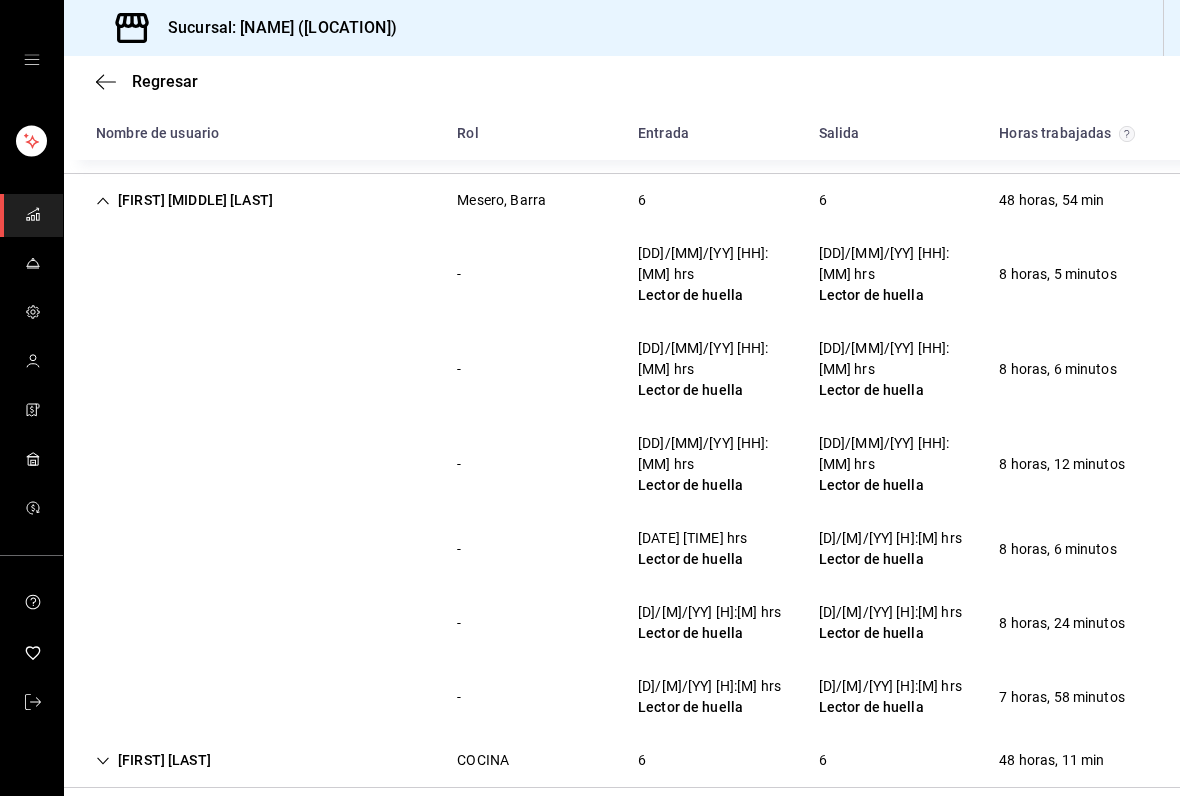 scroll, scrollTop: 1477, scrollLeft: 0, axis: vertical 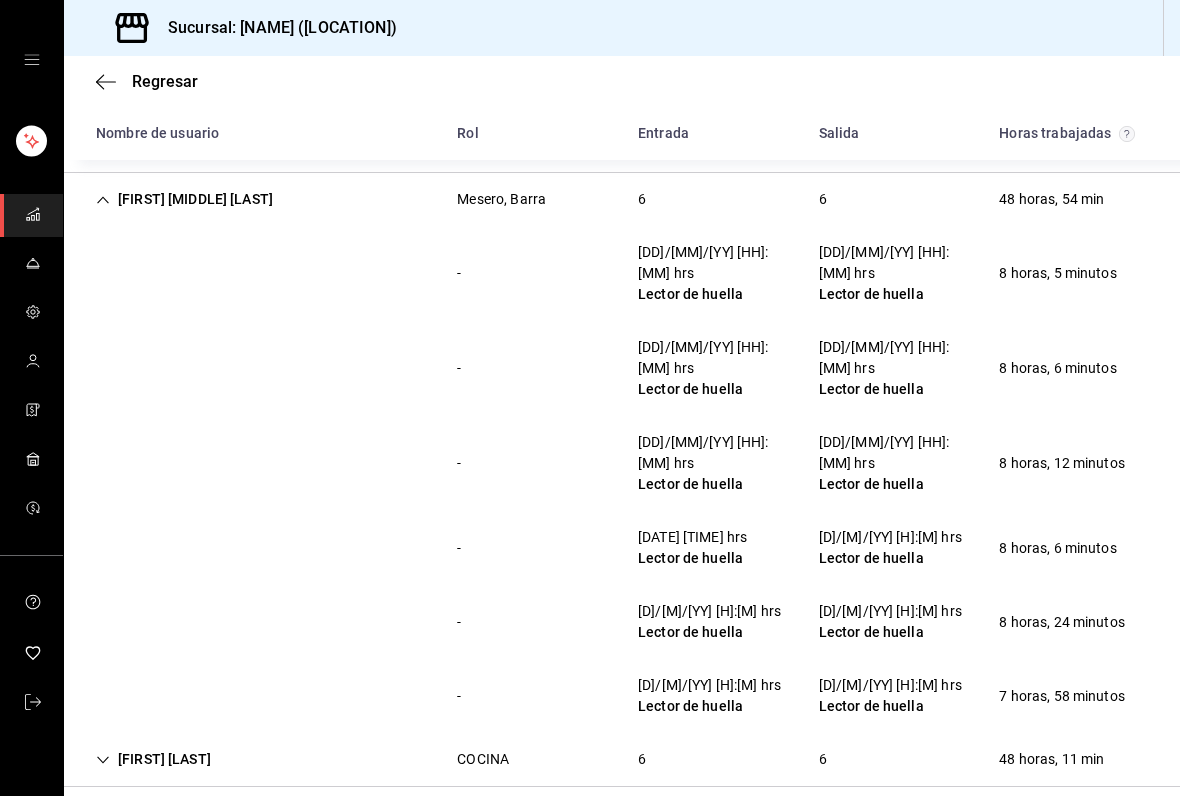 click 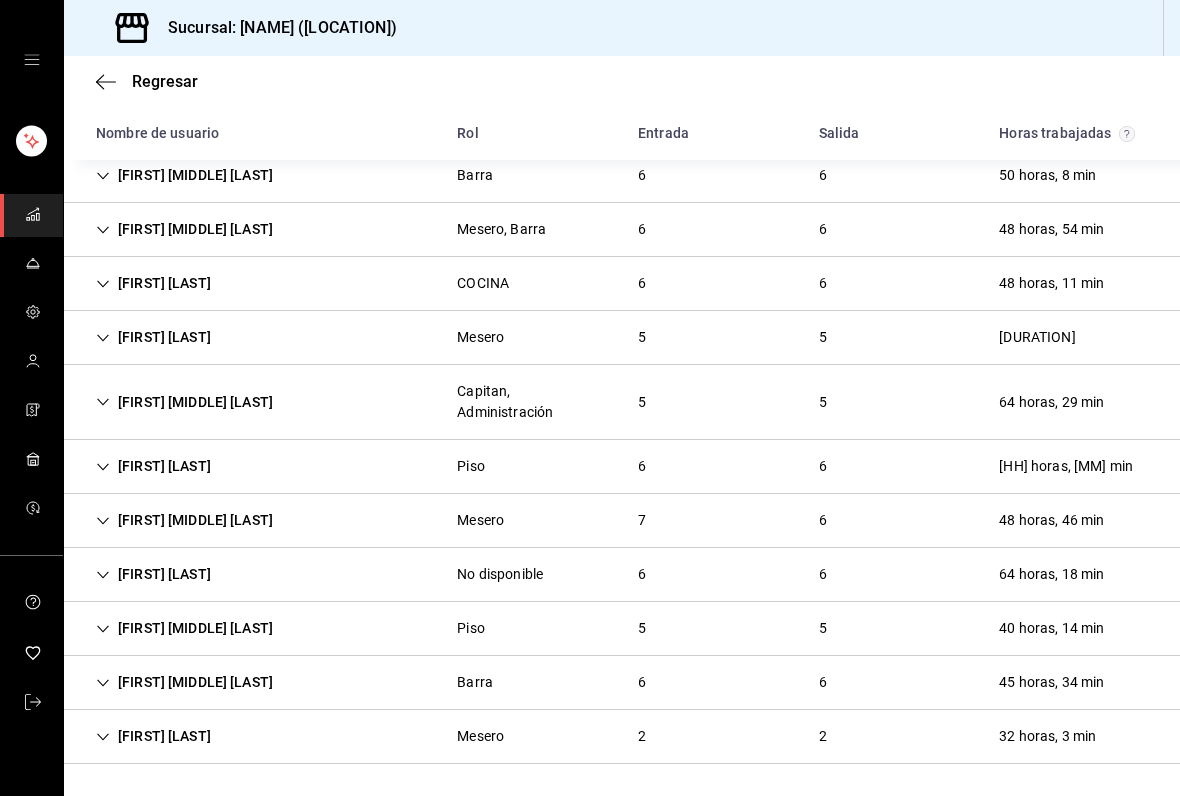 click on "[FIRST] [LAST]" at bounding box center [153, 283] 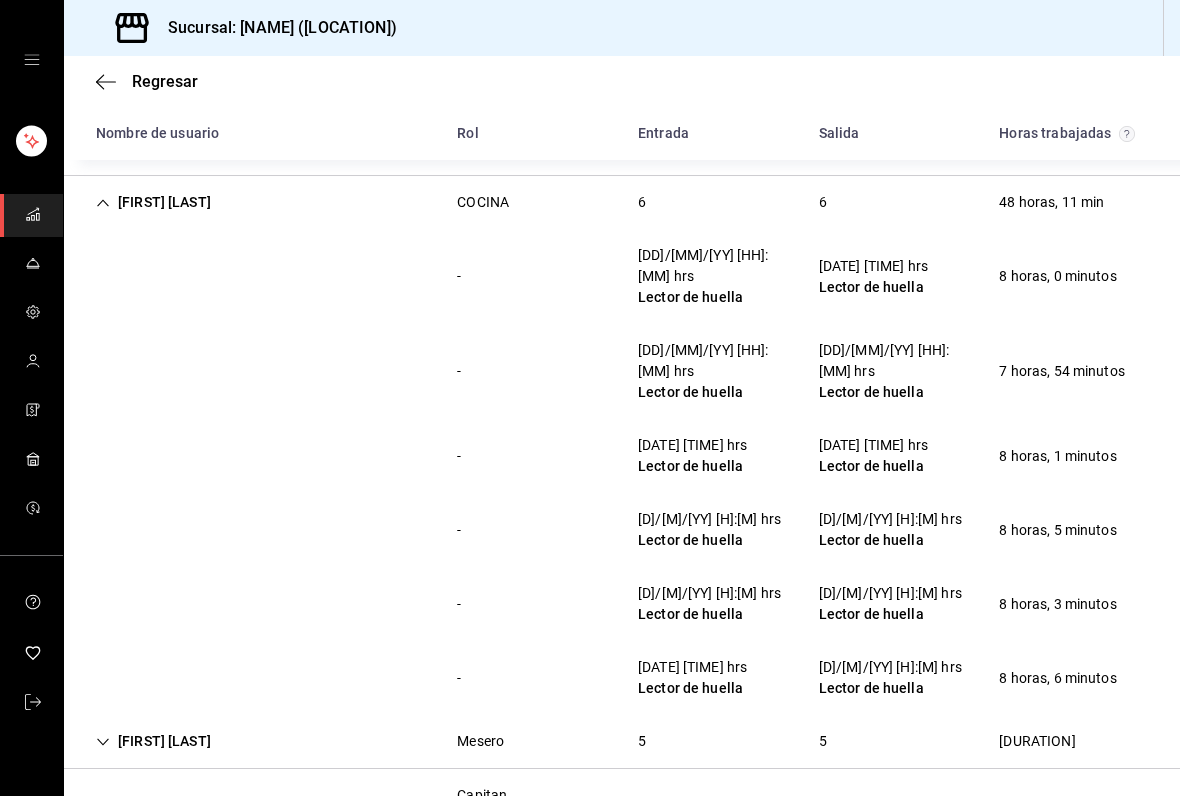 scroll, scrollTop: 1533, scrollLeft: 0, axis: vertical 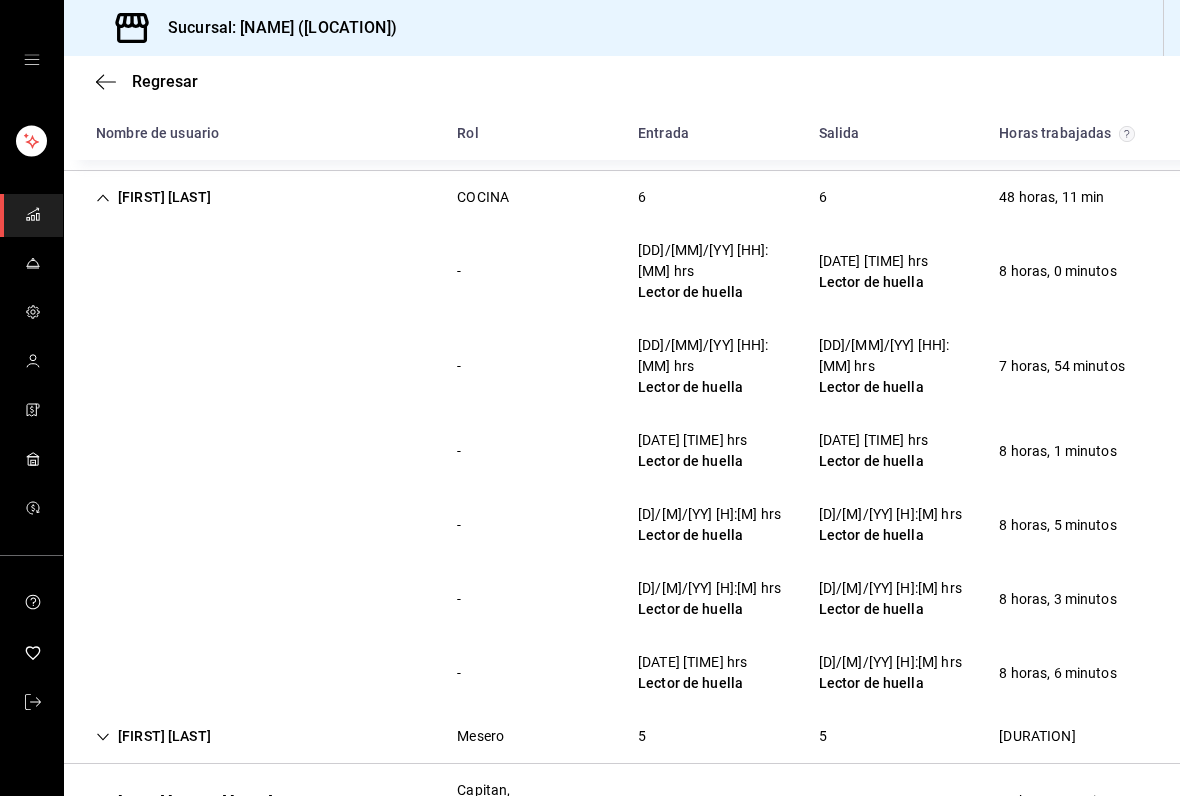 click on "[FIRST] [LAST]" at bounding box center (153, 197) 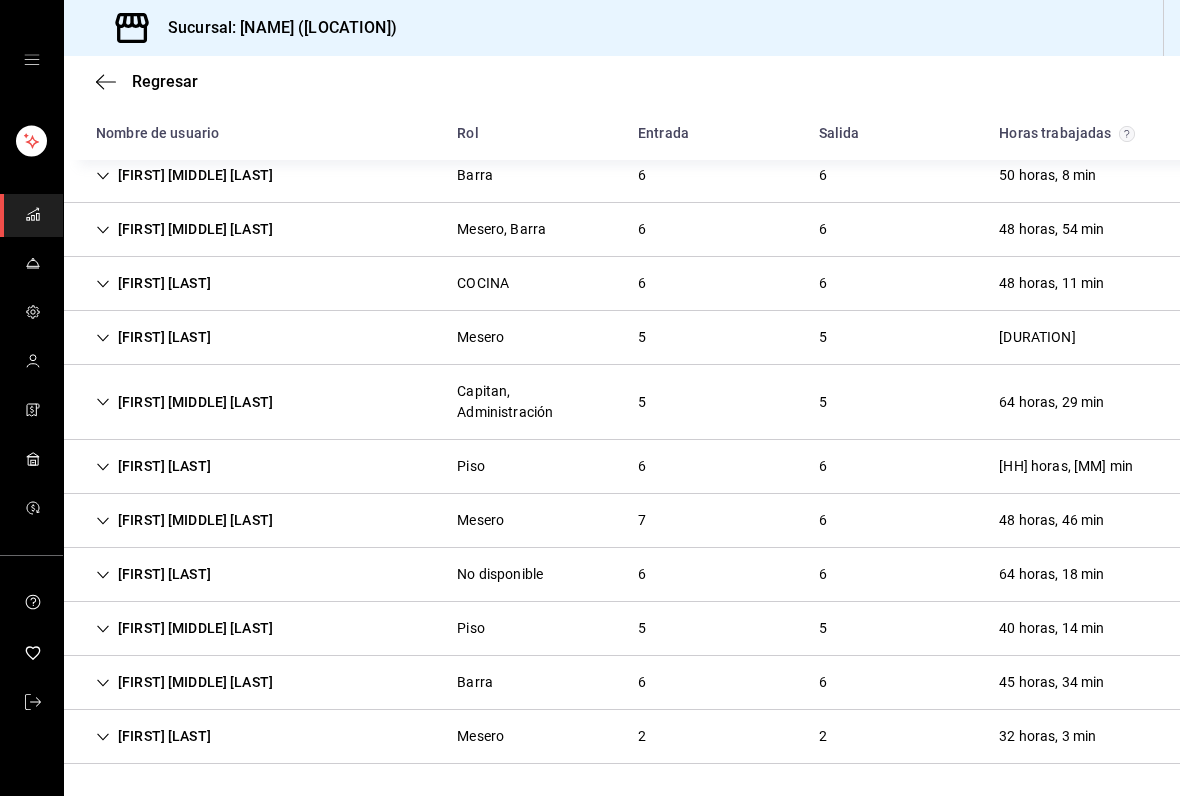 scroll, scrollTop: 1447, scrollLeft: 0, axis: vertical 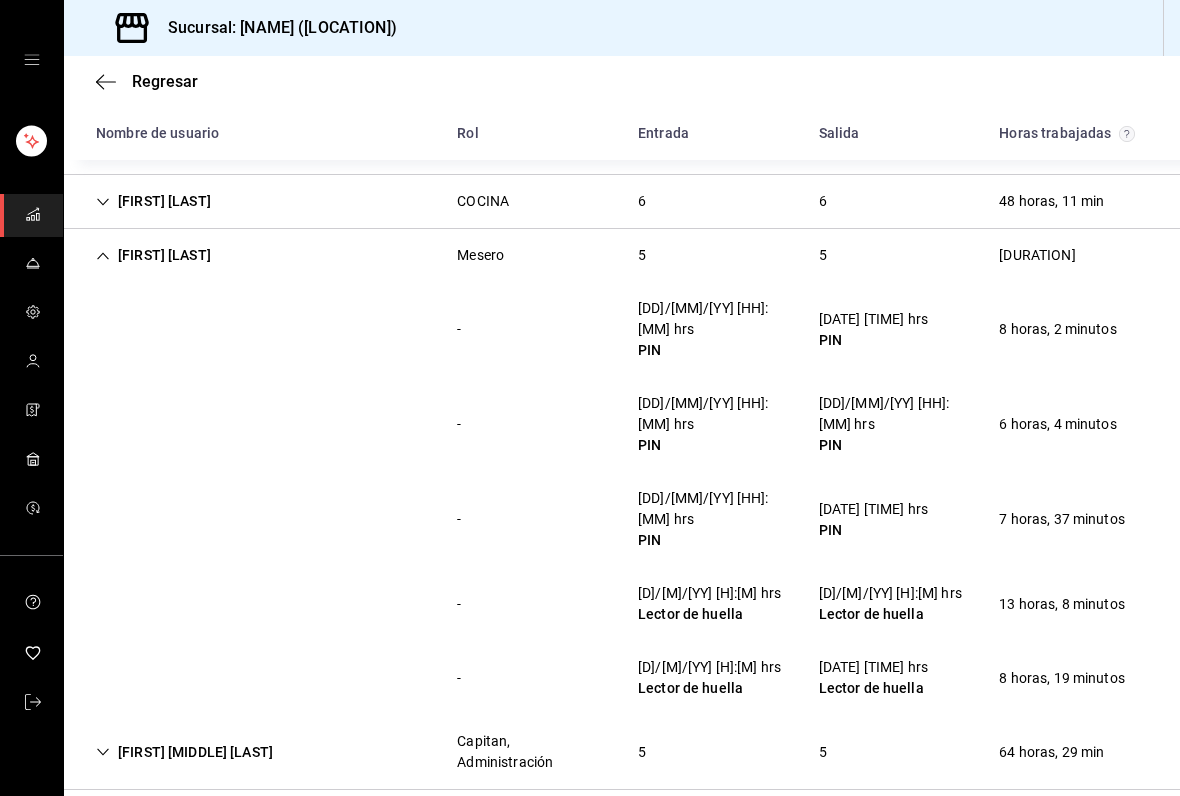 click on "7" at bounding box center [642, 870] 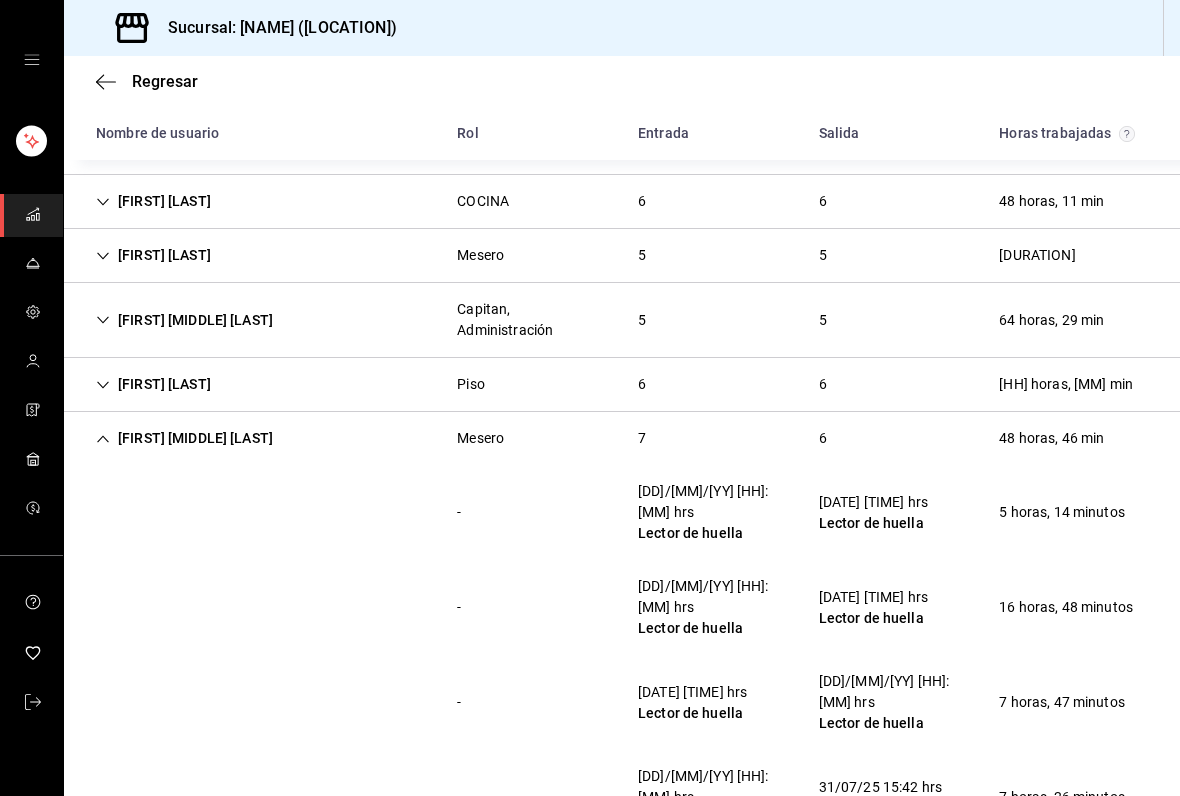 click on "[FIRST] [MIDDLE] [LAST]" at bounding box center [184, 320] 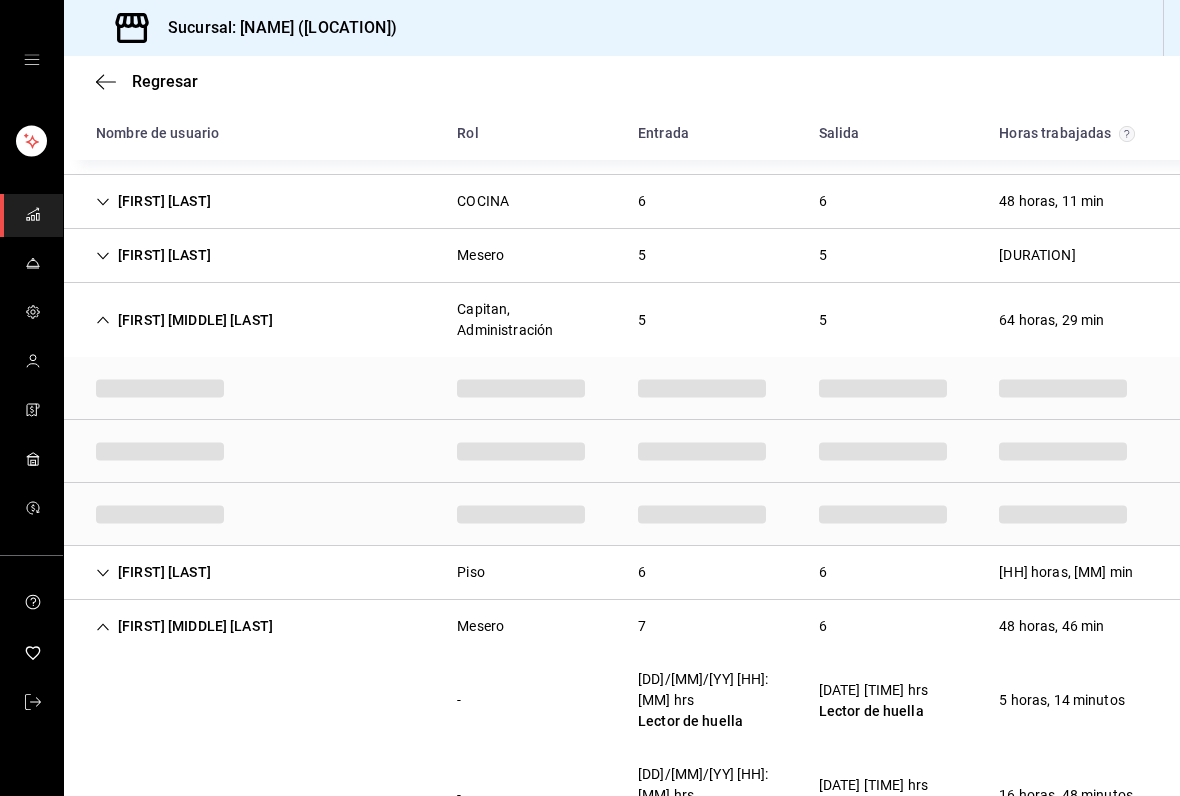 click on "[FIRST] [MIDDLE] [LAST]" at bounding box center [184, 320] 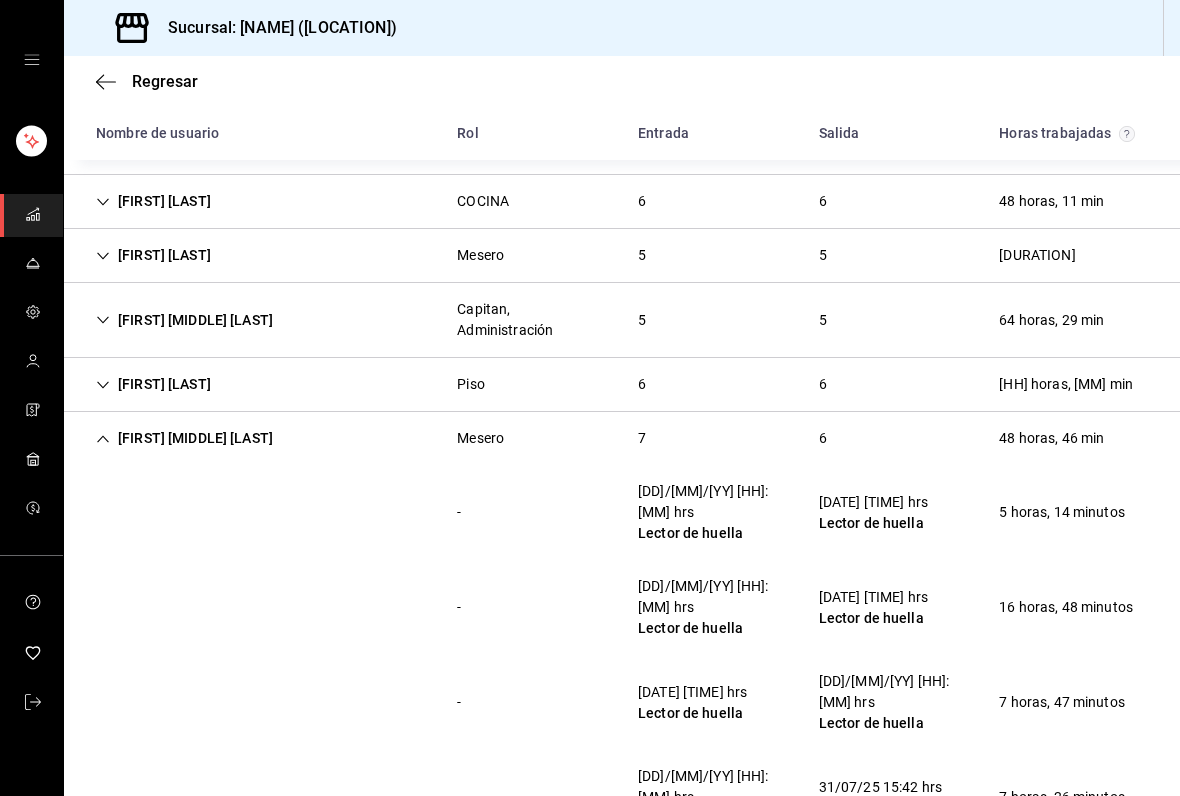 click on "[FIRST] [LAST]" at bounding box center (153, 384) 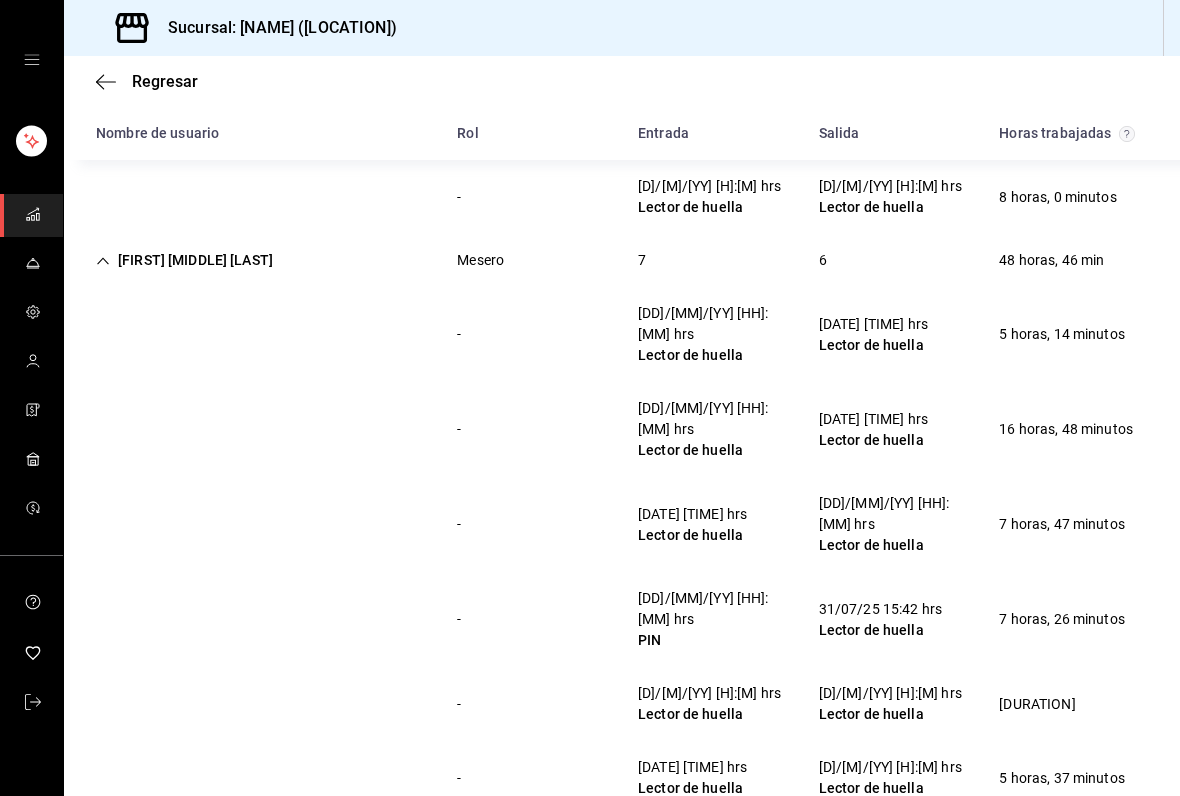 scroll, scrollTop: 2212, scrollLeft: 0, axis: vertical 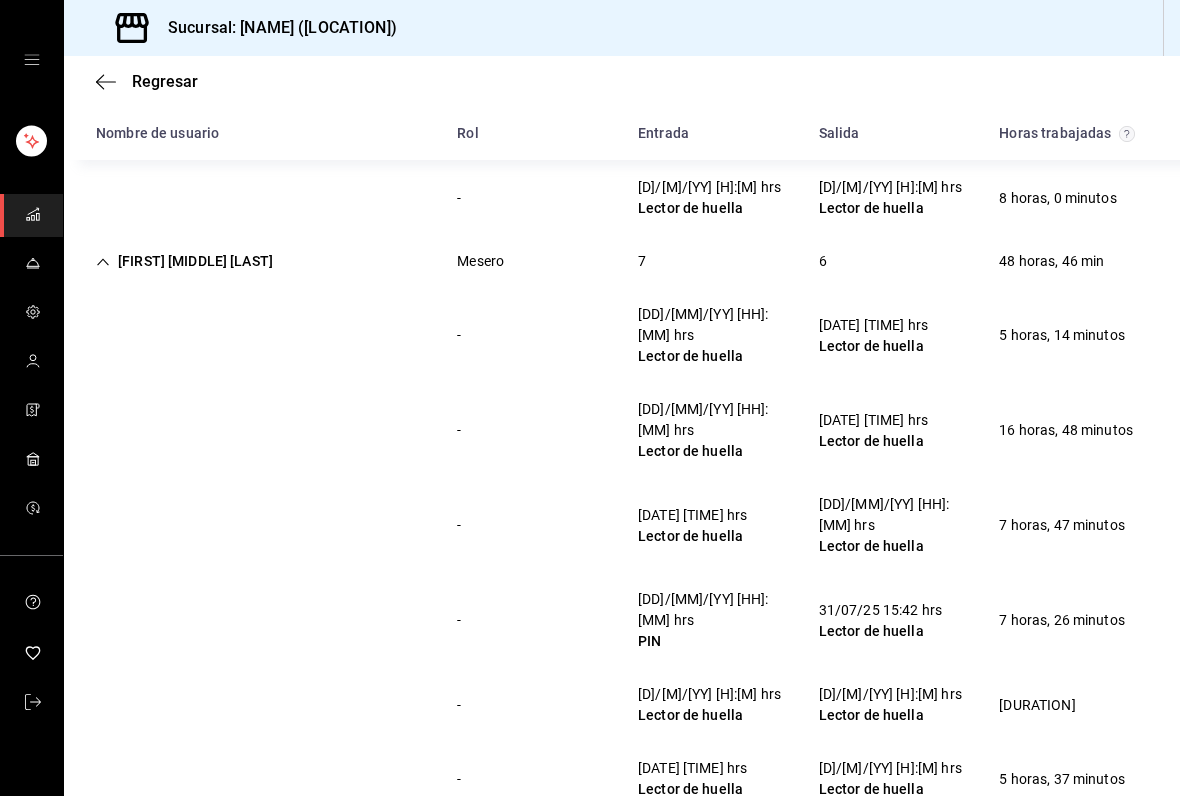 click on "[FIRST] [MIDDLE] [LAST]" at bounding box center [184, 261] 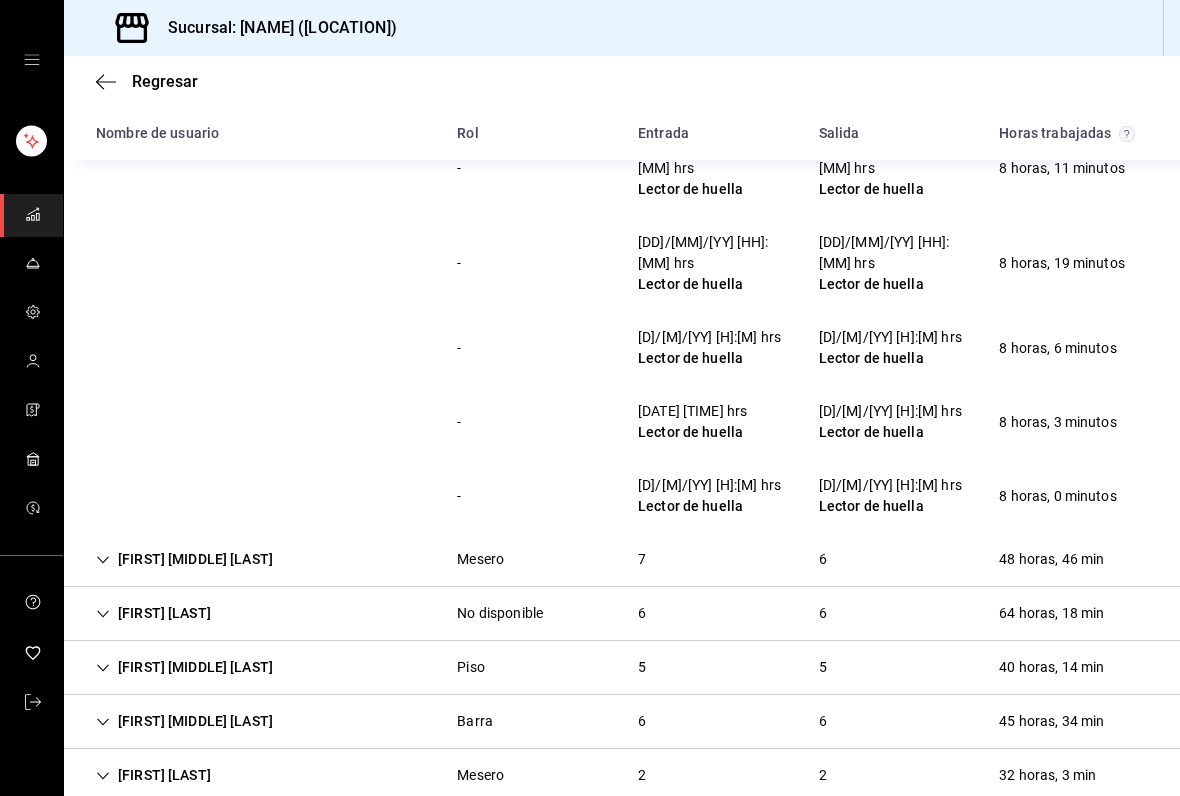 scroll, scrollTop: 1890, scrollLeft: 0, axis: vertical 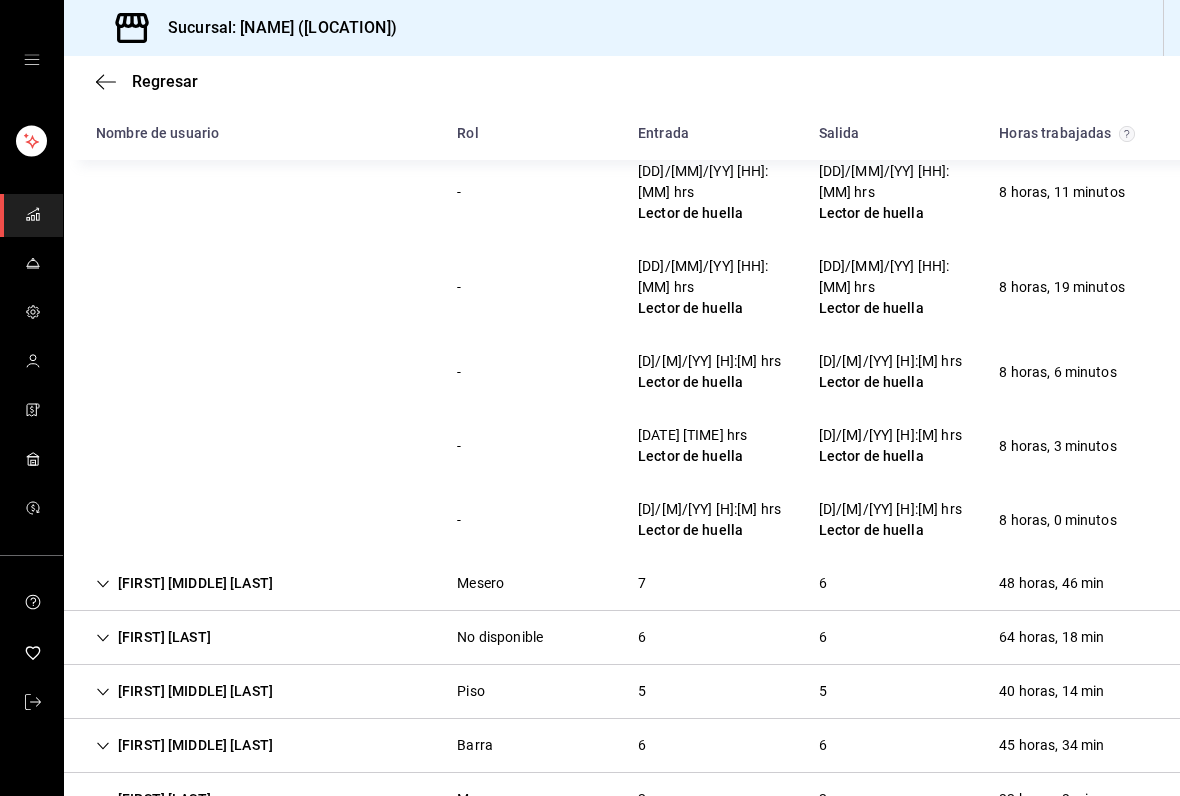 click 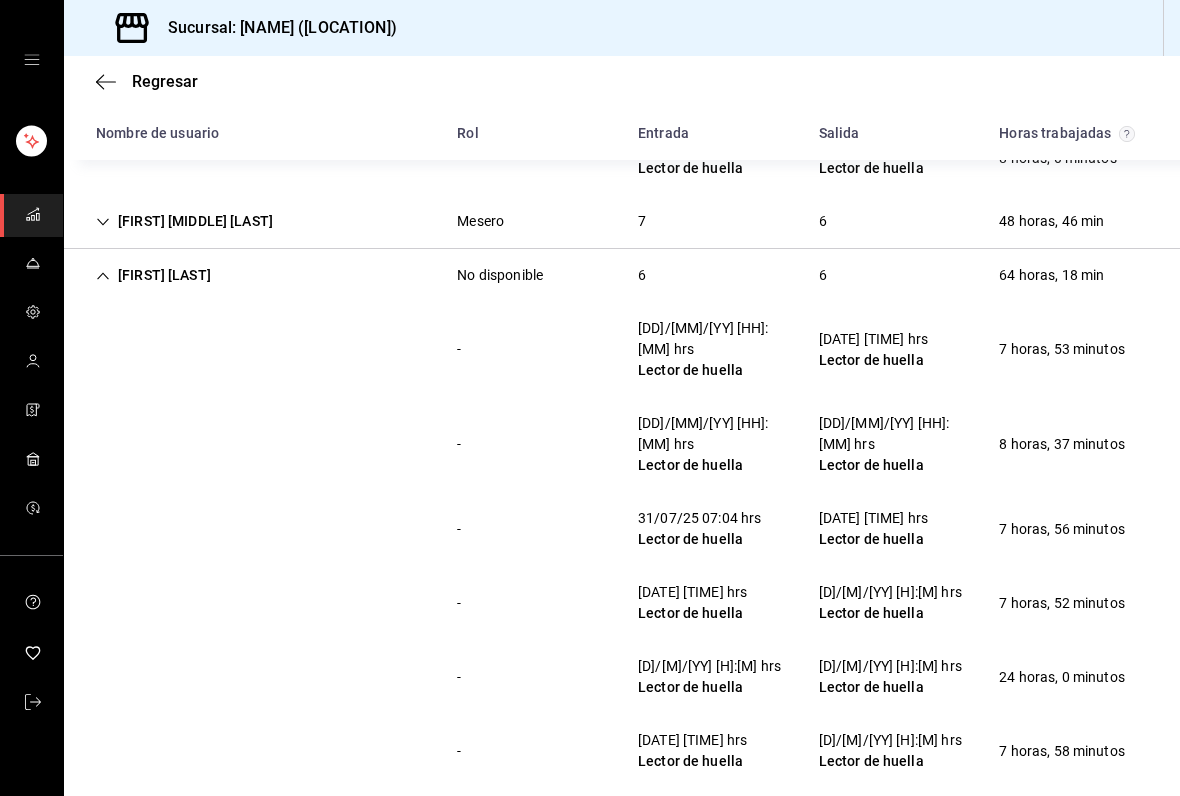 scroll, scrollTop: 2249, scrollLeft: 0, axis: vertical 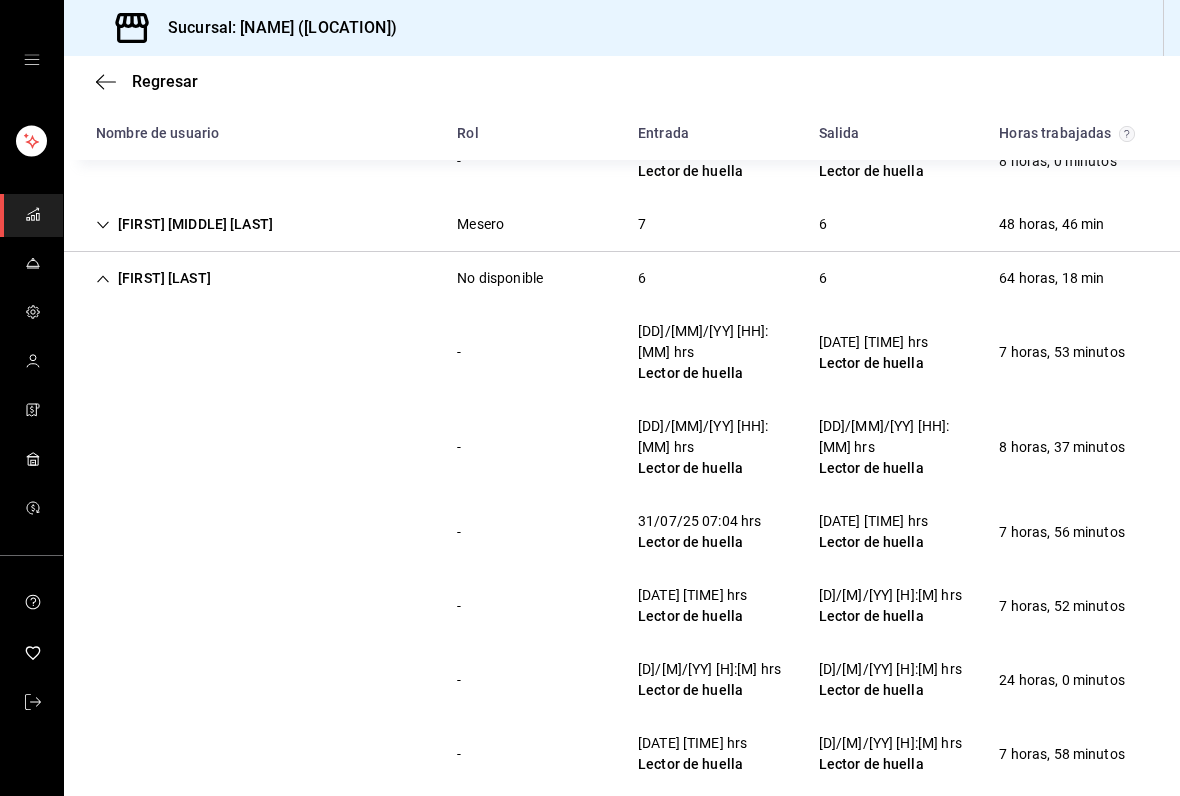 click 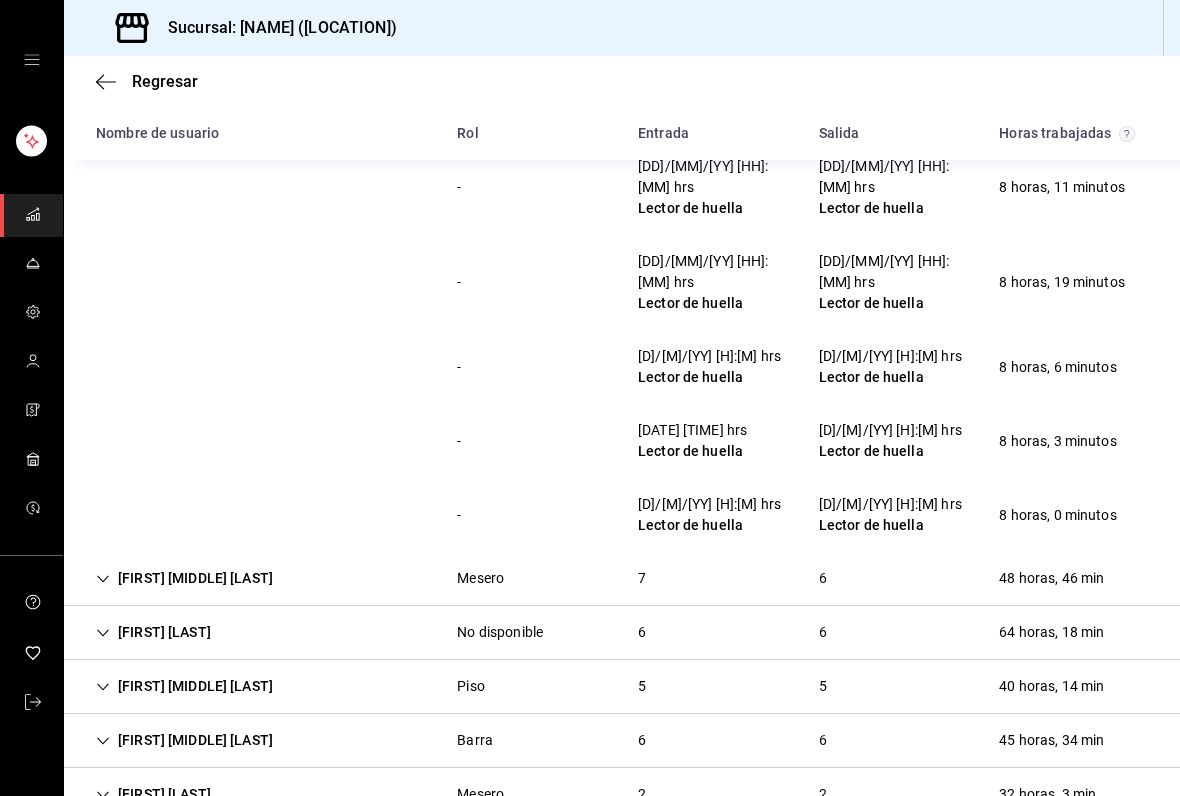 scroll, scrollTop: 1890, scrollLeft: 0, axis: vertical 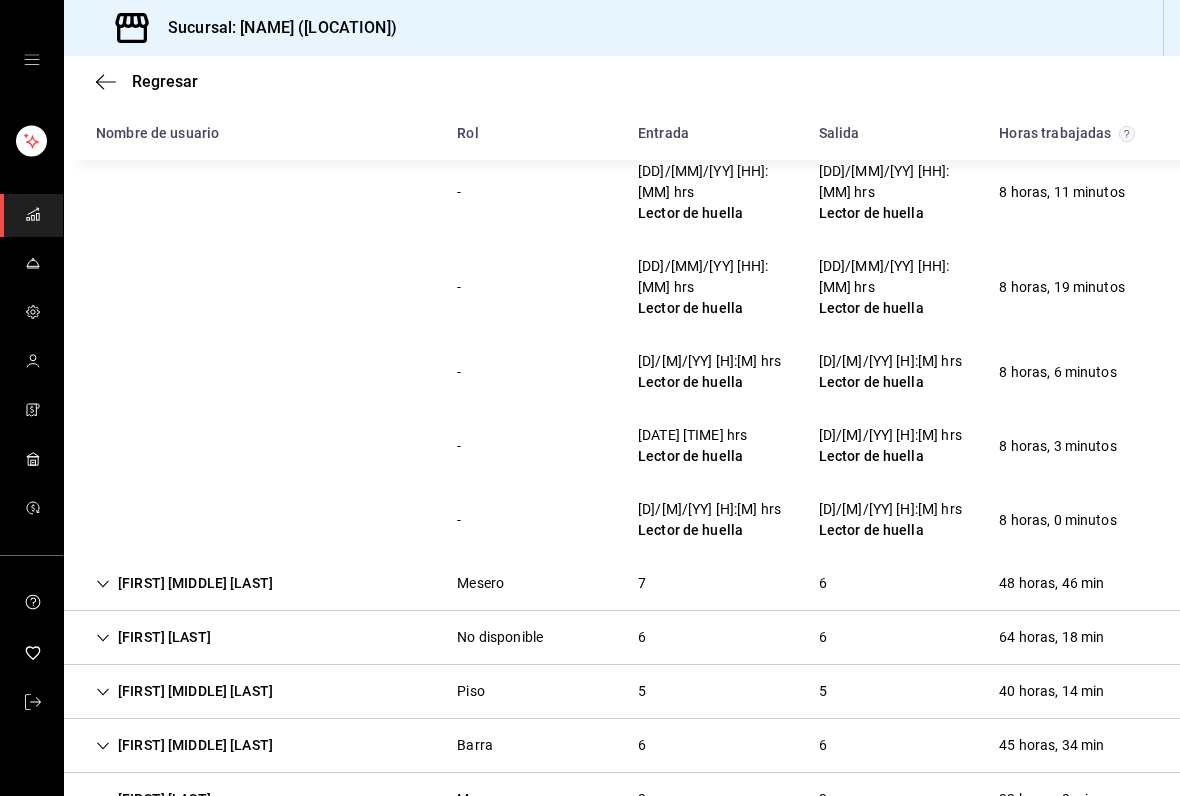 click on "[FIRST] [MIDDLE] [LAST]" at bounding box center [184, 691] 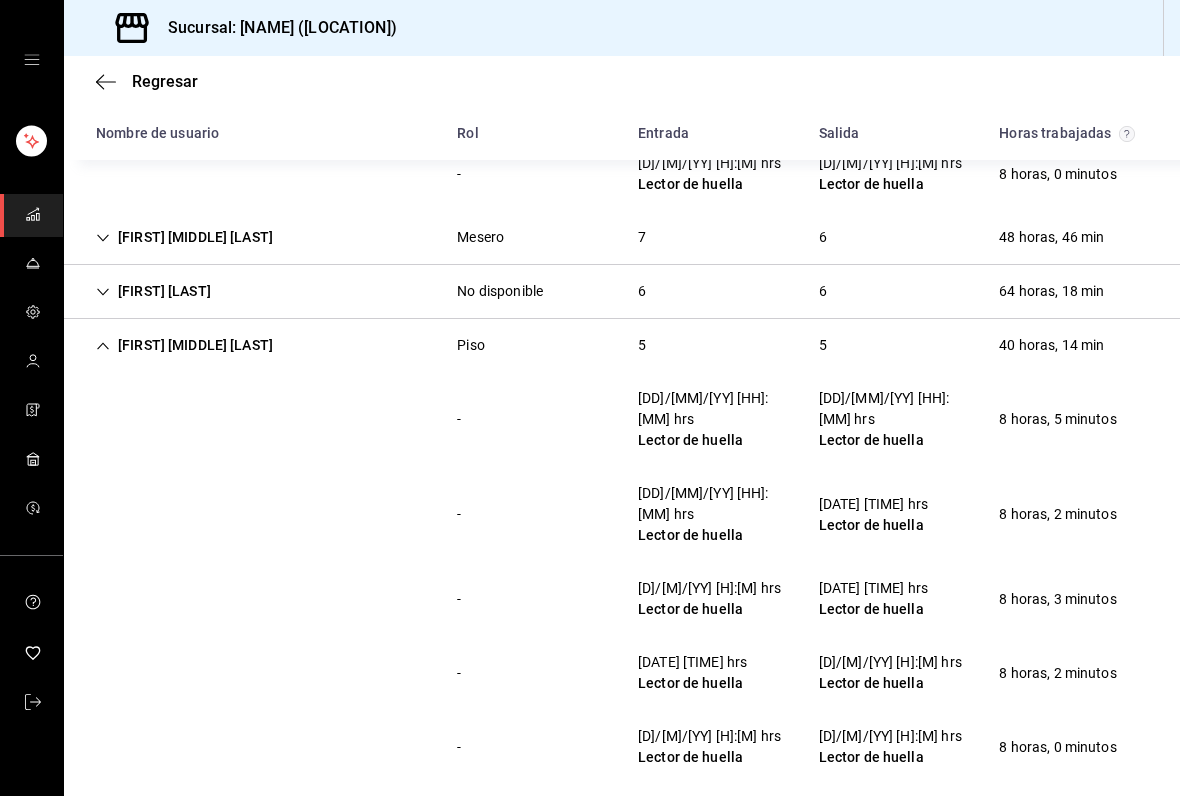 scroll, scrollTop: 2237, scrollLeft: 0, axis: vertical 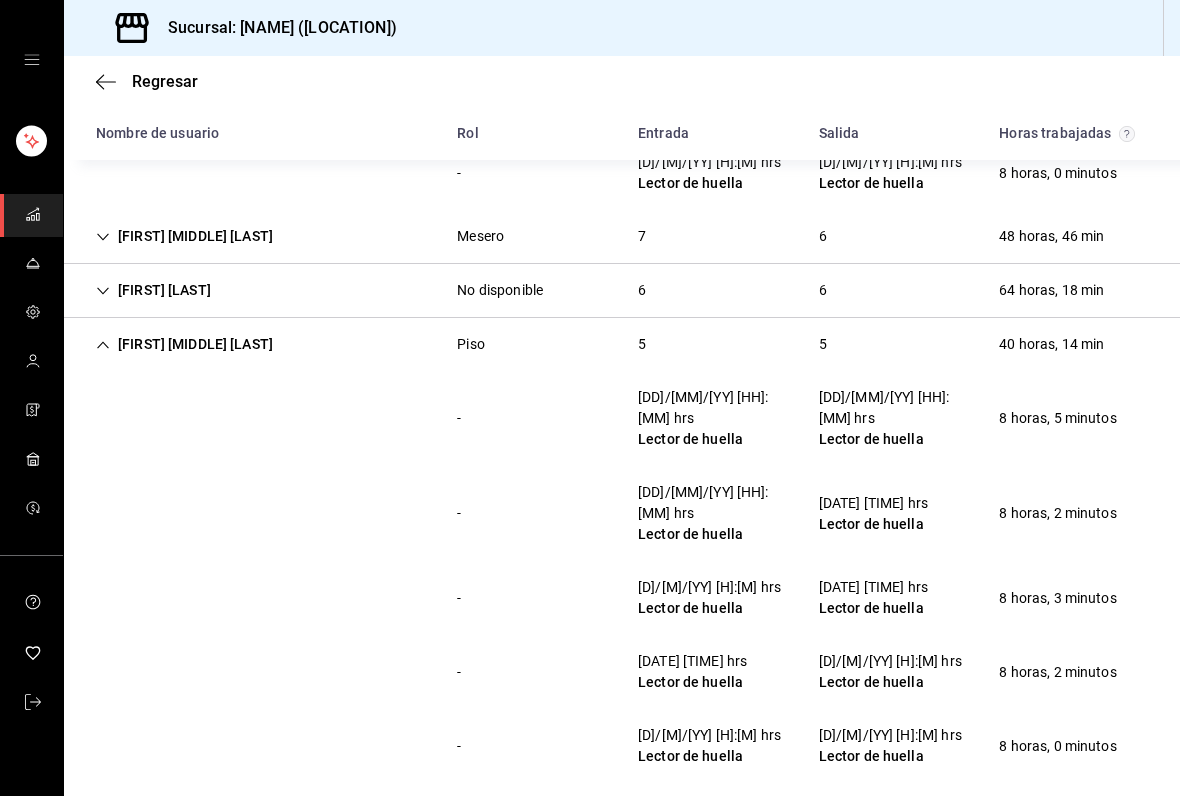 click on "[FIRST] [MIDDLE] [LAST]" at bounding box center [184, 344] 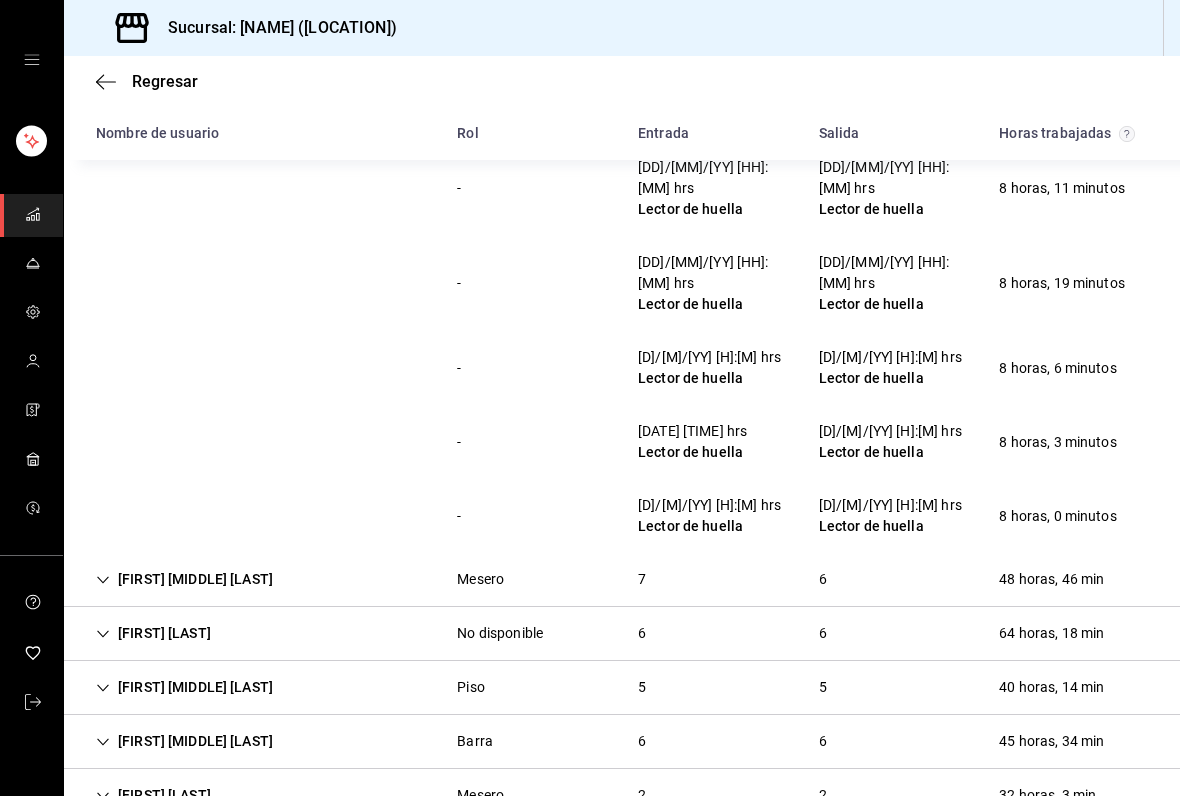 scroll, scrollTop: 1890, scrollLeft: 0, axis: vertical 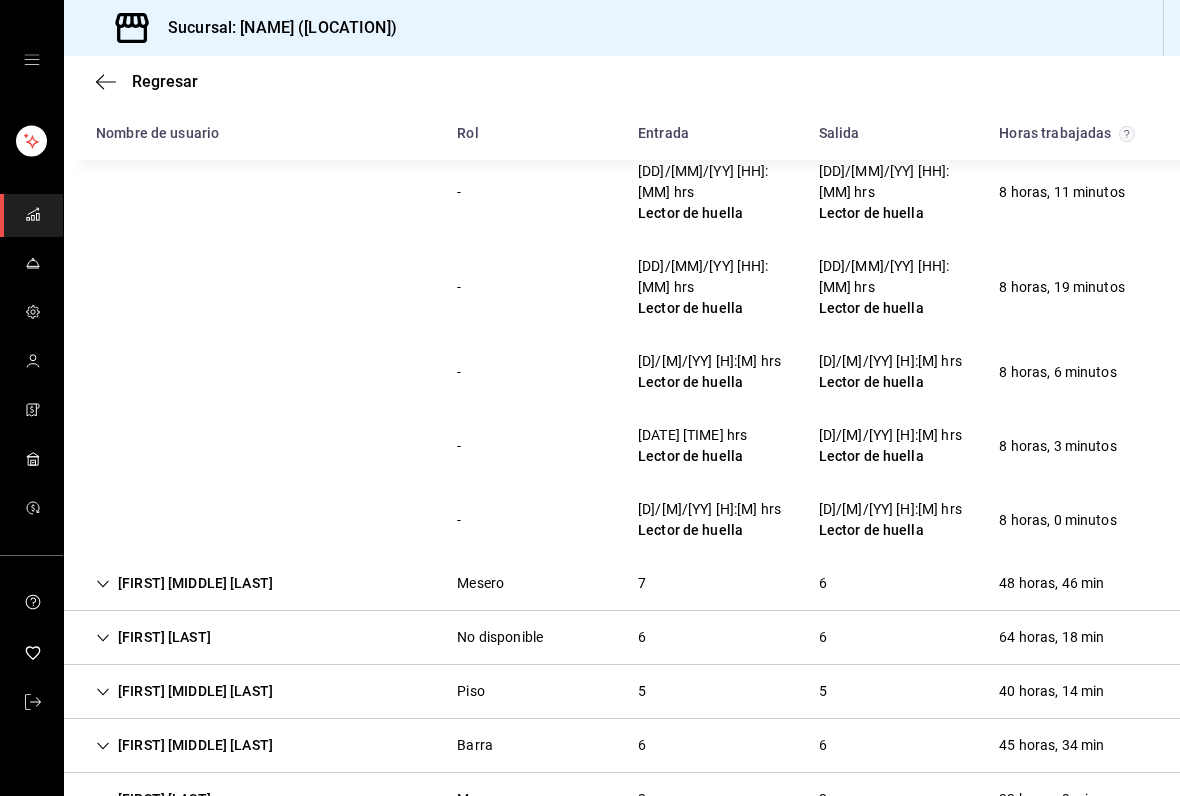 click 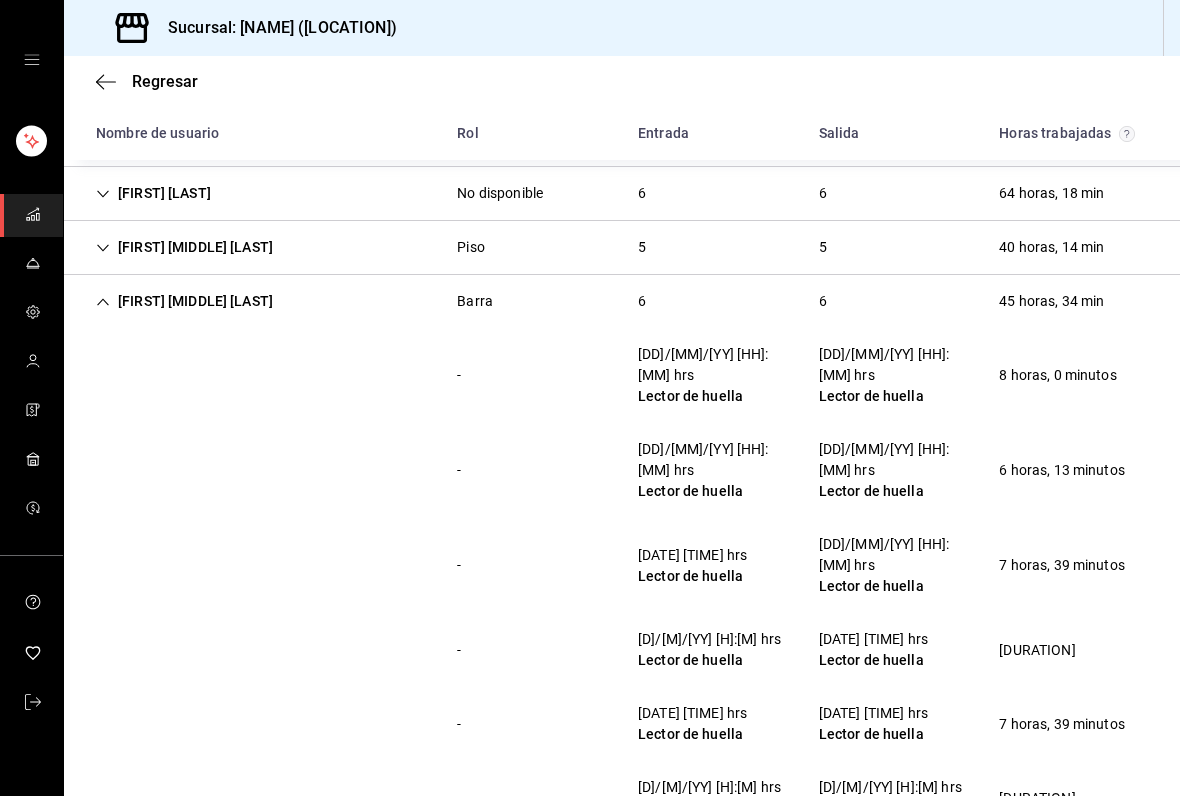 scroll, scrollTop: 2333, scrollLeft: 0, axis: vertical 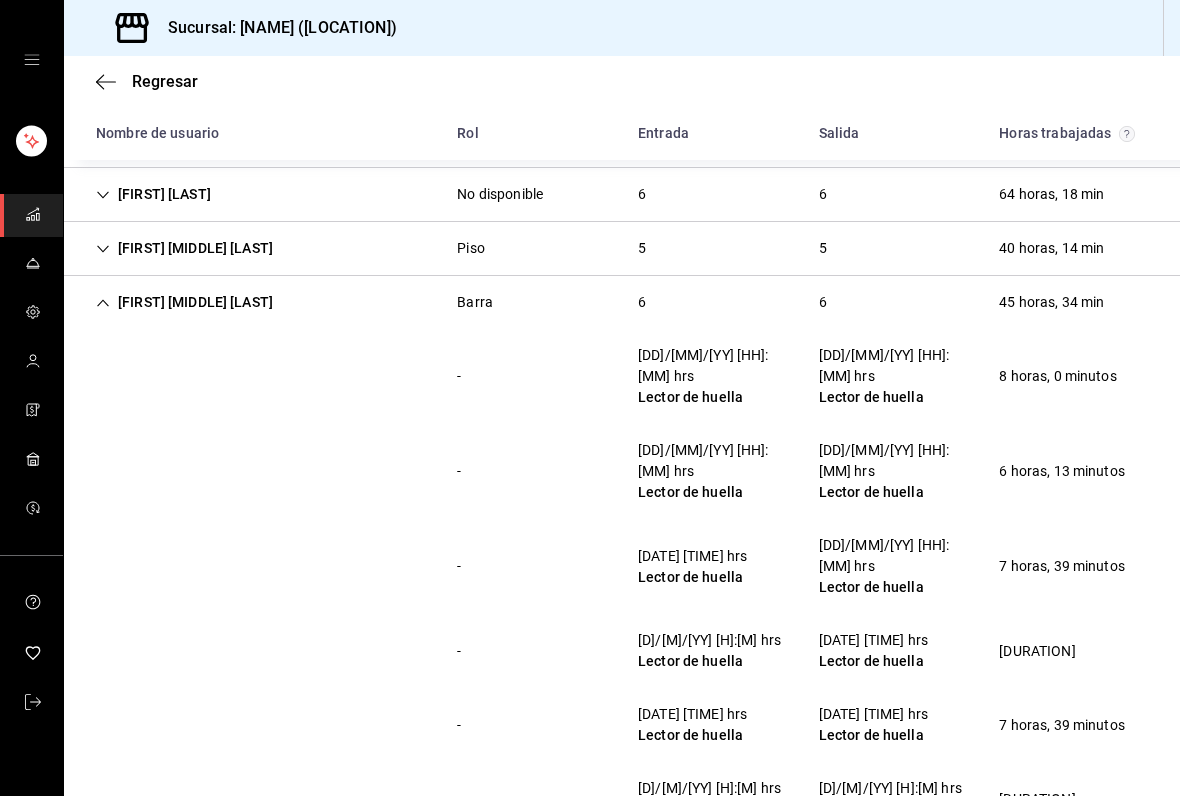 click on "- [DATE] [TIME] hrs [ROLE] [DATE] [TIME] hrs [ROLE] [DURATION]" at bounding box center (622, 799) 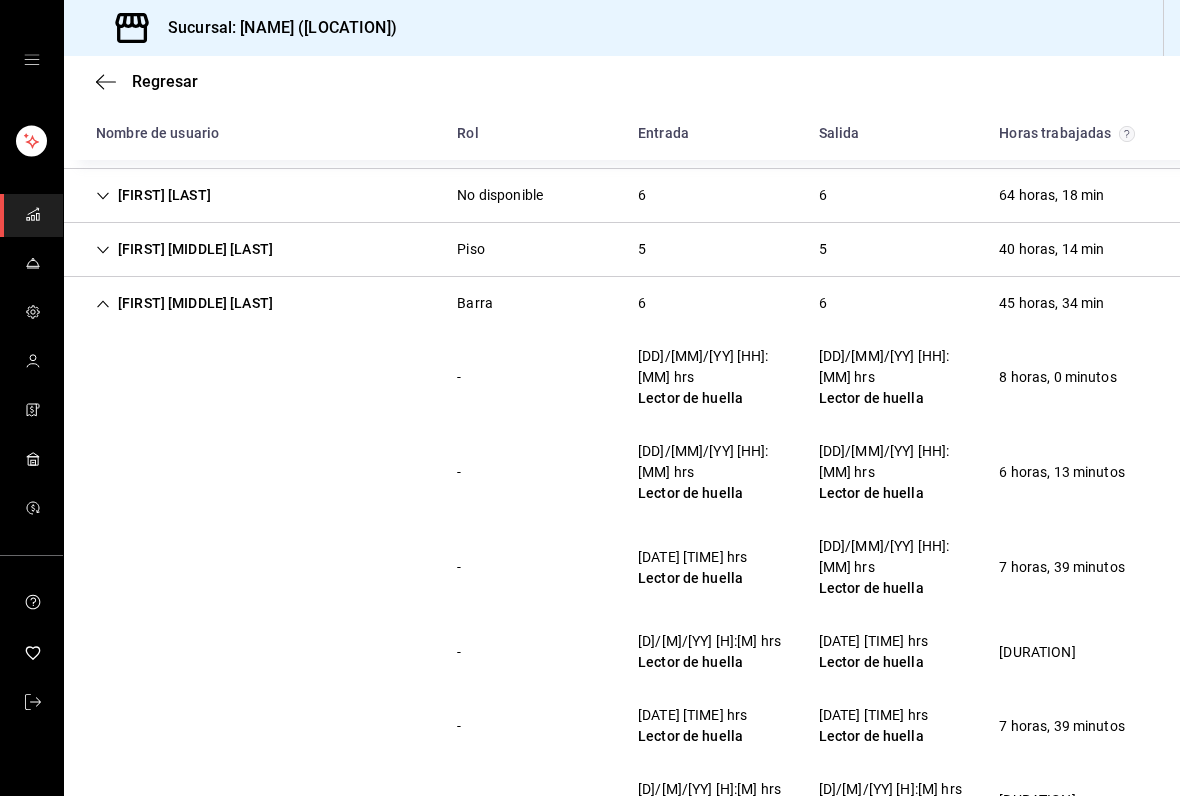 click on "[FIRST] [MIDDLE] [LAST]" at bounding box center [184, 303] 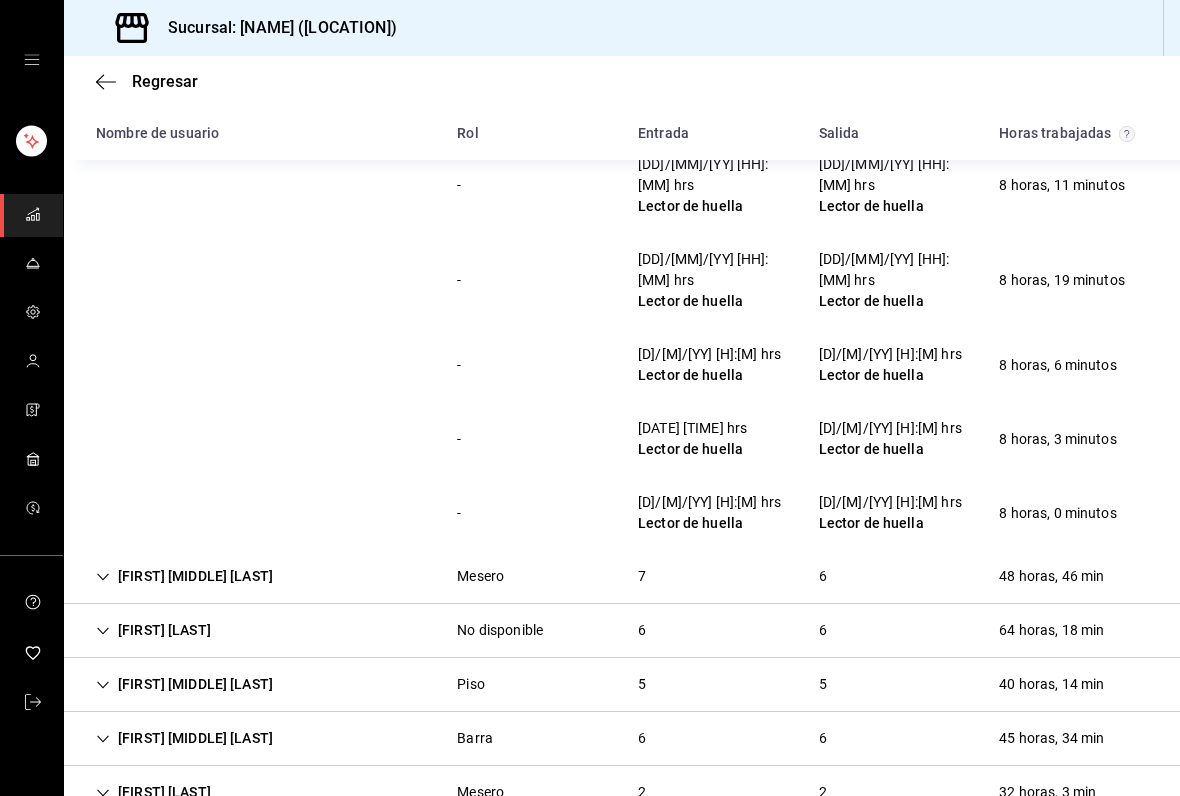scroll, scrollTop: 1890, scrollLeft: 0, axis: vertical 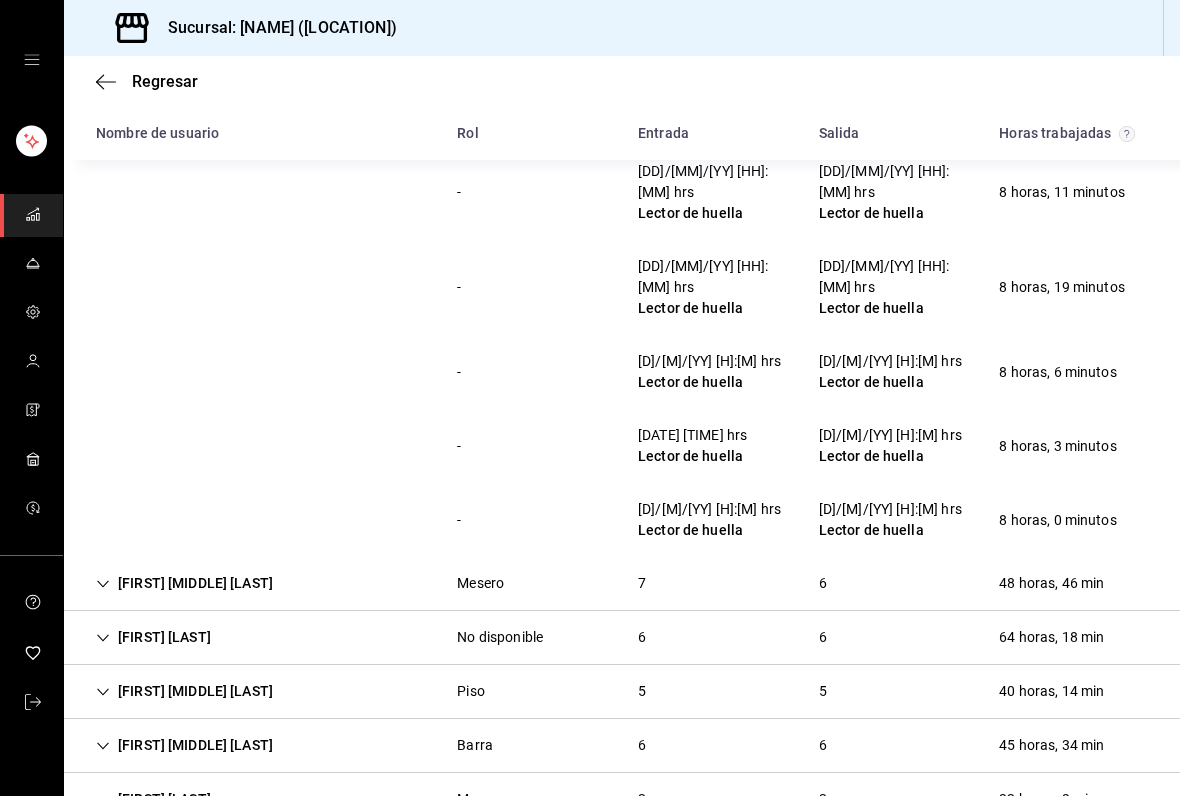 click 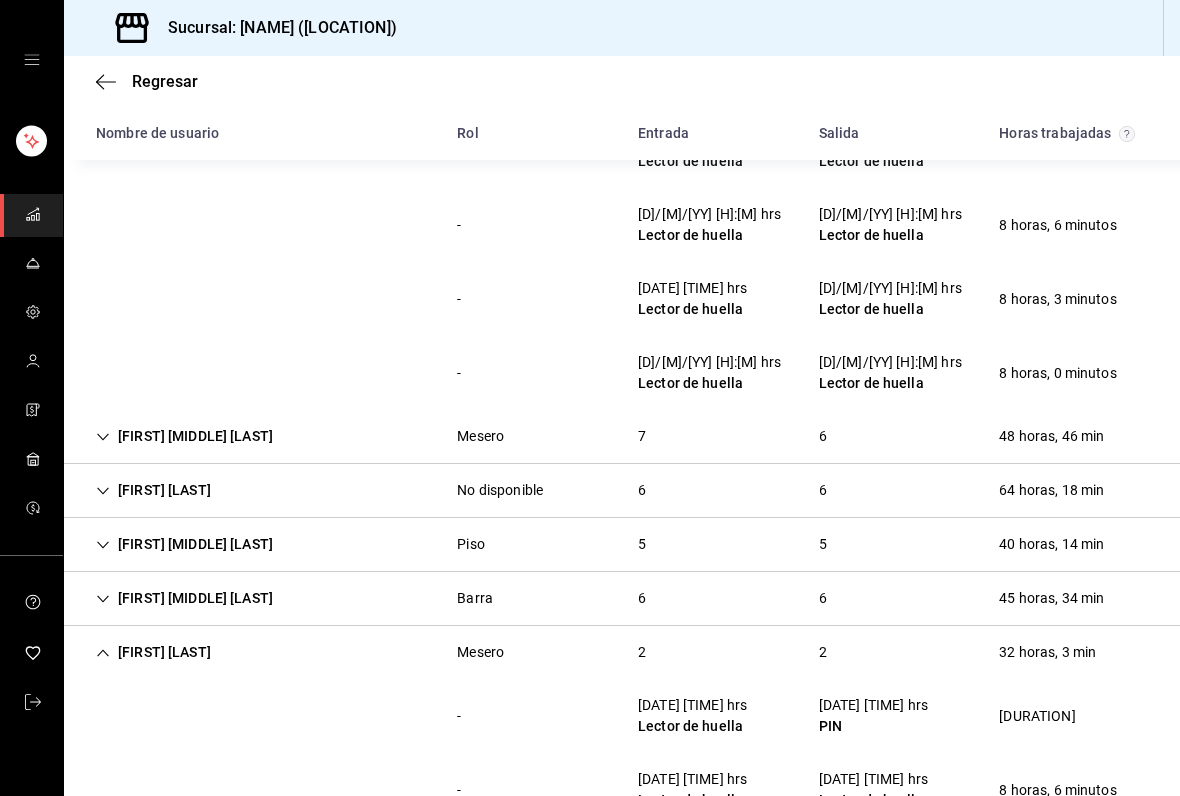 click 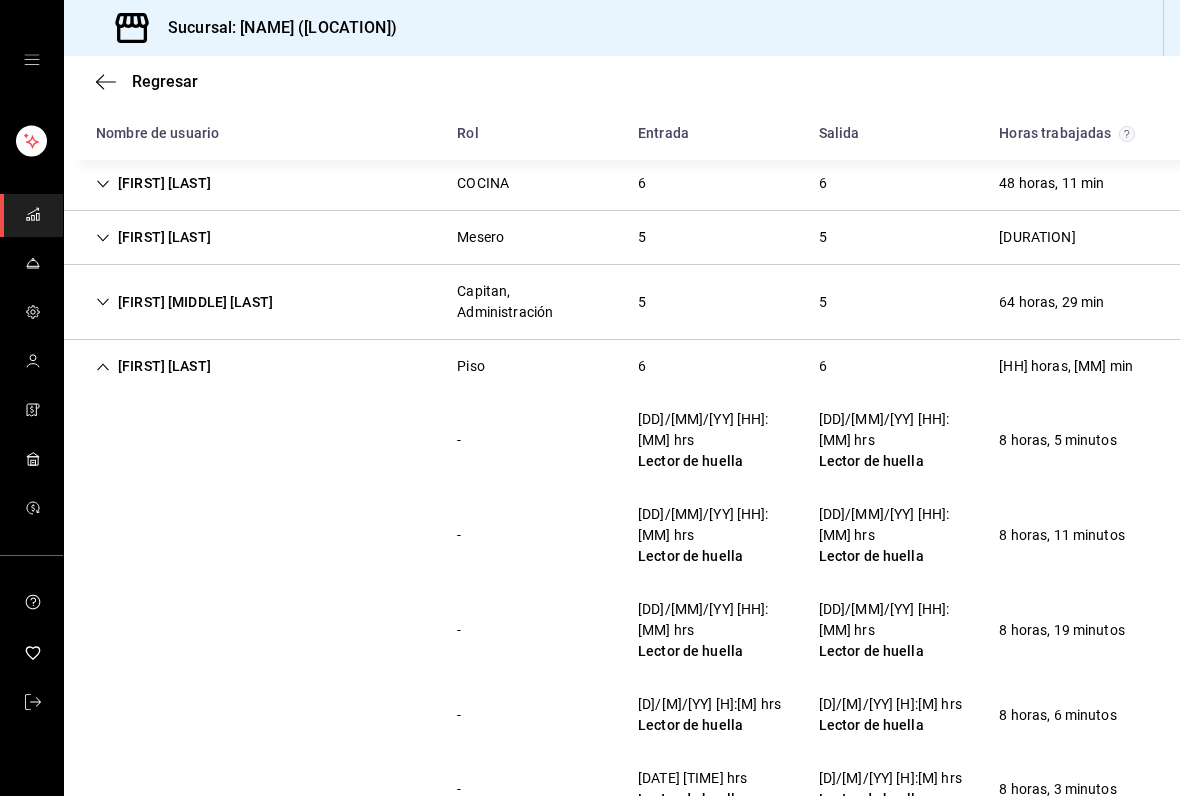 scroll, scrollTop: 1434, scrollLeft: 0, axis: vertical 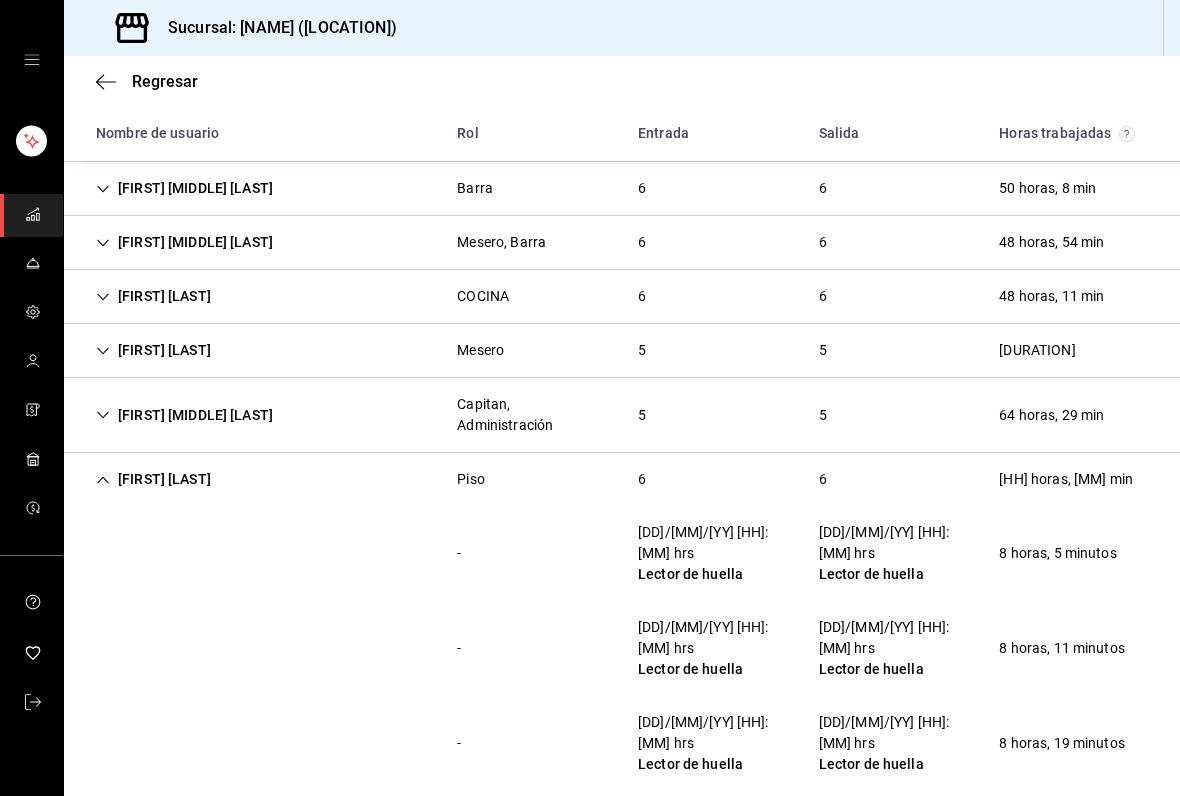 click 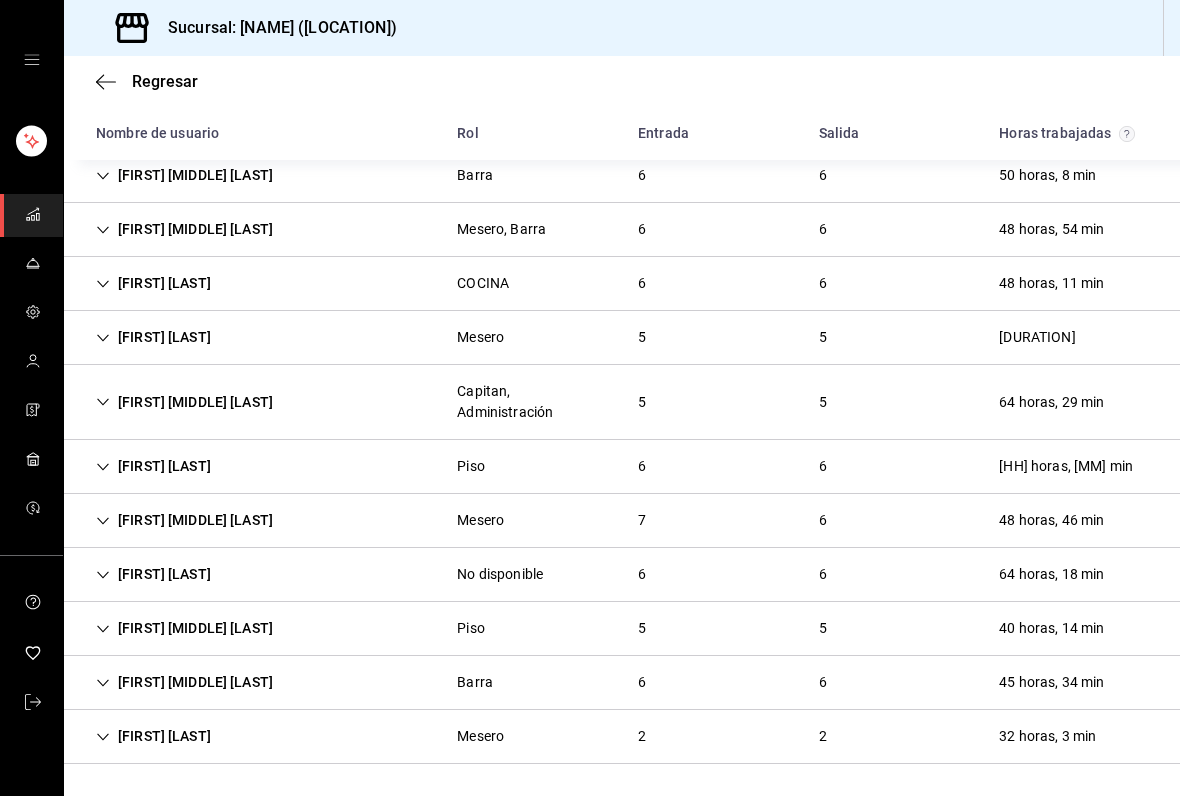 scroll, scrollTop: 1447, scrollLeft: 0, axis: vertical 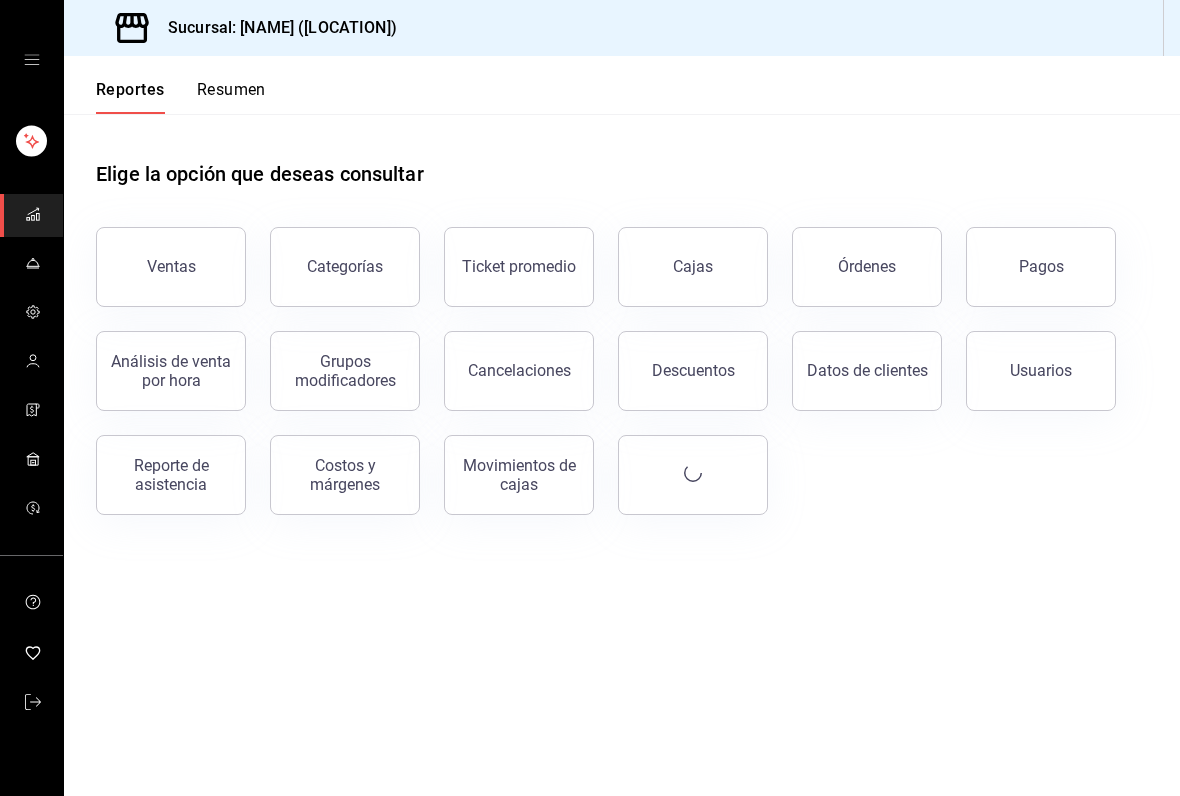 click on "Ventas" at bounding box center (171, 266) 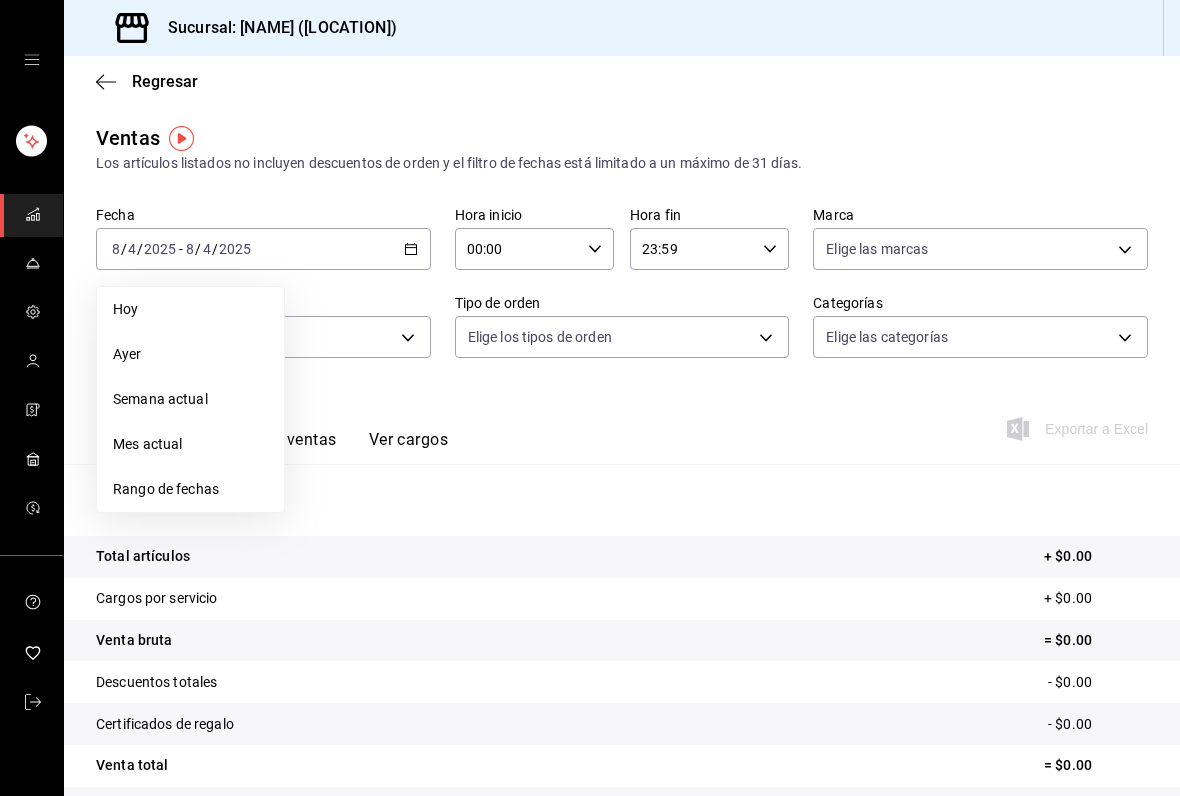 click on "Rango de fechas" at bounding box center (190, 489) 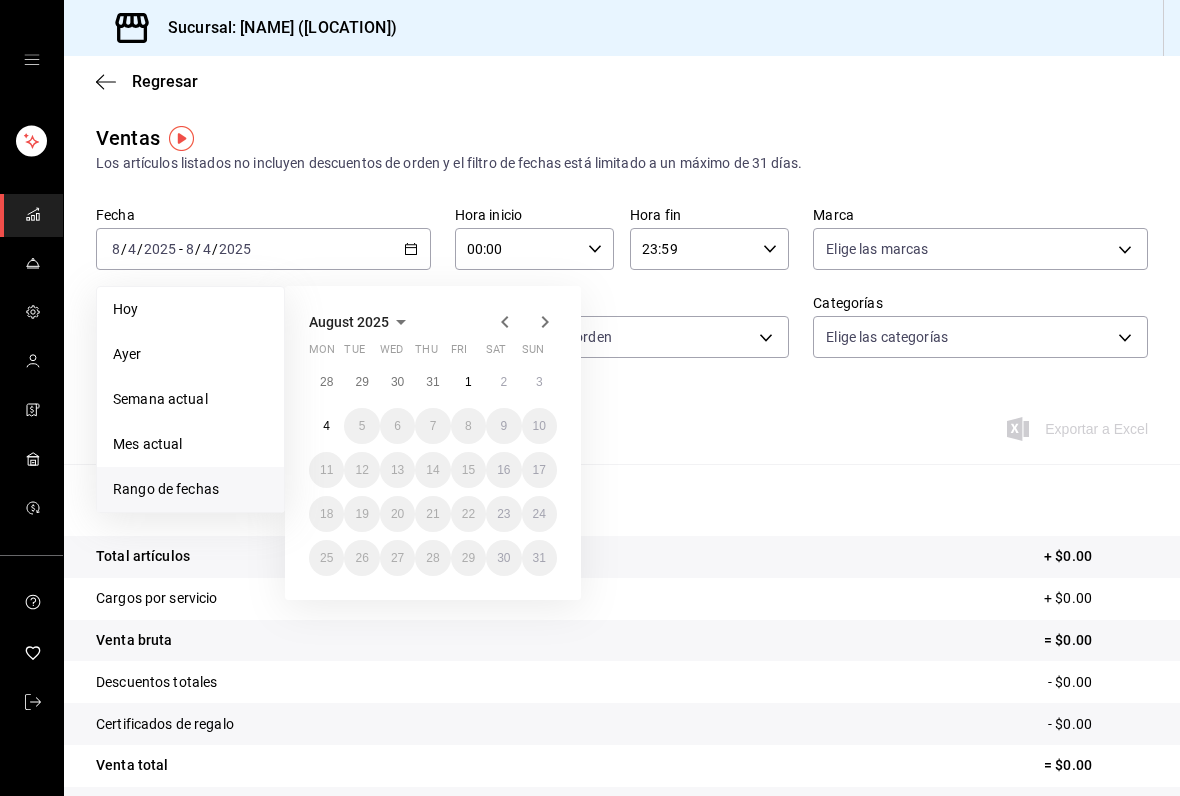click on "28" at bounding box center (326, 382) 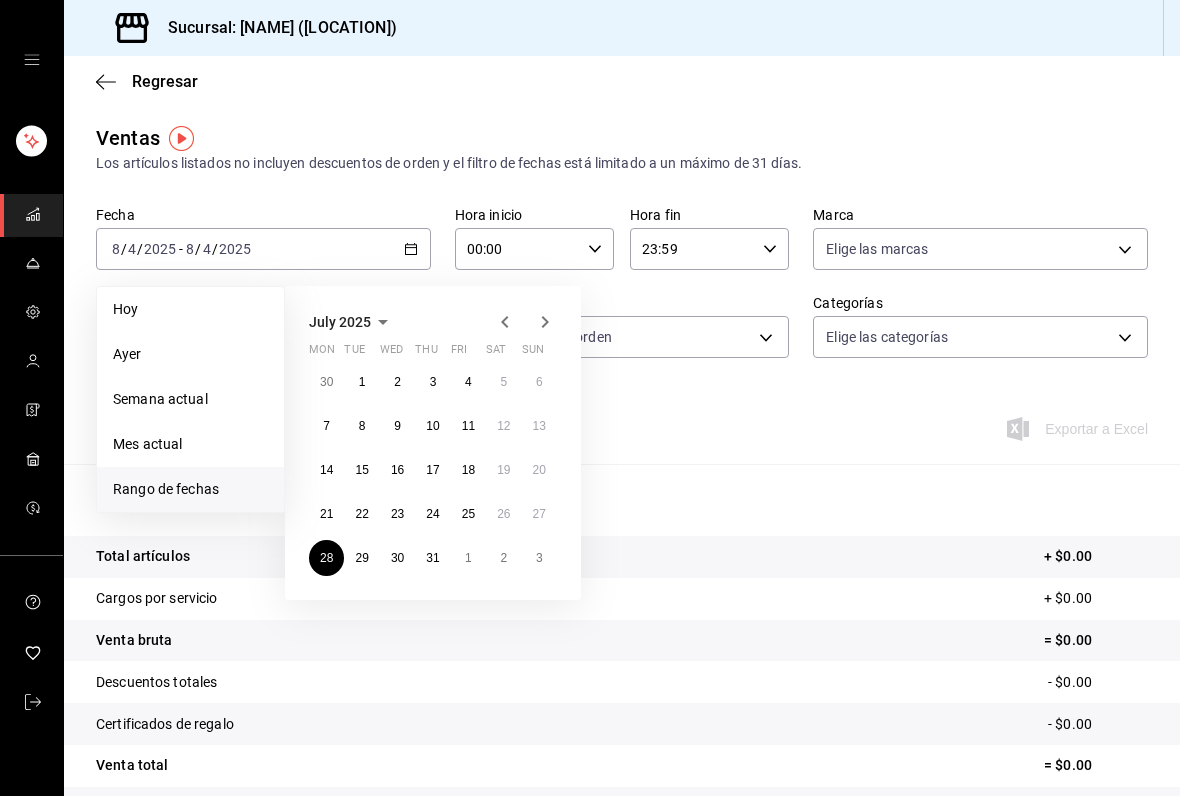 click on "7" at bounding box center [326, 426] 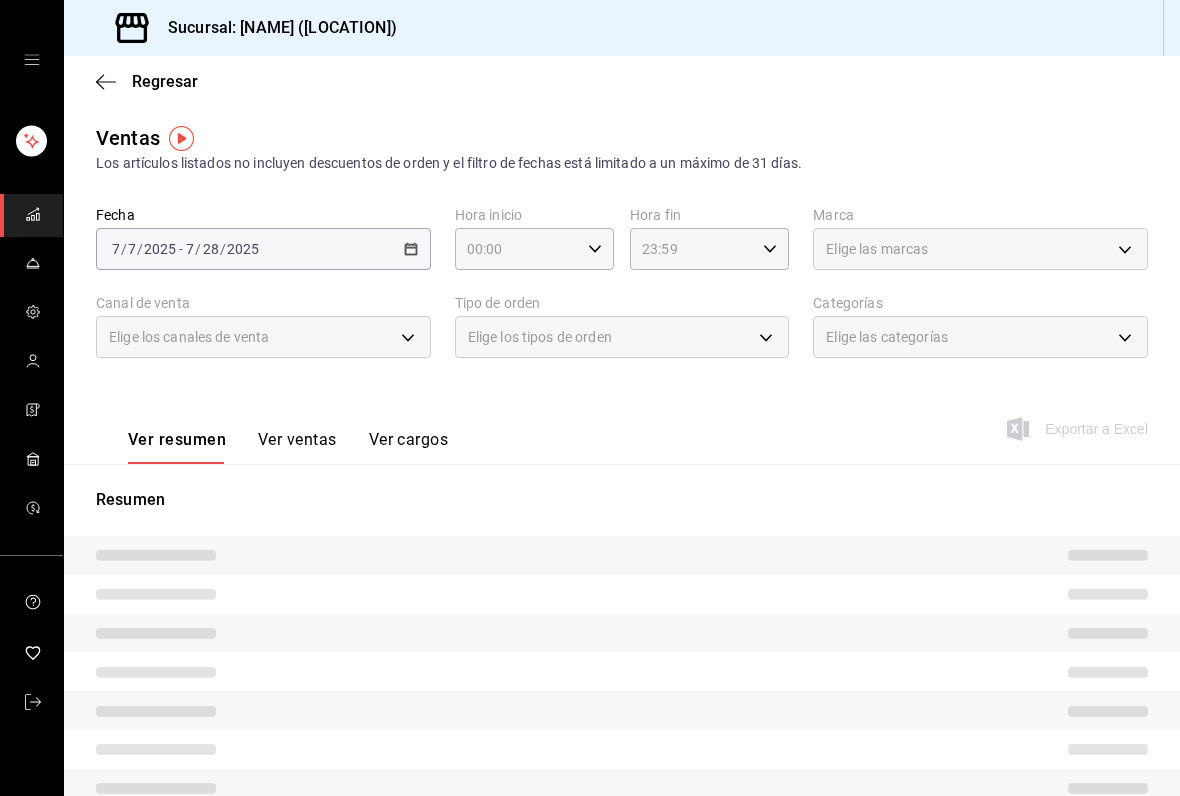click on "Elige los canales de venta" at bounding box center [263, 337] 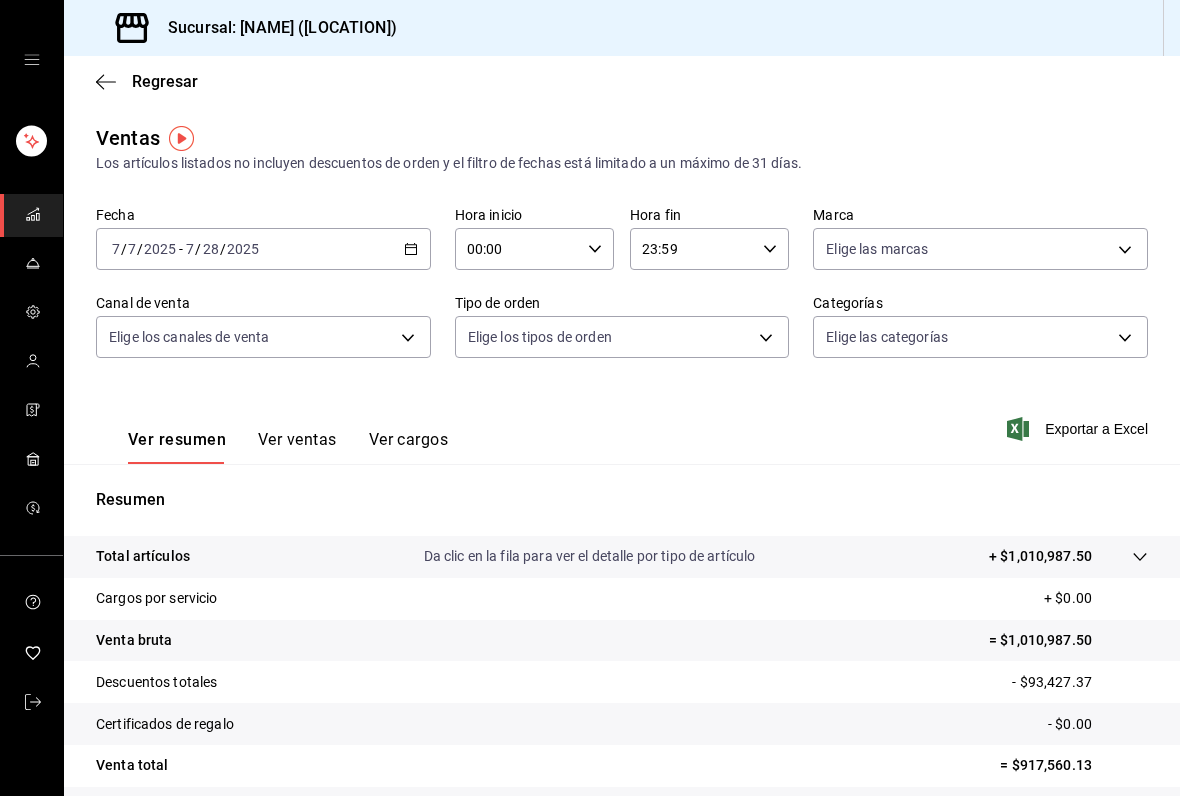 click on "[YYYY]-[MM]-[DD] [M] / [D] / [YYYY] - [YYYY]-[MM]-[DD] [M] / [D] / [YYYY]" at bounding box center [263, 249] 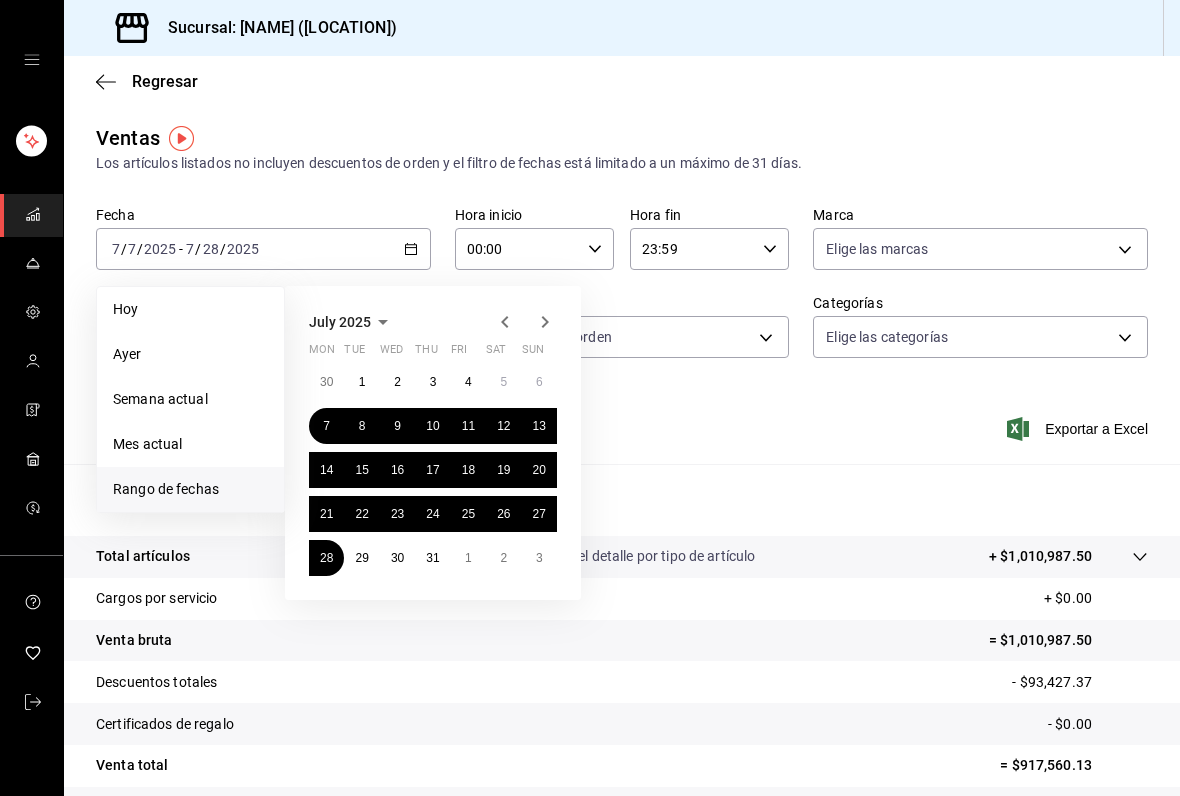 click on "28" at bounding box center (326, 558) 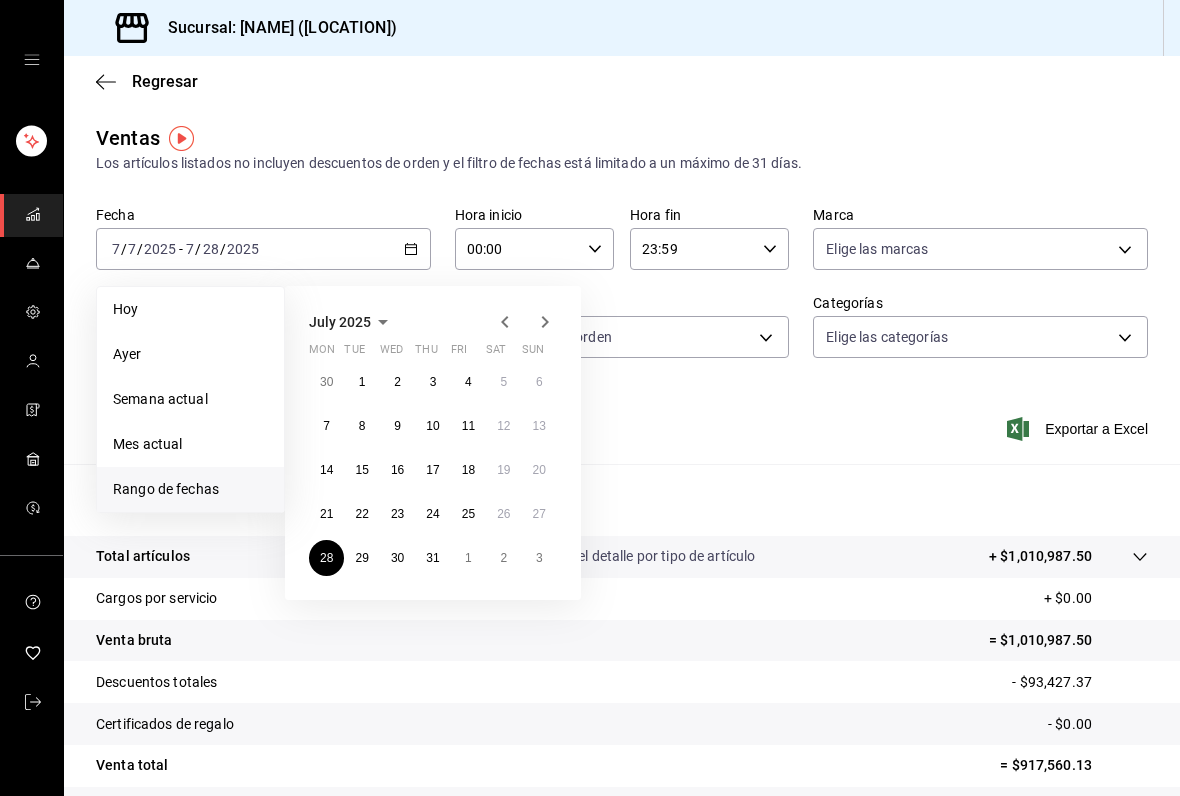 click 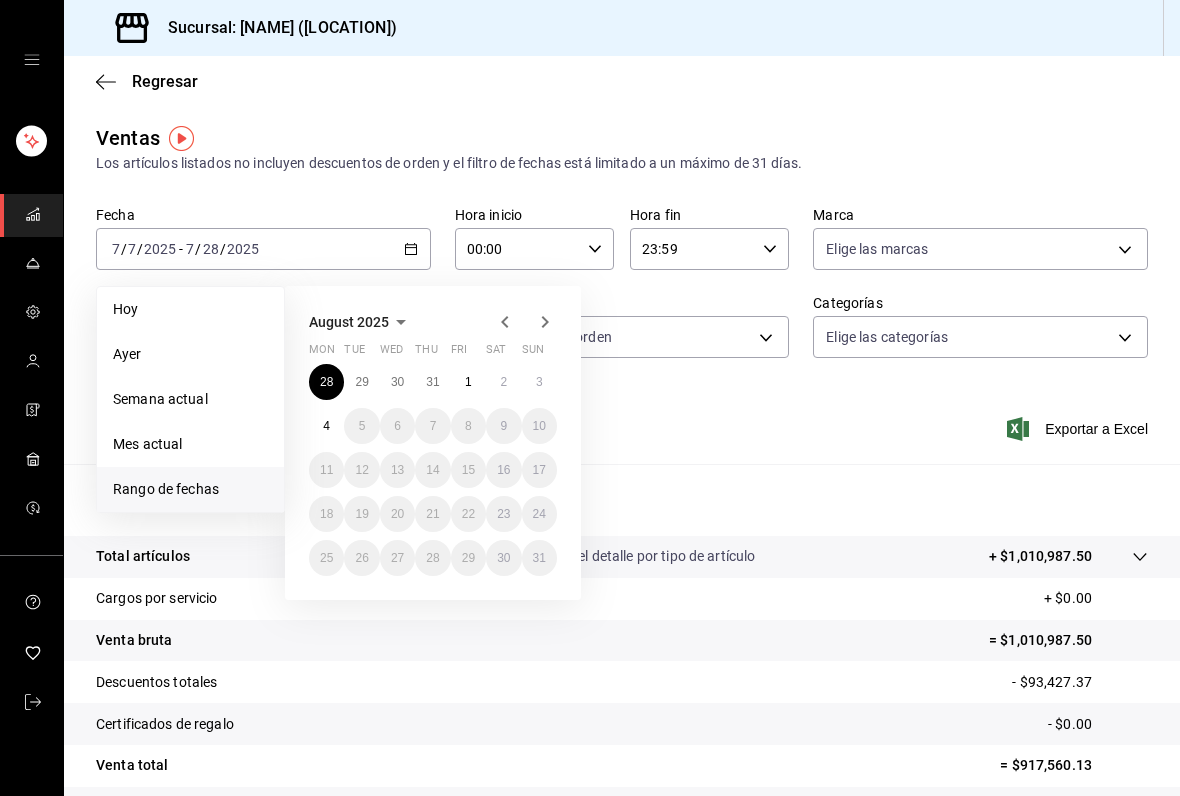 click on "3" at bounding box center [539, 382] 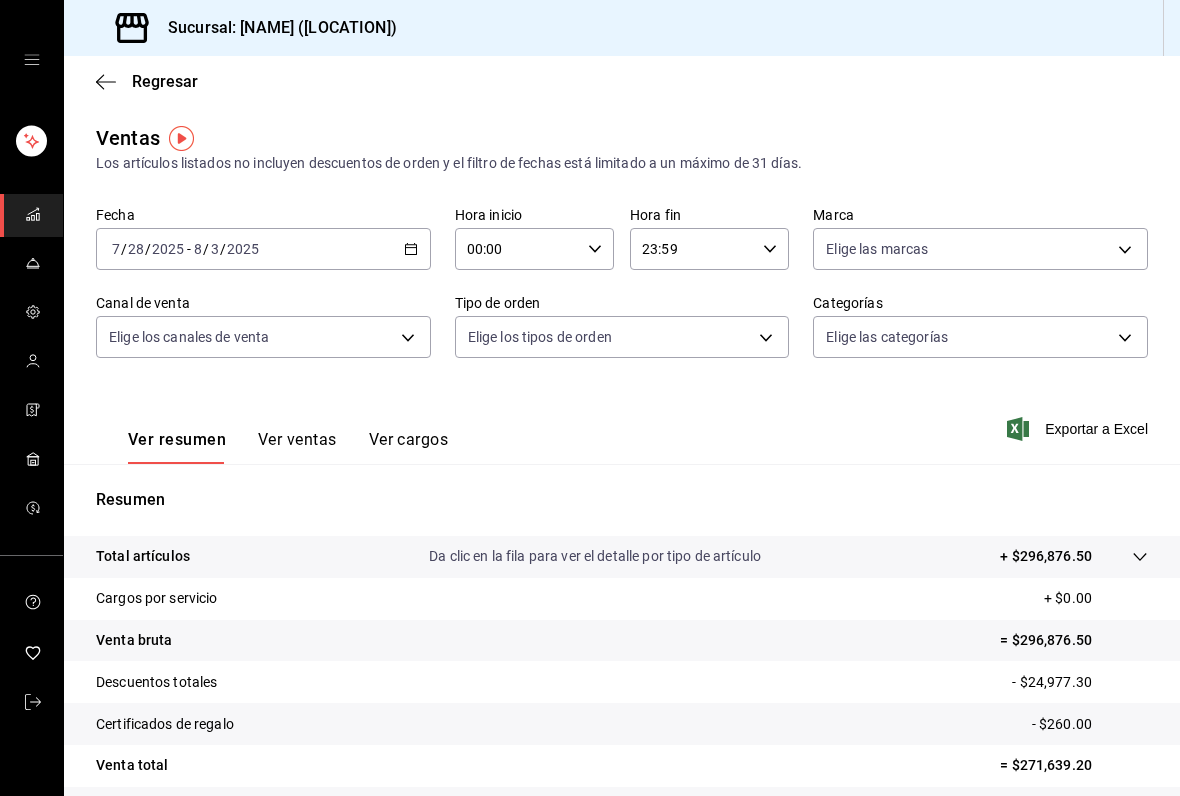 click on "00:00" at bounding box center (517, 249) 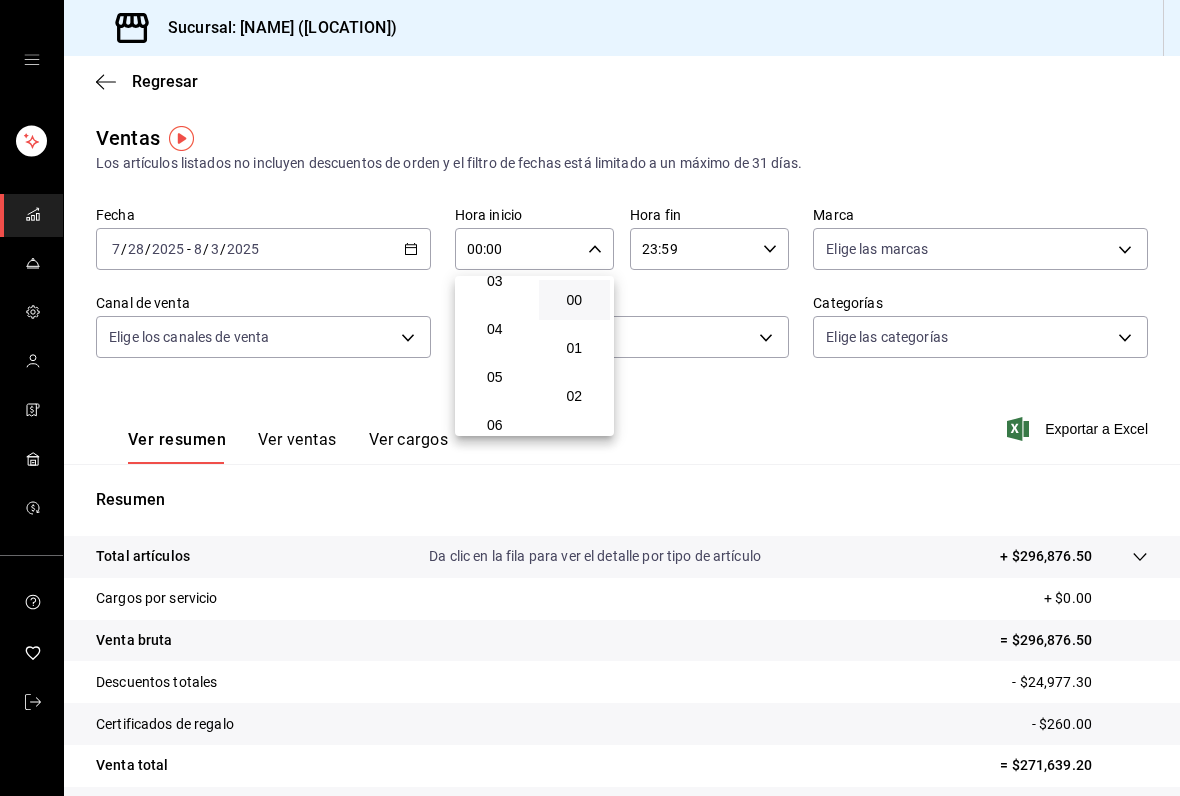 scroll, scrollTop: 190, scrollLeft: 0, axis: vertical 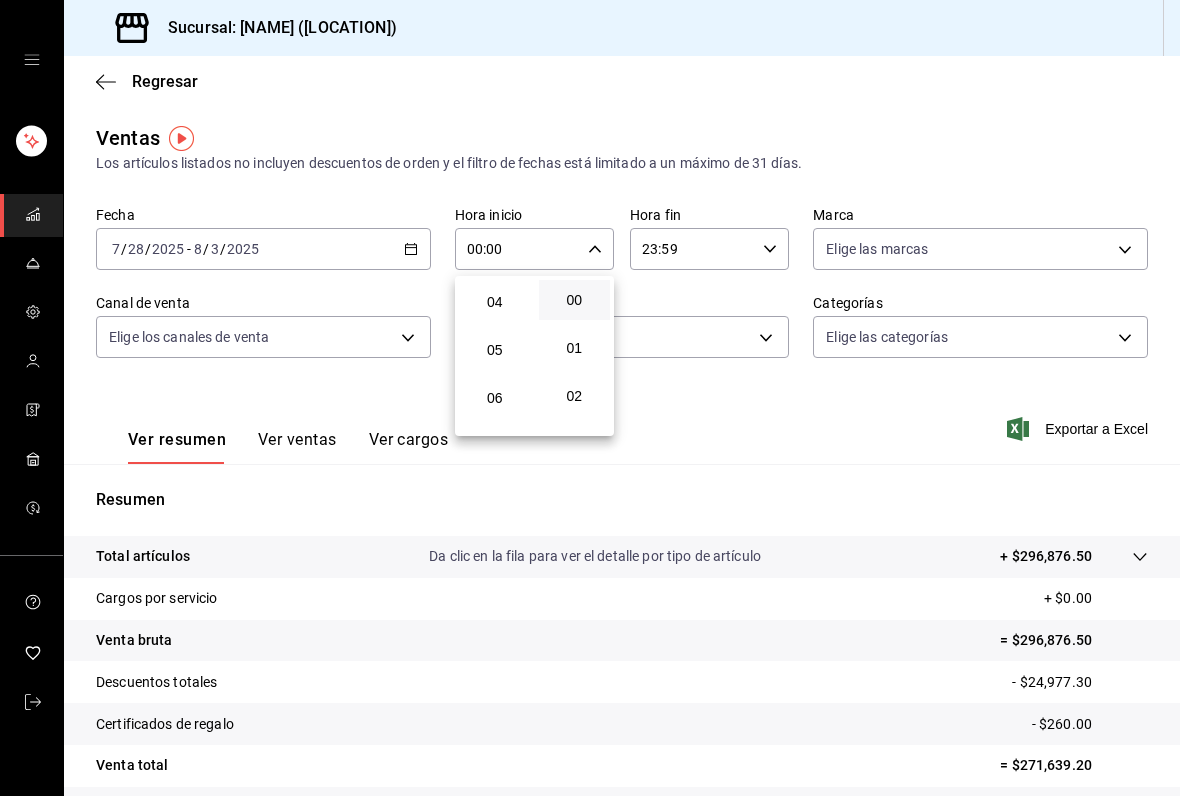click on "06" at bounding box center (495, 398) 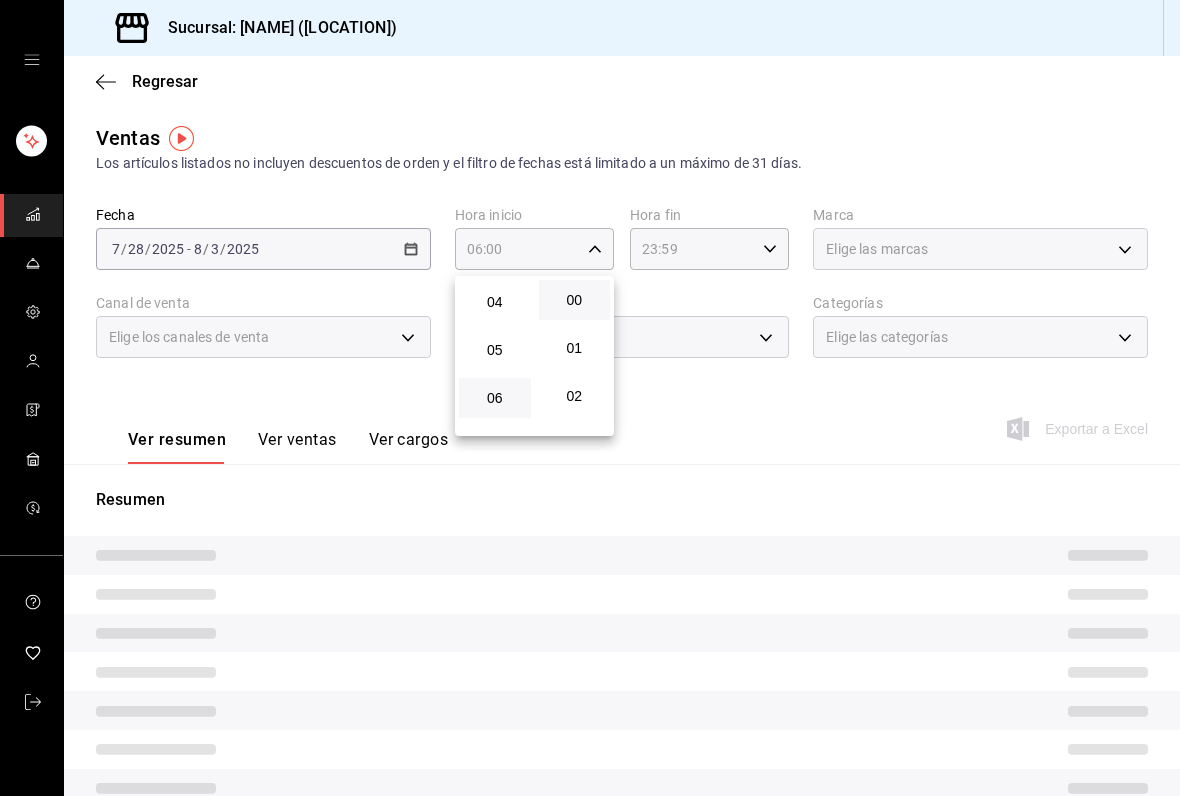 click at bounding box center (590, 398) 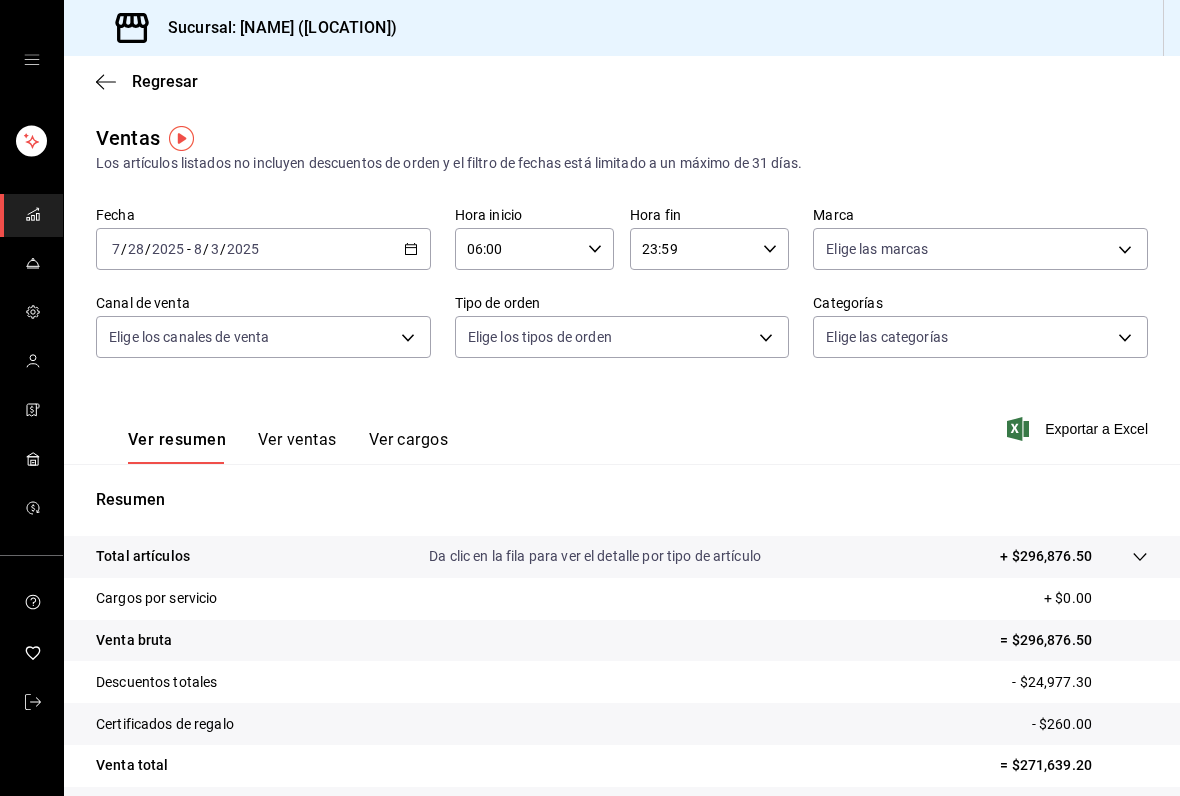 scroll, scrollTop: 0, scrollLeft: 0, axis: both 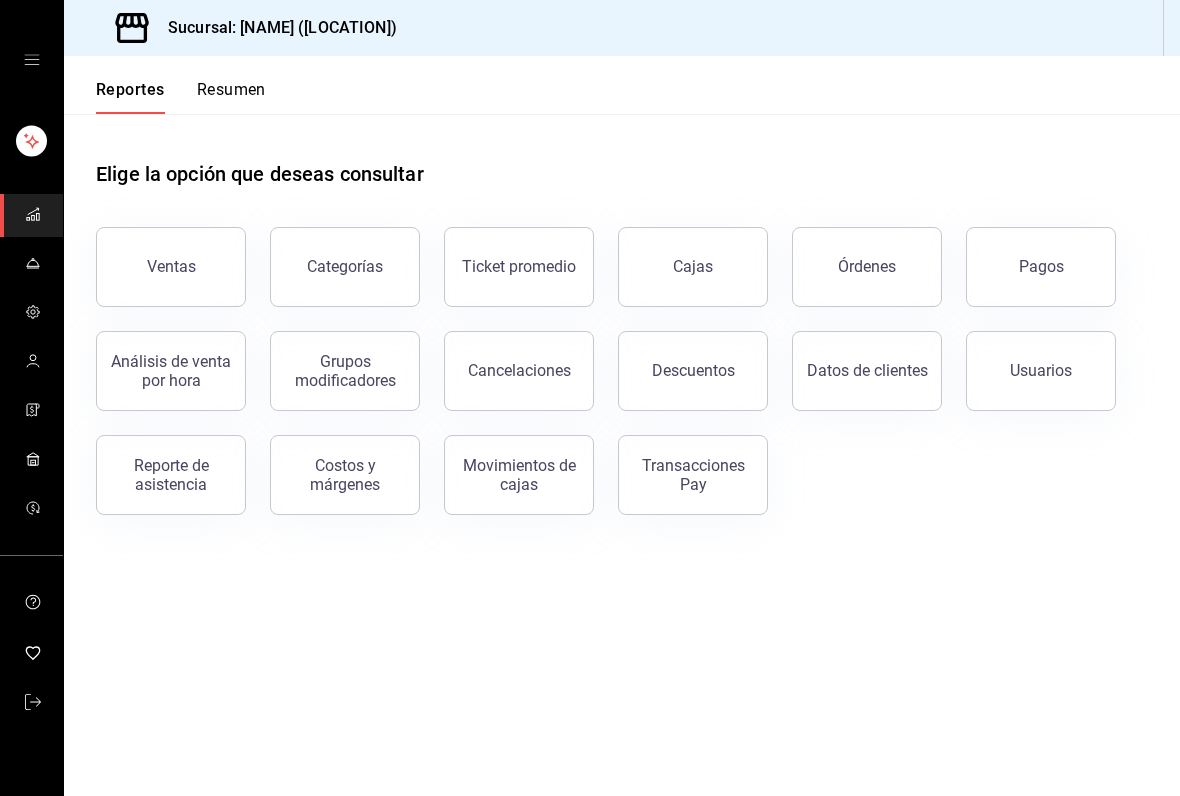 click on "Resumen" at bounding box center [231, 97] 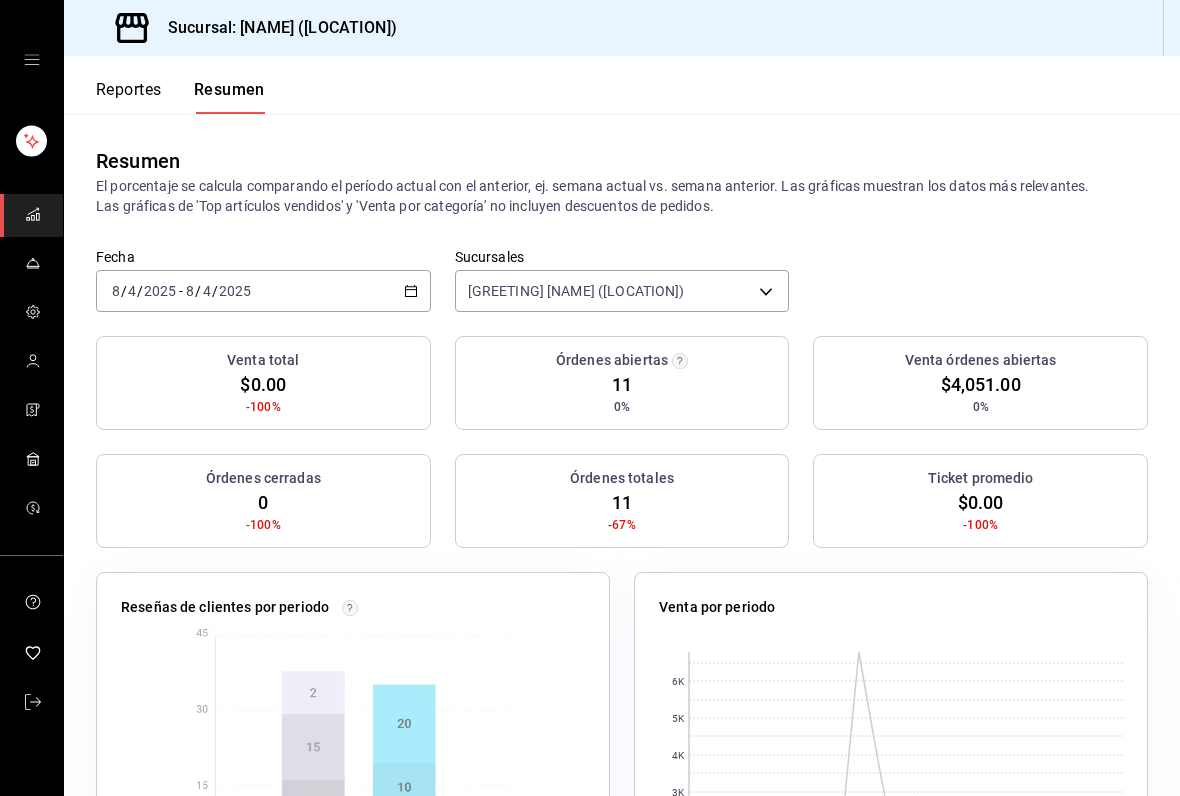 click on "[DATE] [TIME] [DATE] [DATE]" at bounding box center [263, 291] 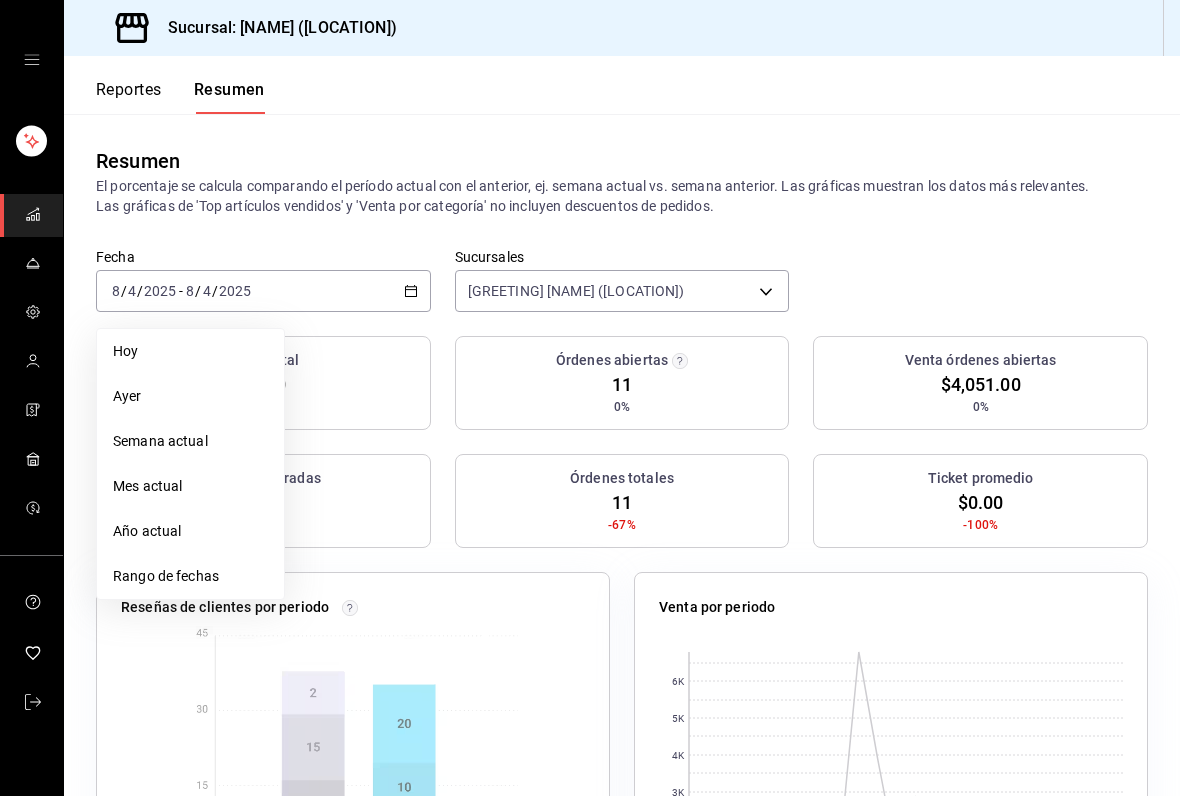 click on "Rango de fechas" at bounding box center (190, 576) 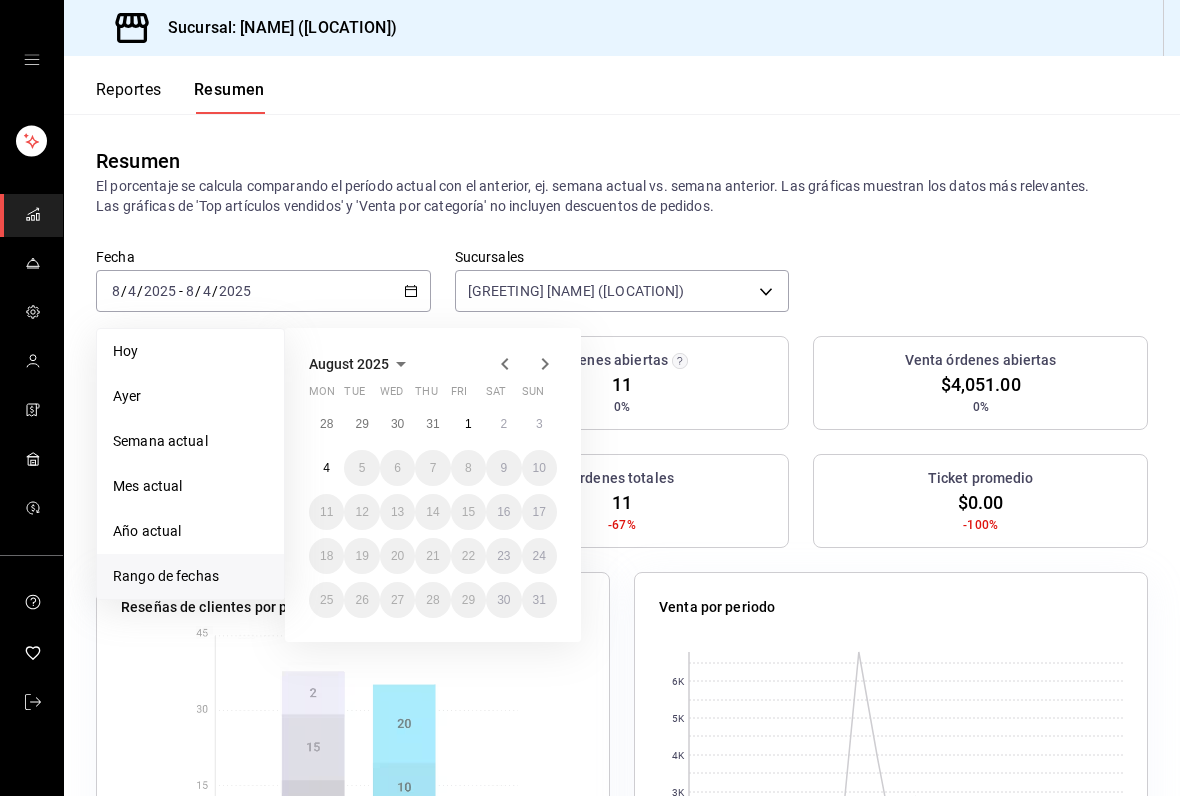 click on "28" at bounding box center (326, 424) 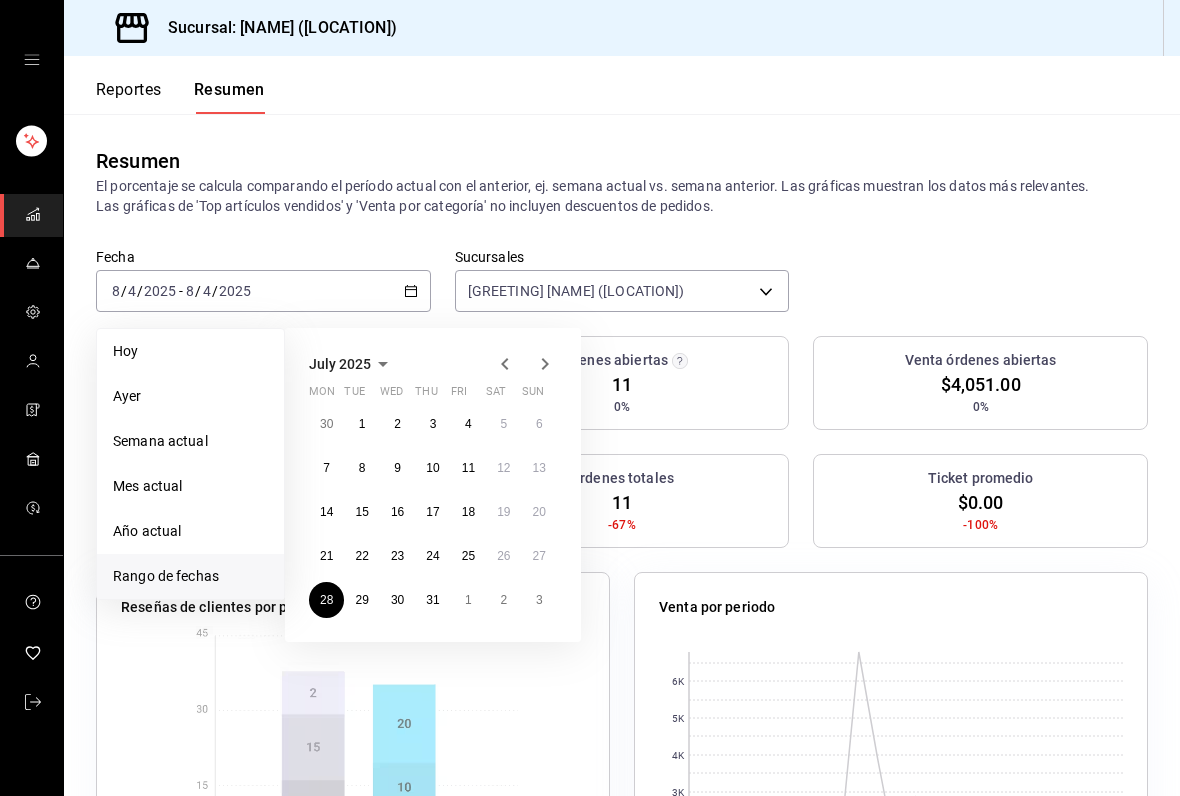 click 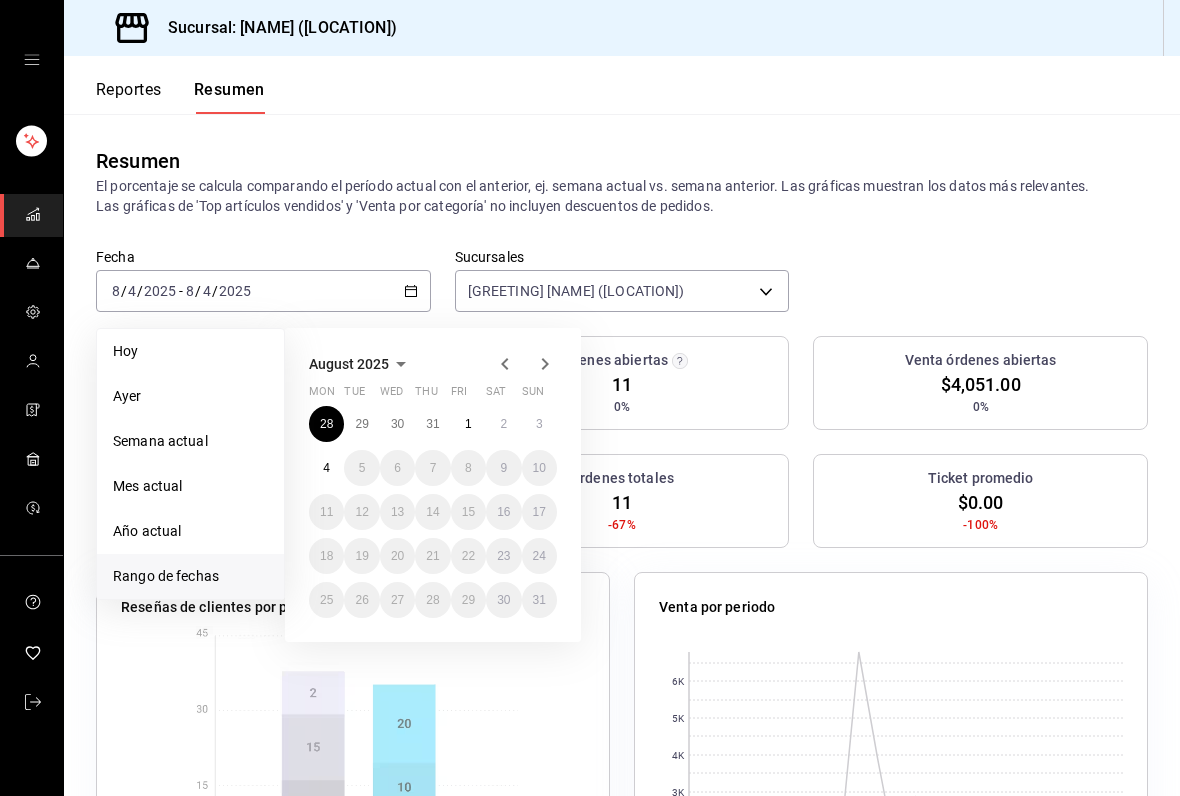 click on "4" at bounding box center [326, 468] 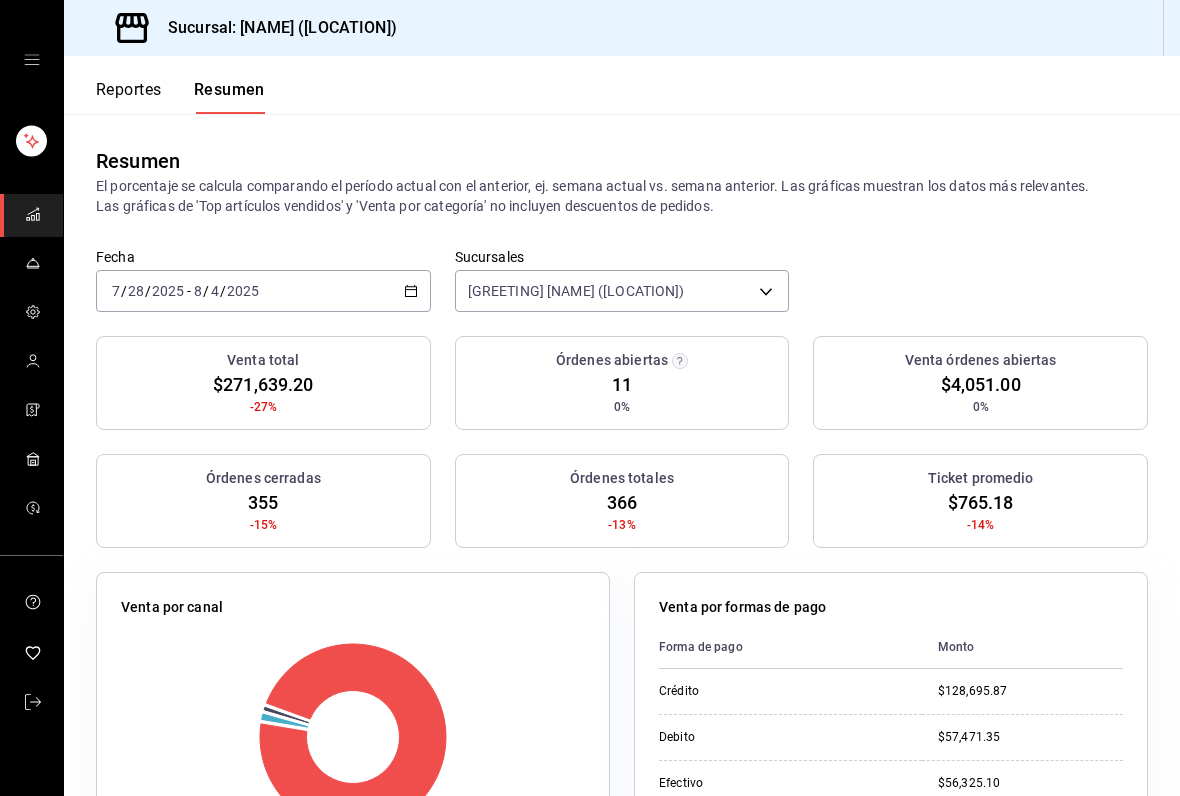 click 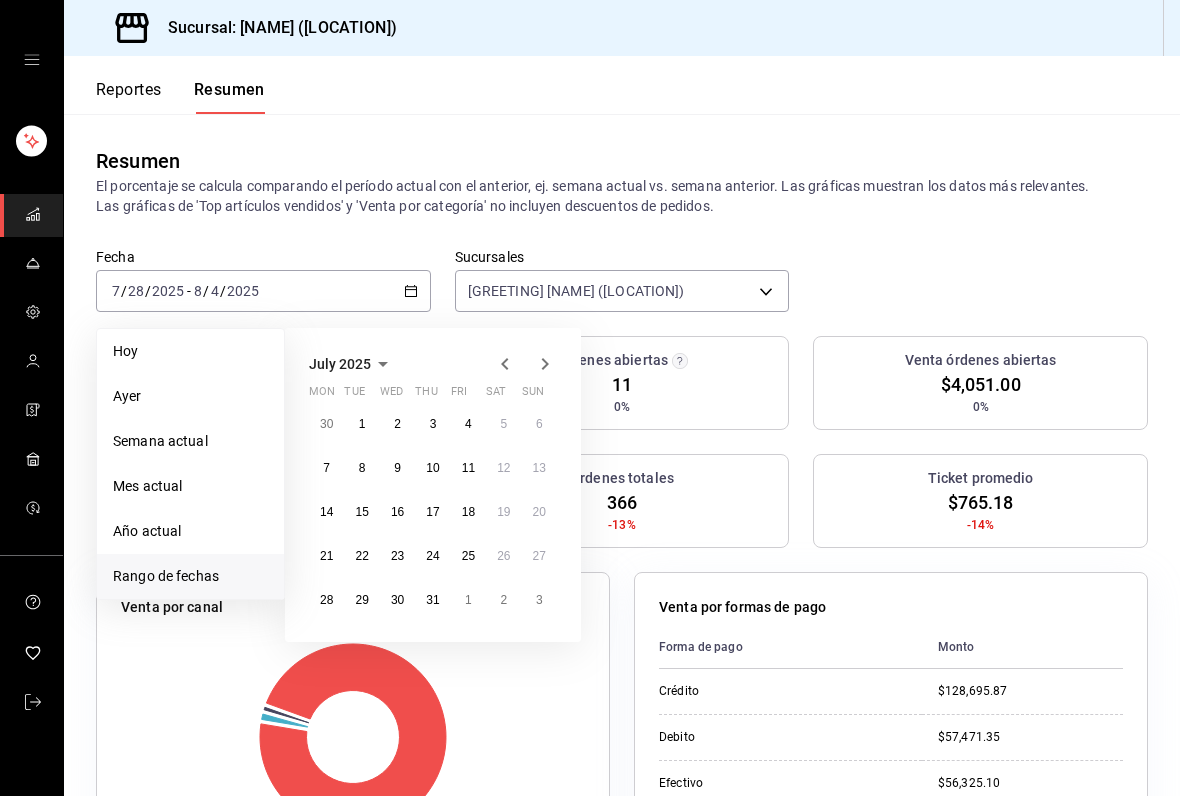 click on "28" at bounding box center (326, 600) 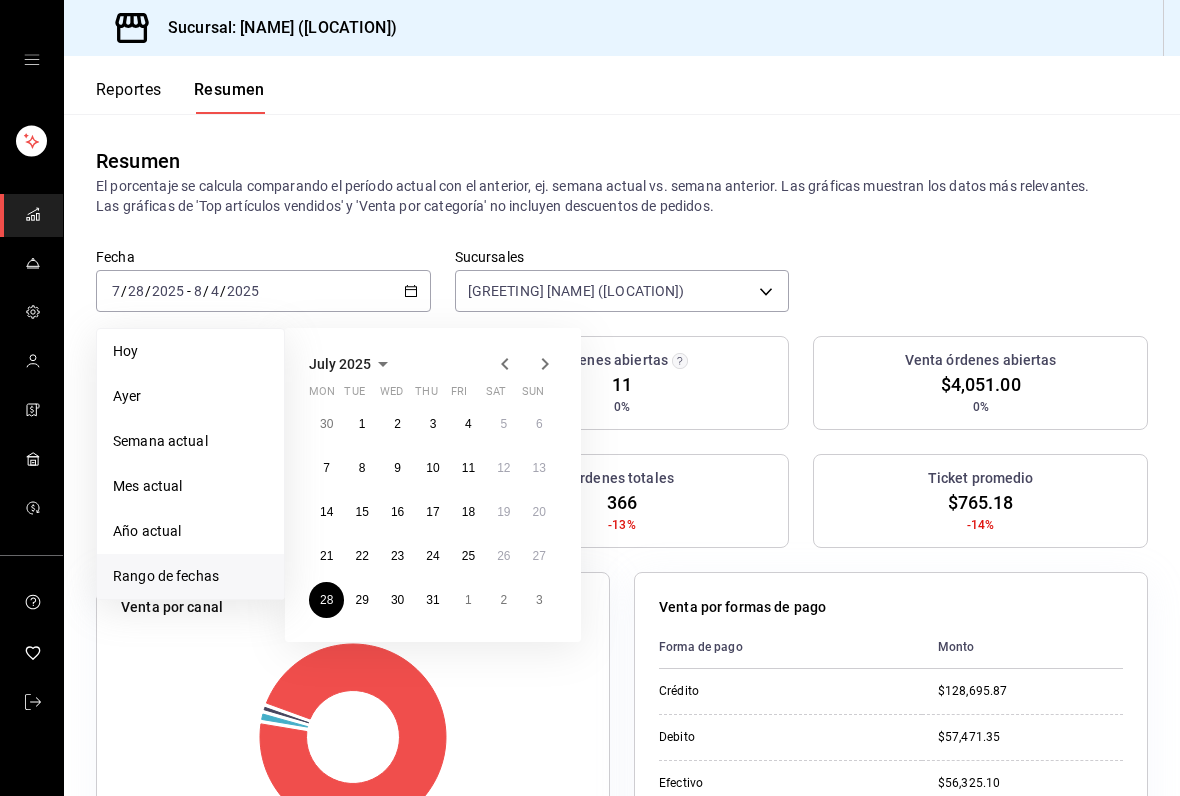 click on "3" at bounding box center [539, 600] 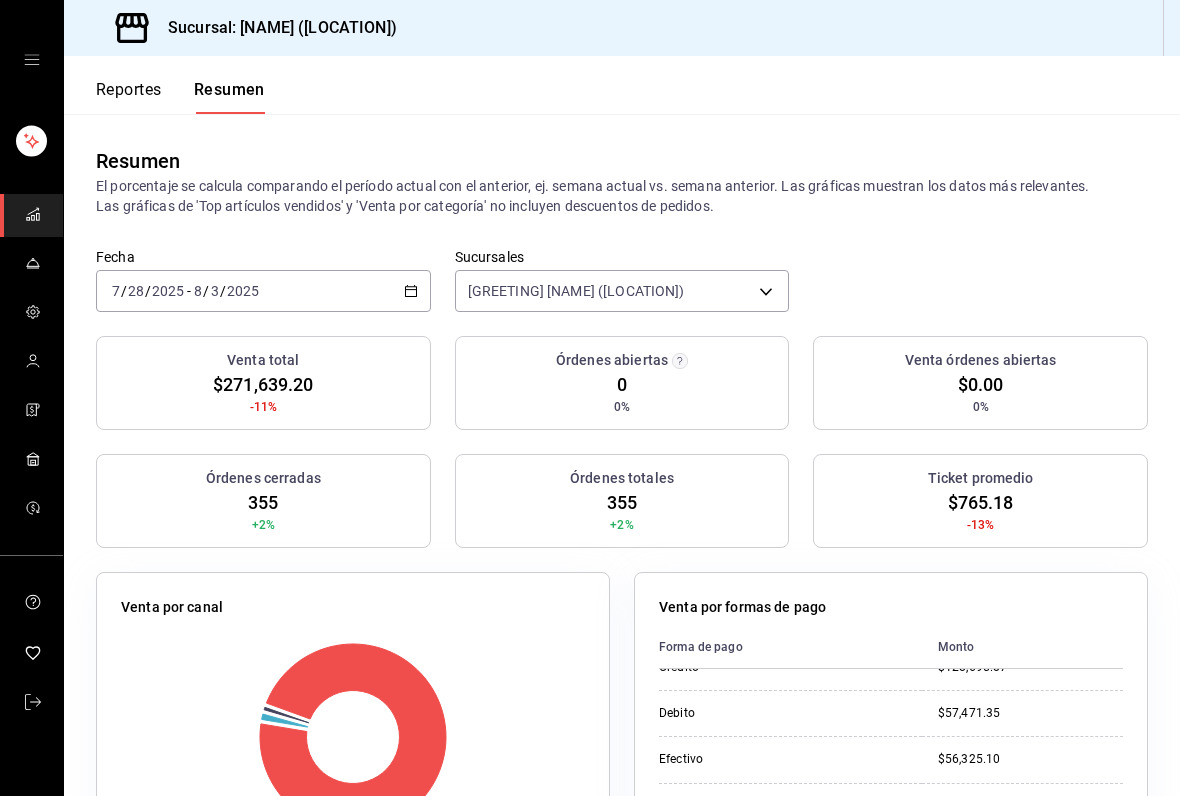 scroll, scrollTop: 25, scrollLeft: 0, axis: vertical 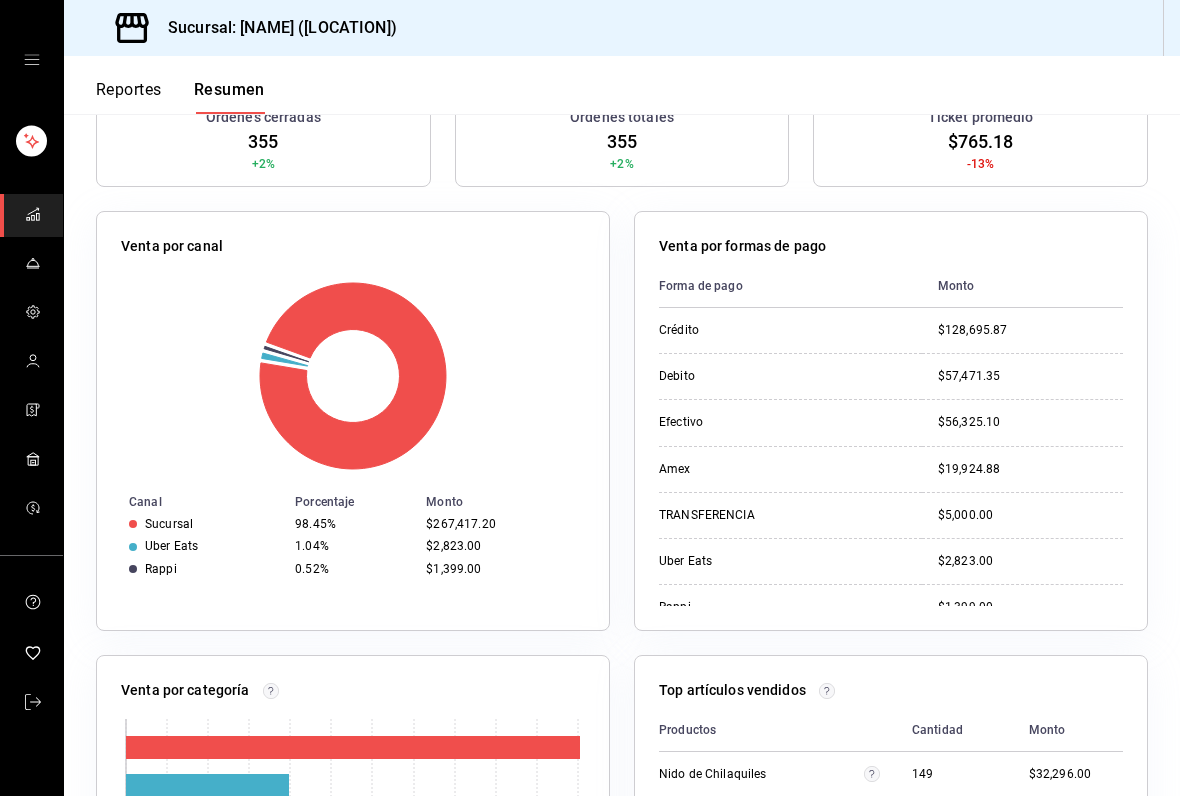 click on "Venta por formas de pago Forma de pago Monto Crédito $128,695.87 Debito $57,471.35 Efectivo $56,325.10 Amex $19,924.88 TRANSFERENCIA $5,000.00 Uber Eats $2,823.00 Rappi $1,399.00" at bounding box center [891, 421] 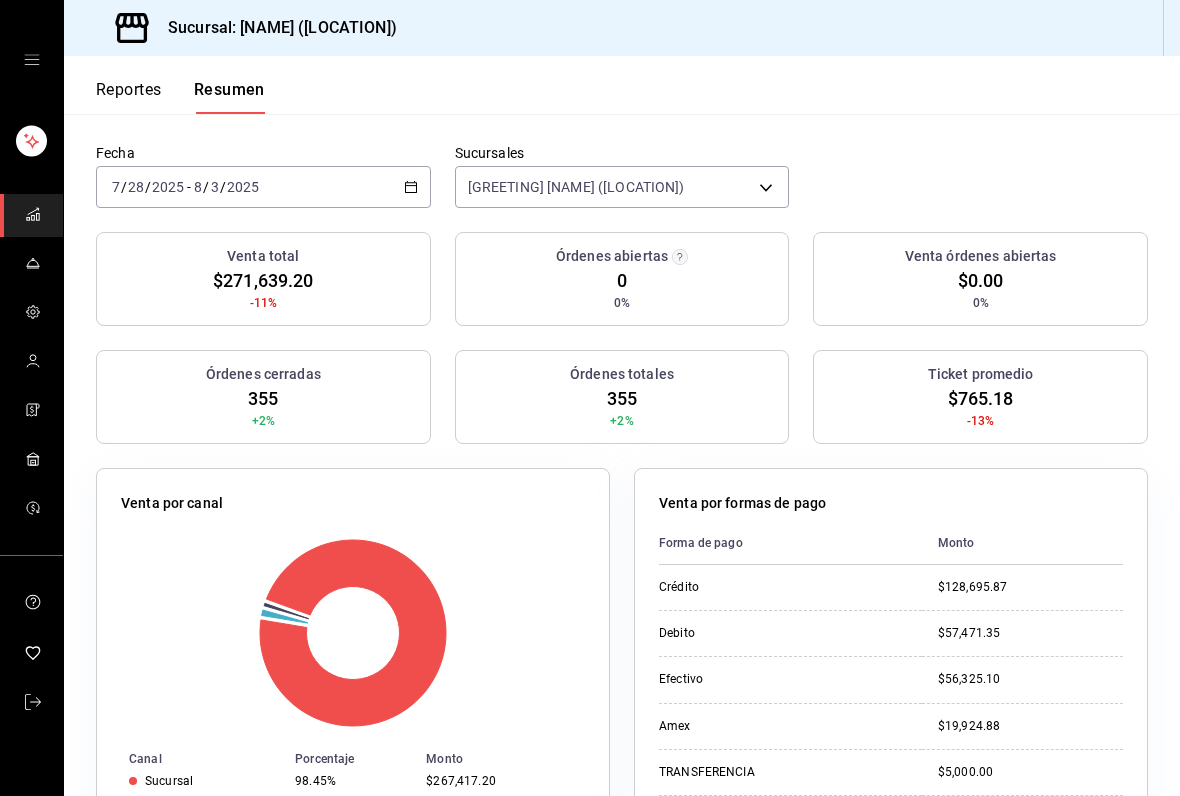 scroll, scrollTop: 0, scrollLeft: 0, axis: both 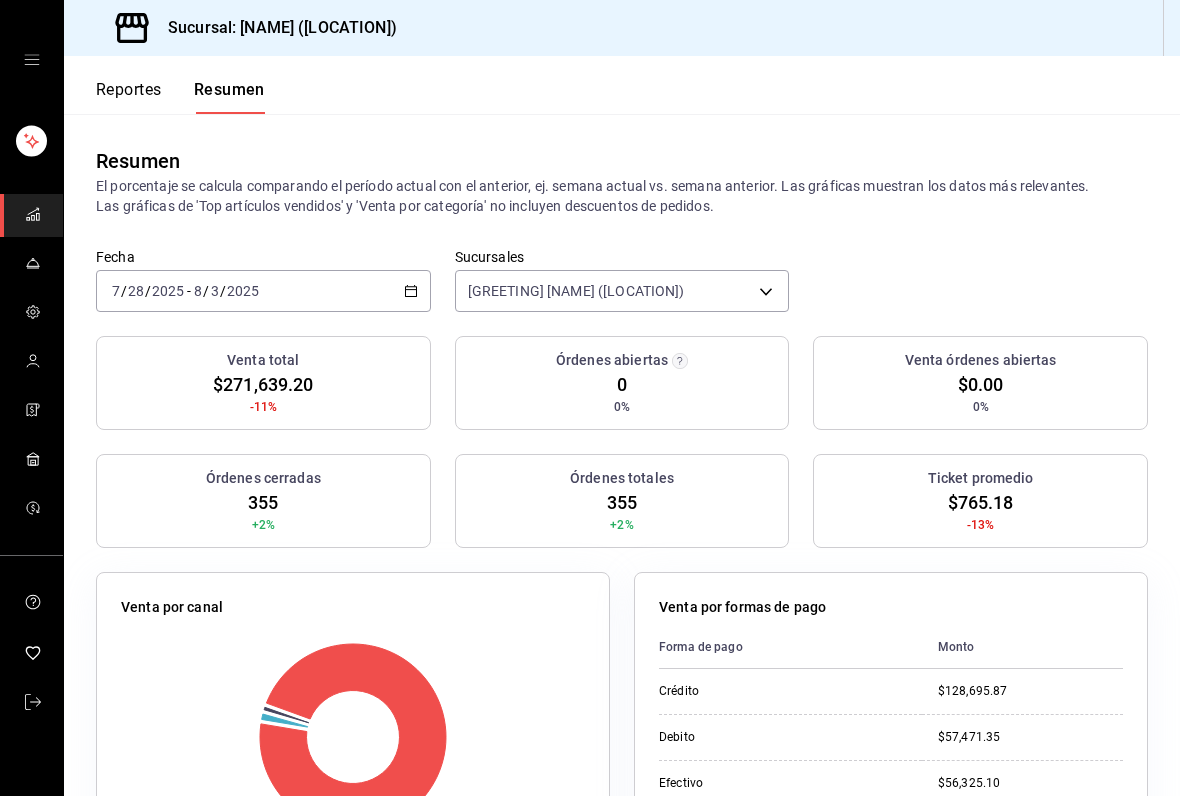 click 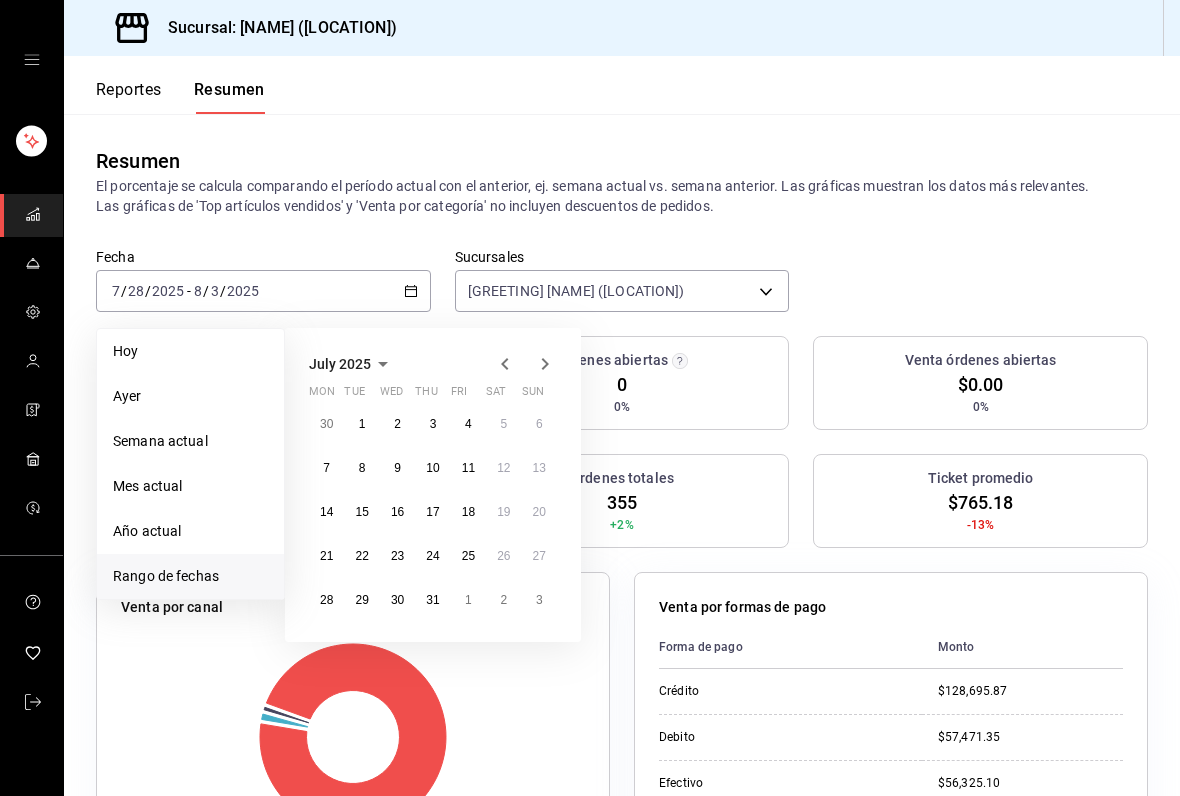 click 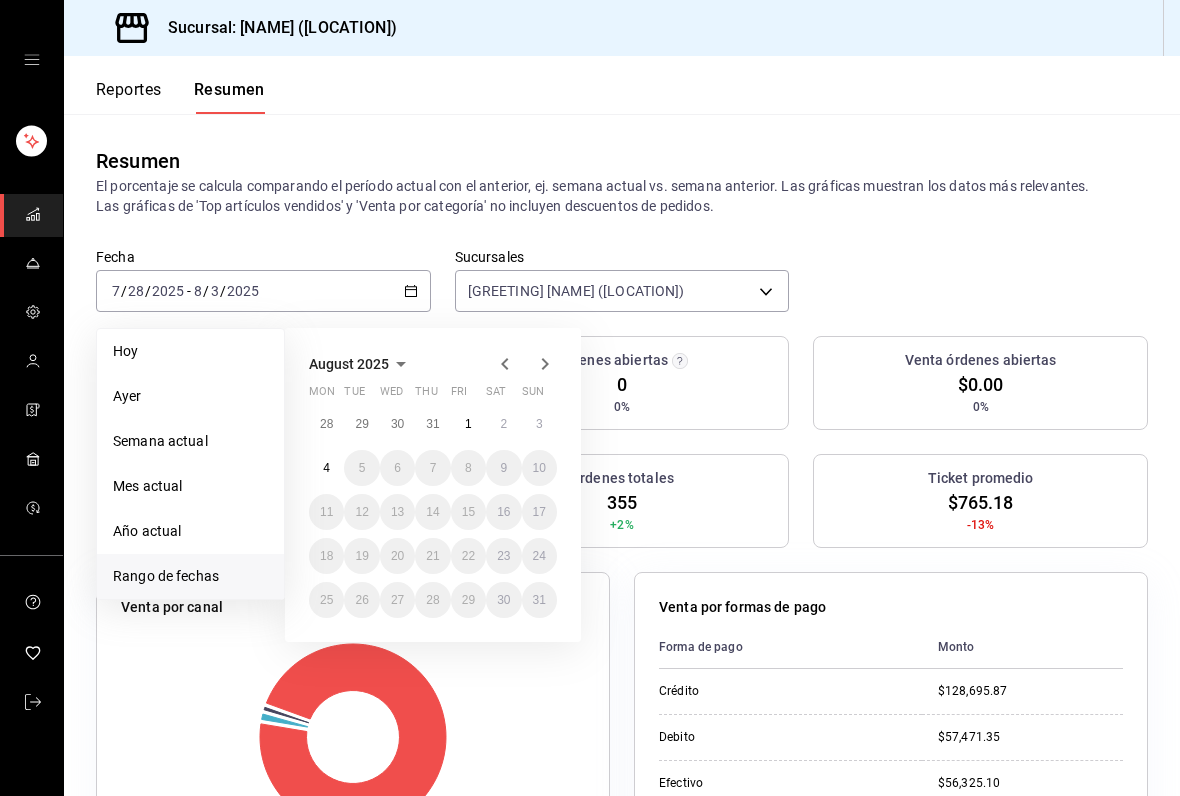 click on "1" at bounding box center [468, 424] 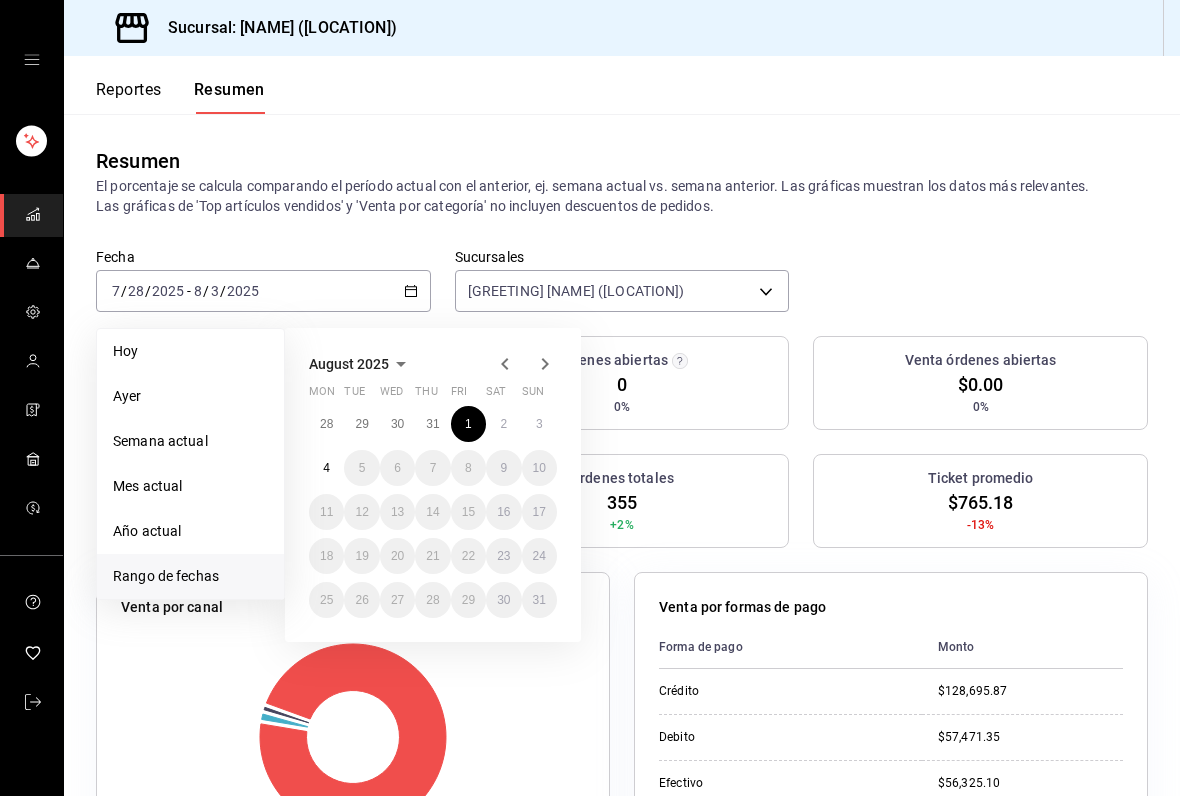click on "4" at bounding box center [326, 468] 